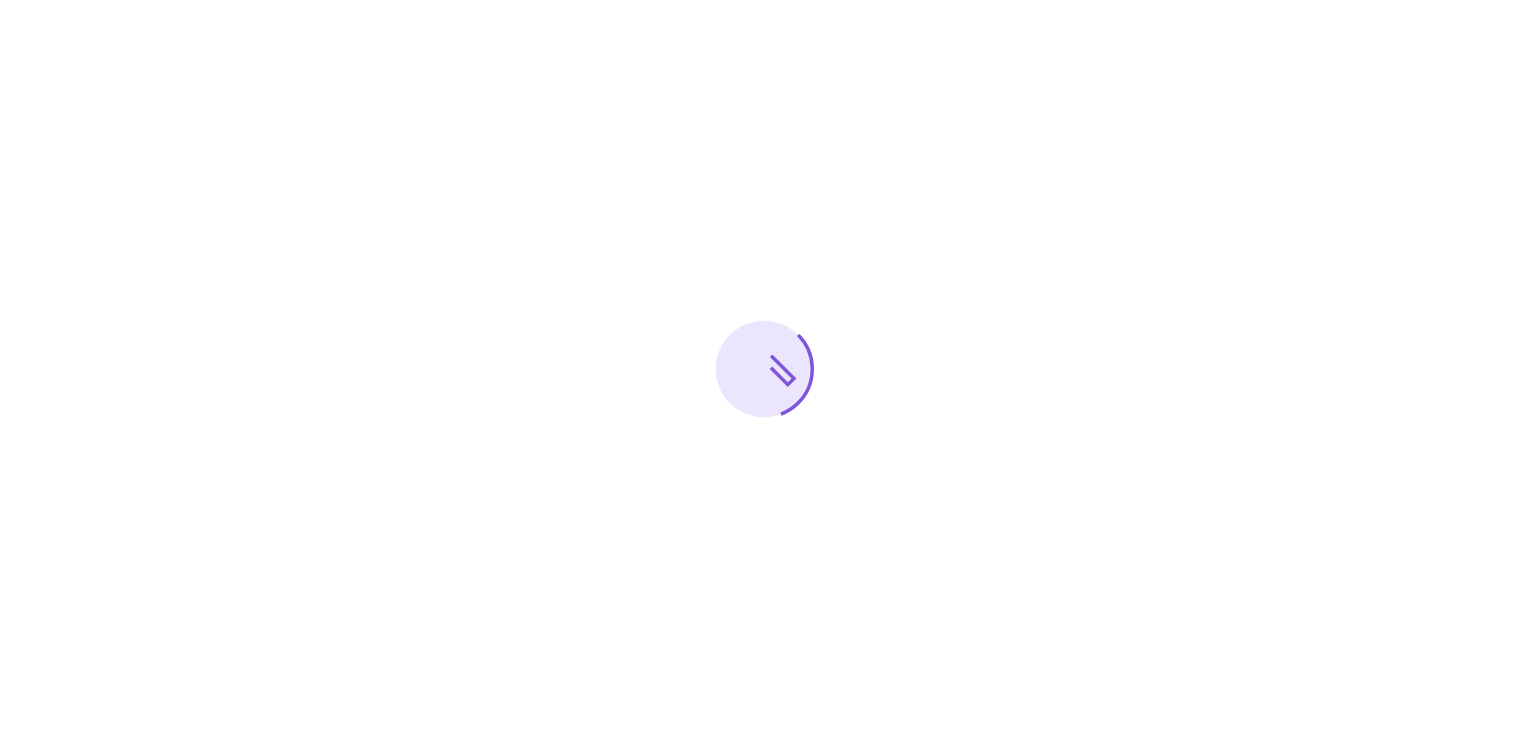scroll, scrollTop: 0, scrollLeft: 0, axis: both 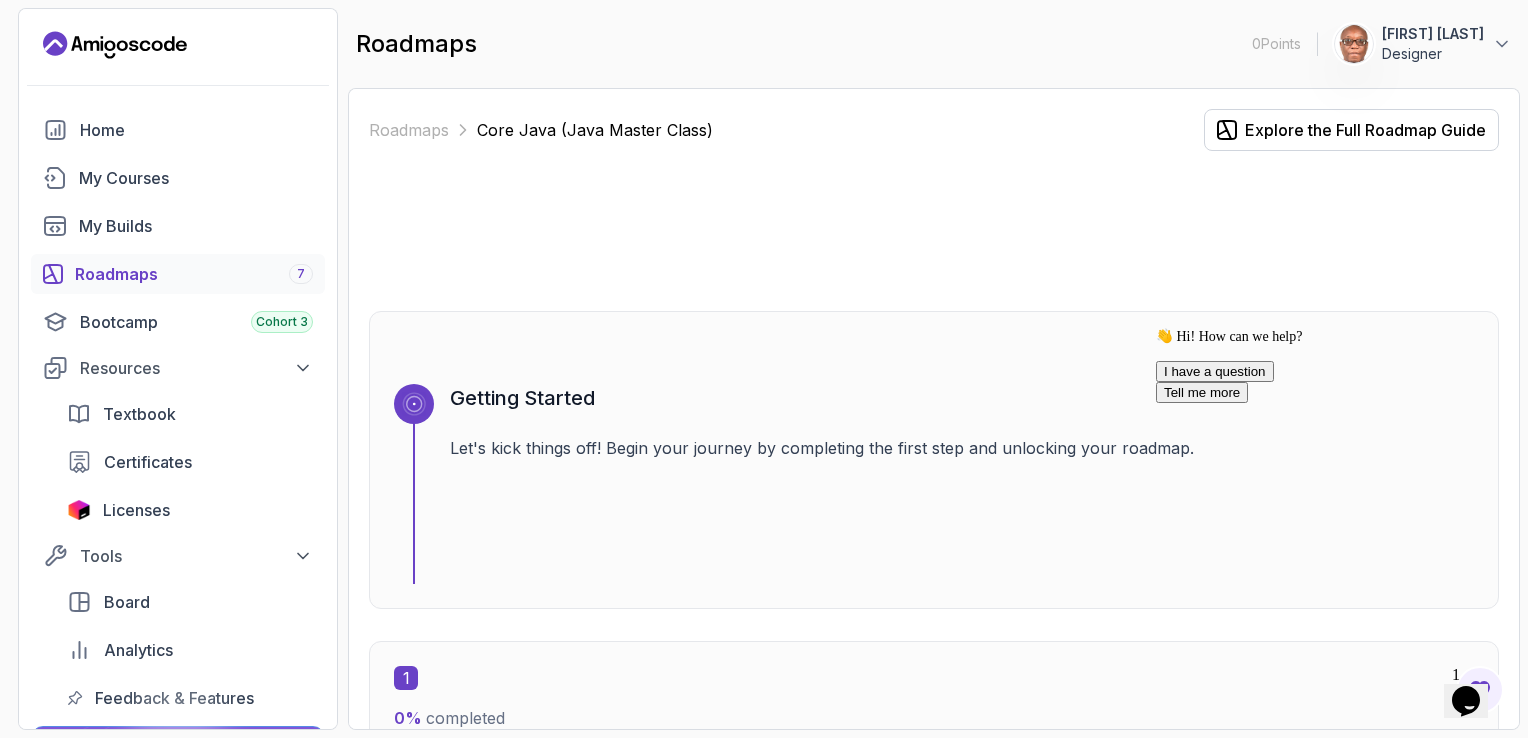 click on "Getting Started Let's kick things off! Begin your journey by completing the first step and unlocking your roadmap." at bounding box center (962, 484) 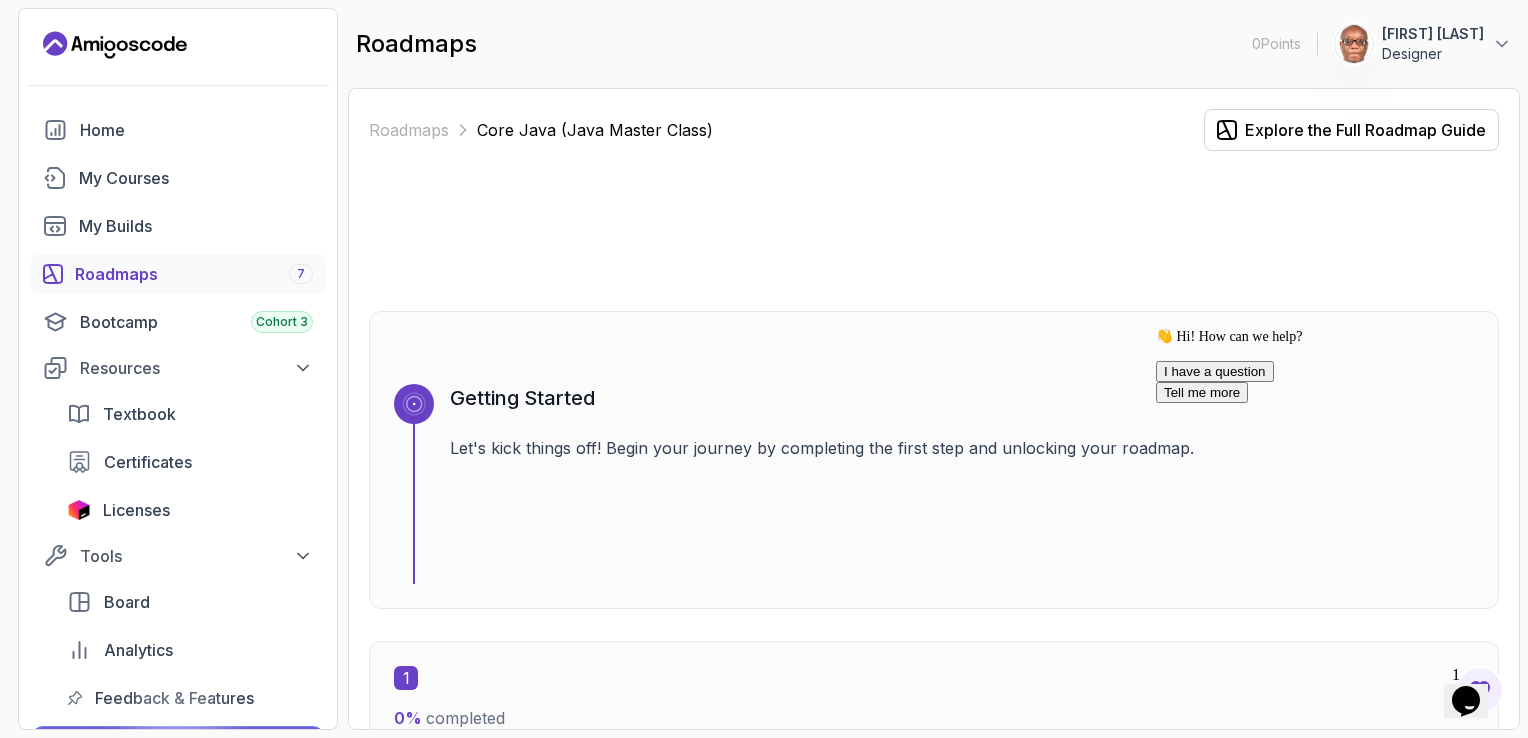 click 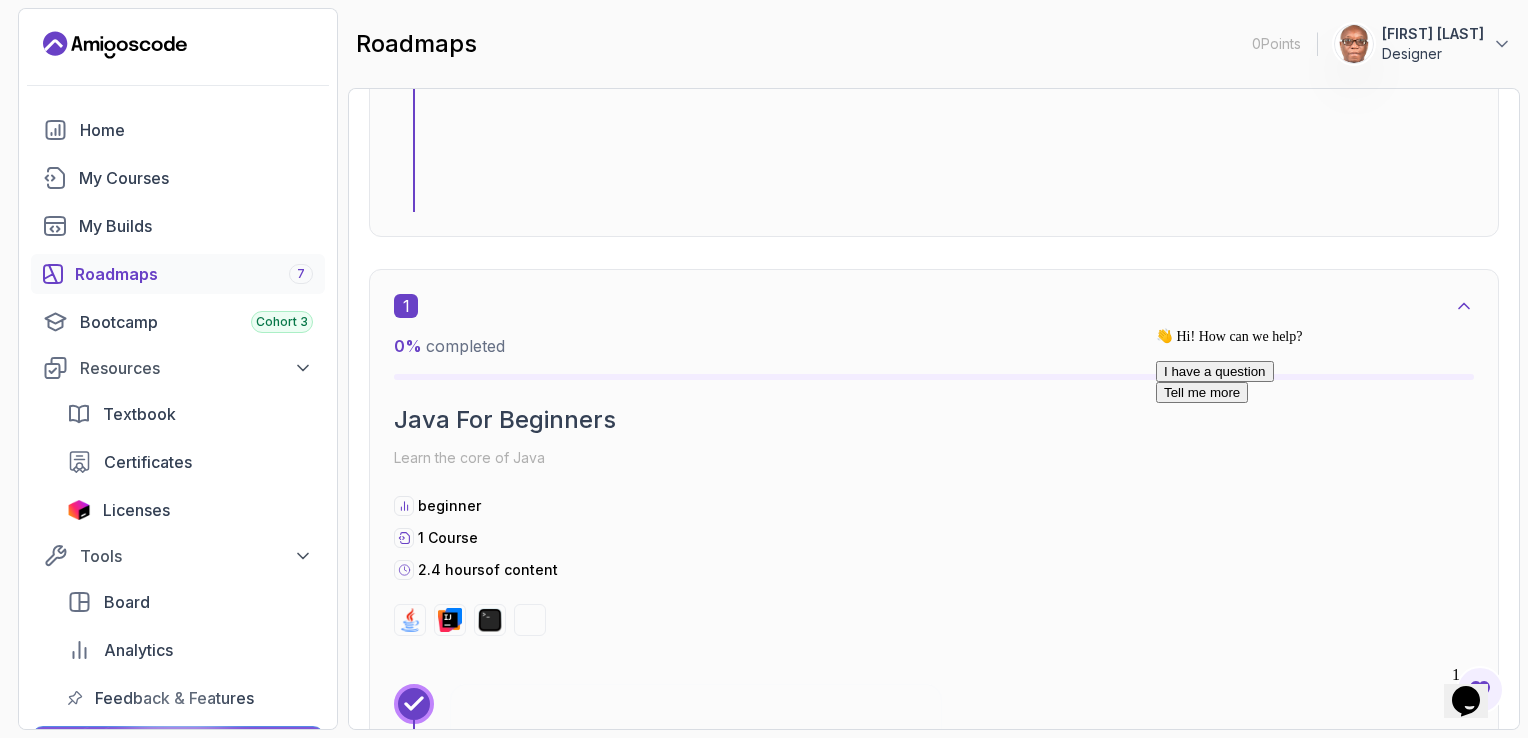 scroll, scrollTop: 400, scrollLeft: 0, axis: vertical 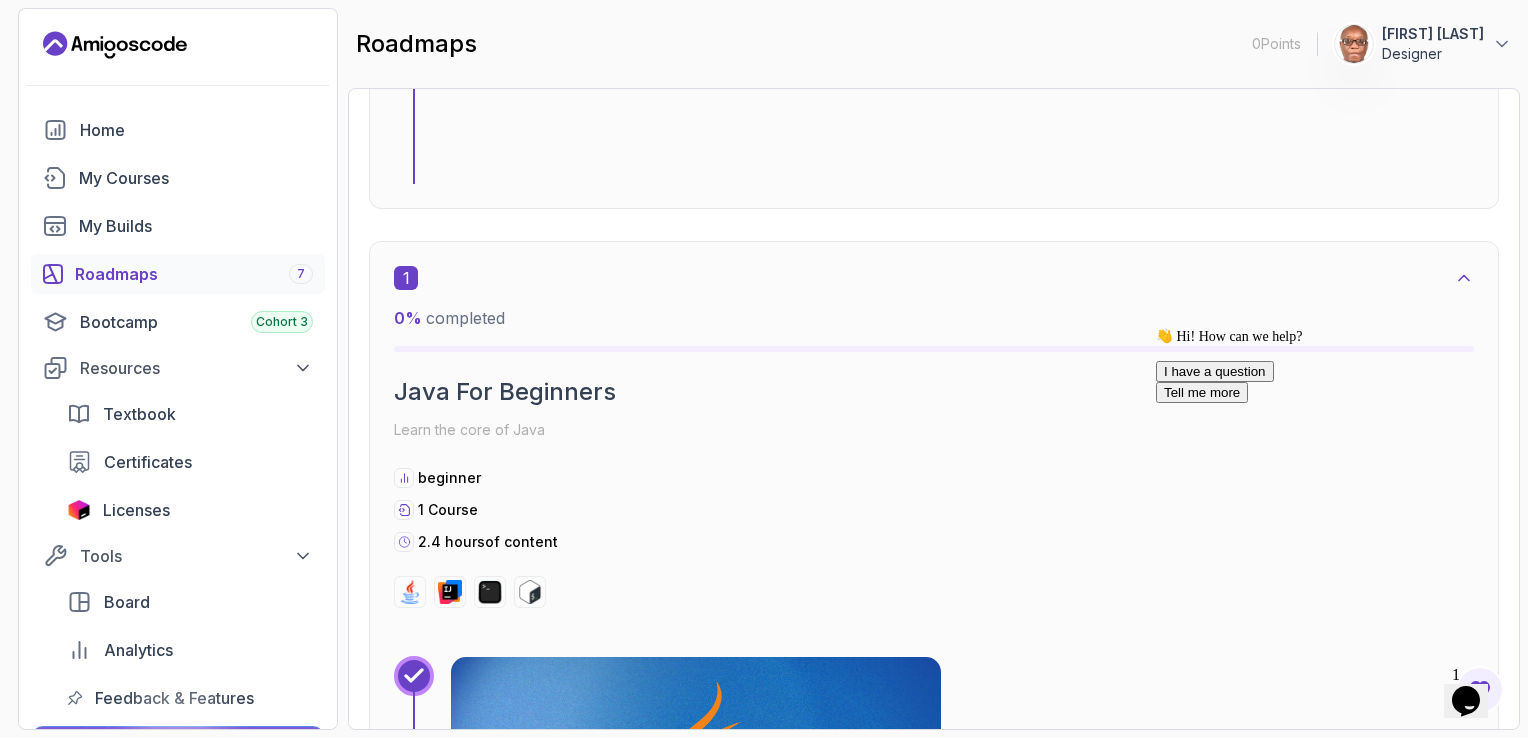 click on "1" at bounding box center (406, 278) 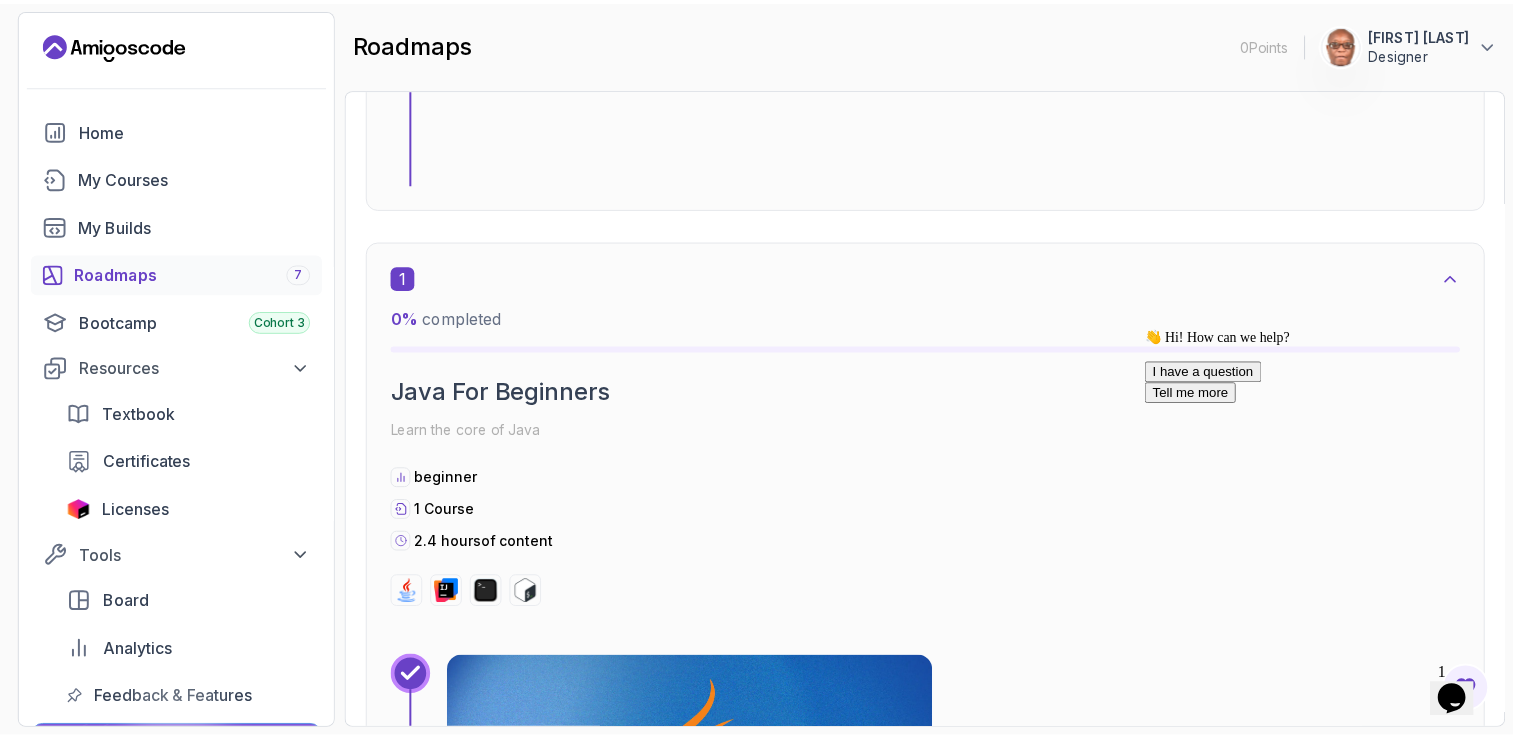 scroll, scrollTop: 700, scrollLeft: 0, axis: vertical 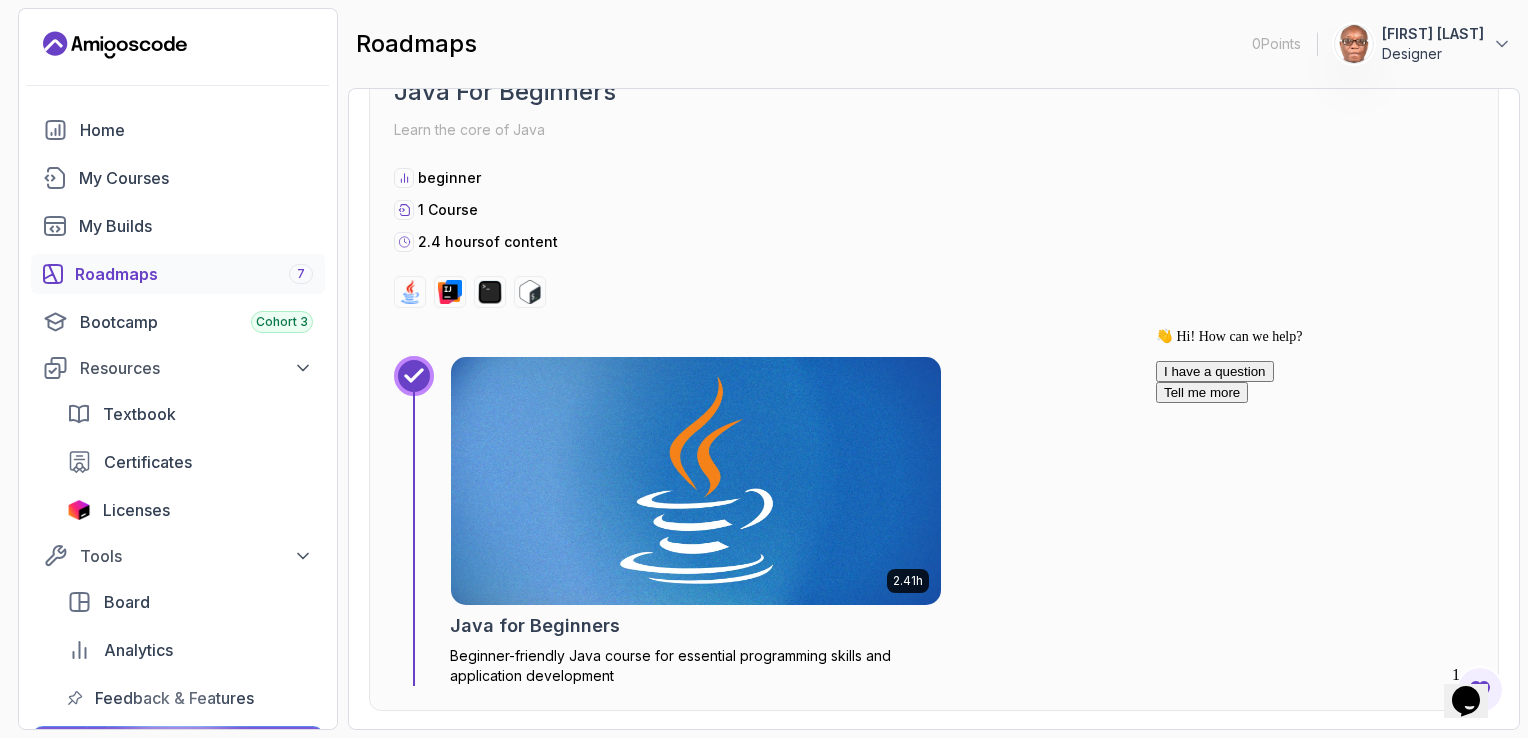 click at bounding box center [696, 481] 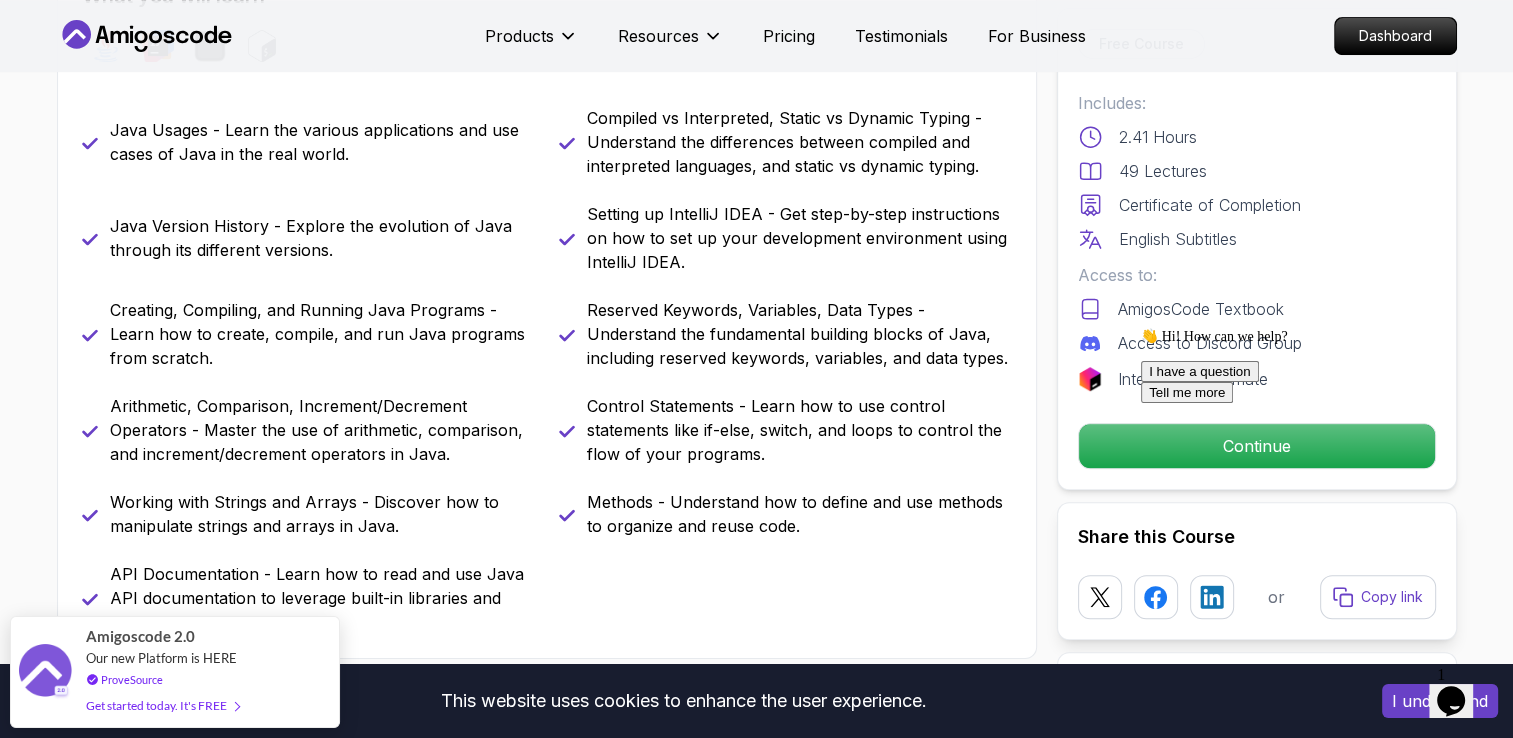 scroll, scrollTop: 800, scrollLeft: 0, axis: vertical 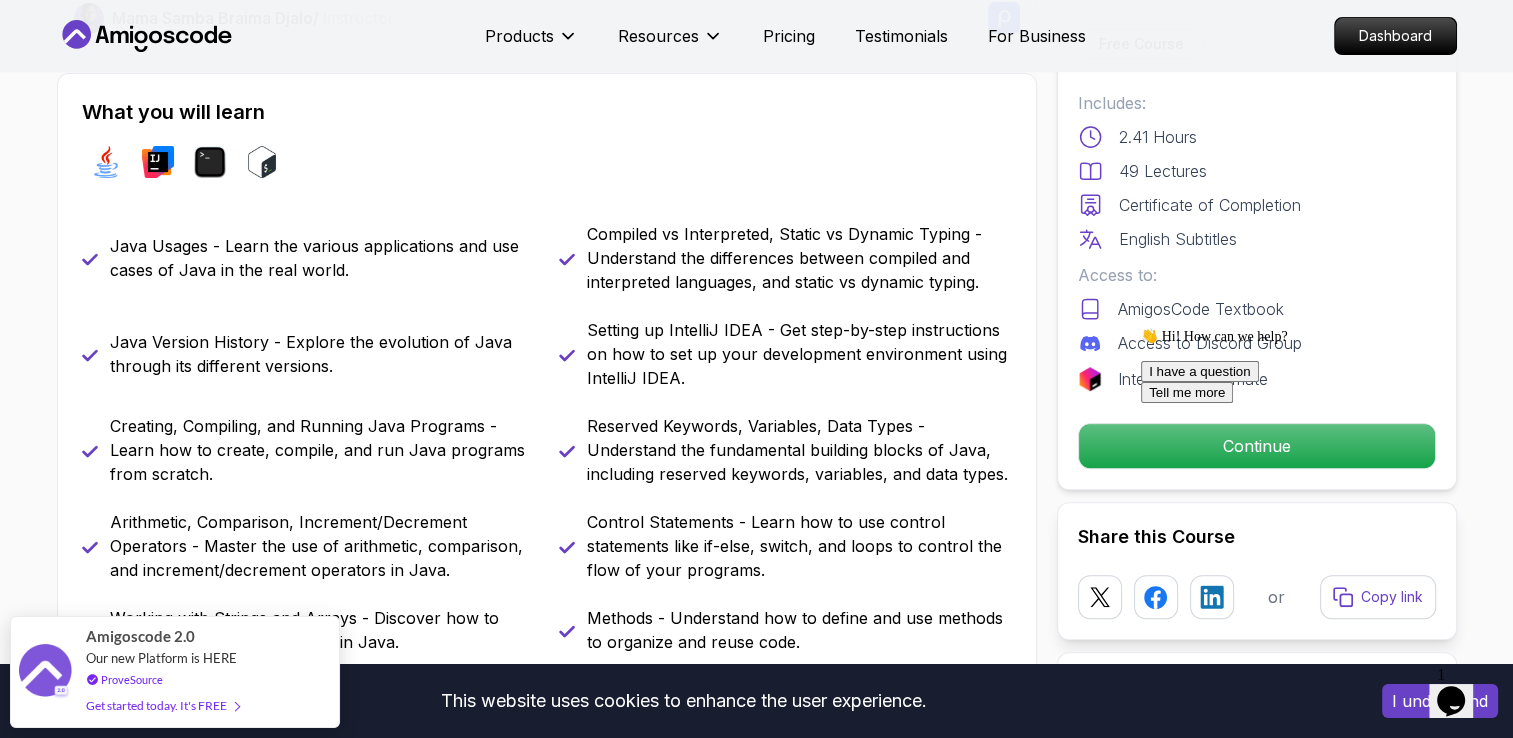 click at bounding box center (1321, 328) 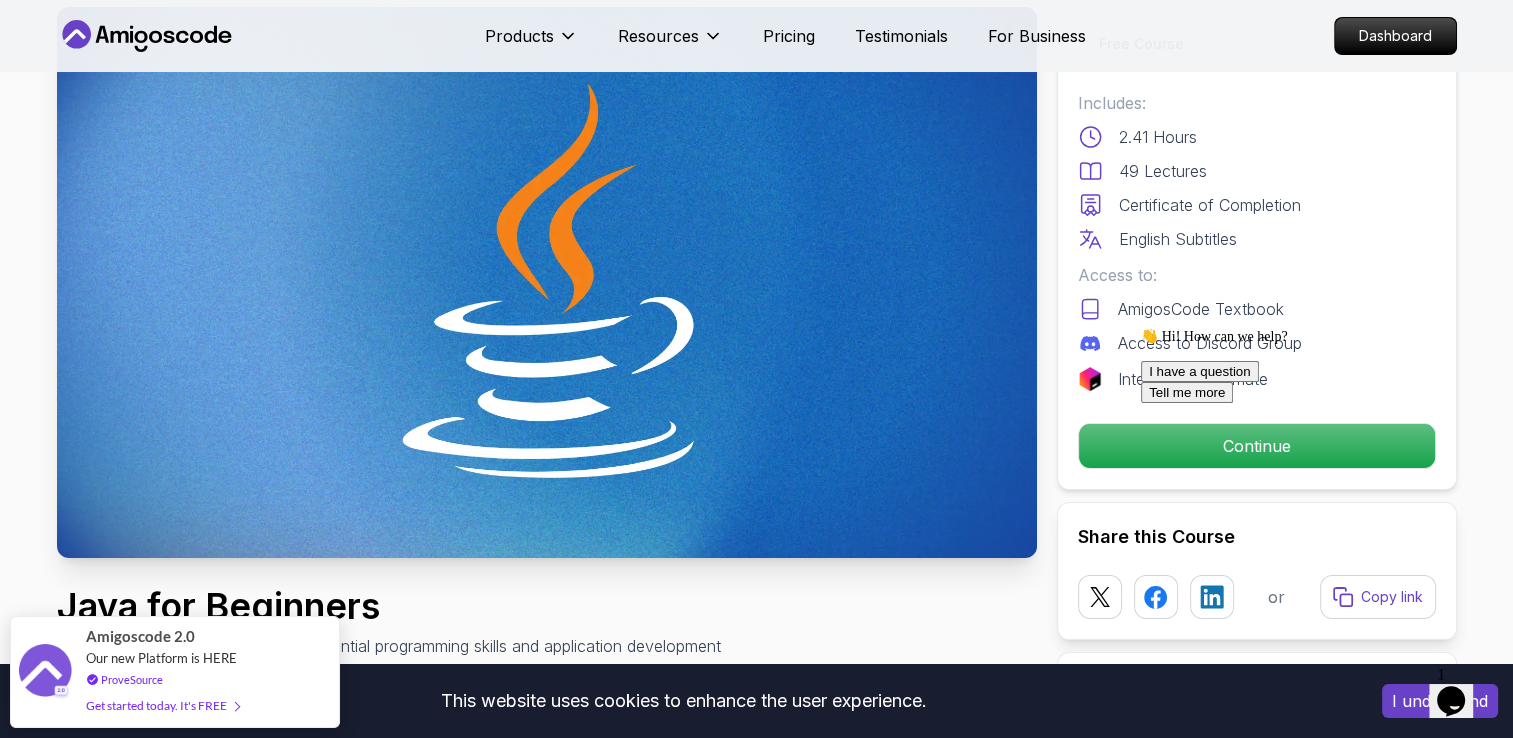 scroll, scrollTop: 100, scrollLeft: 0, axis: vertical 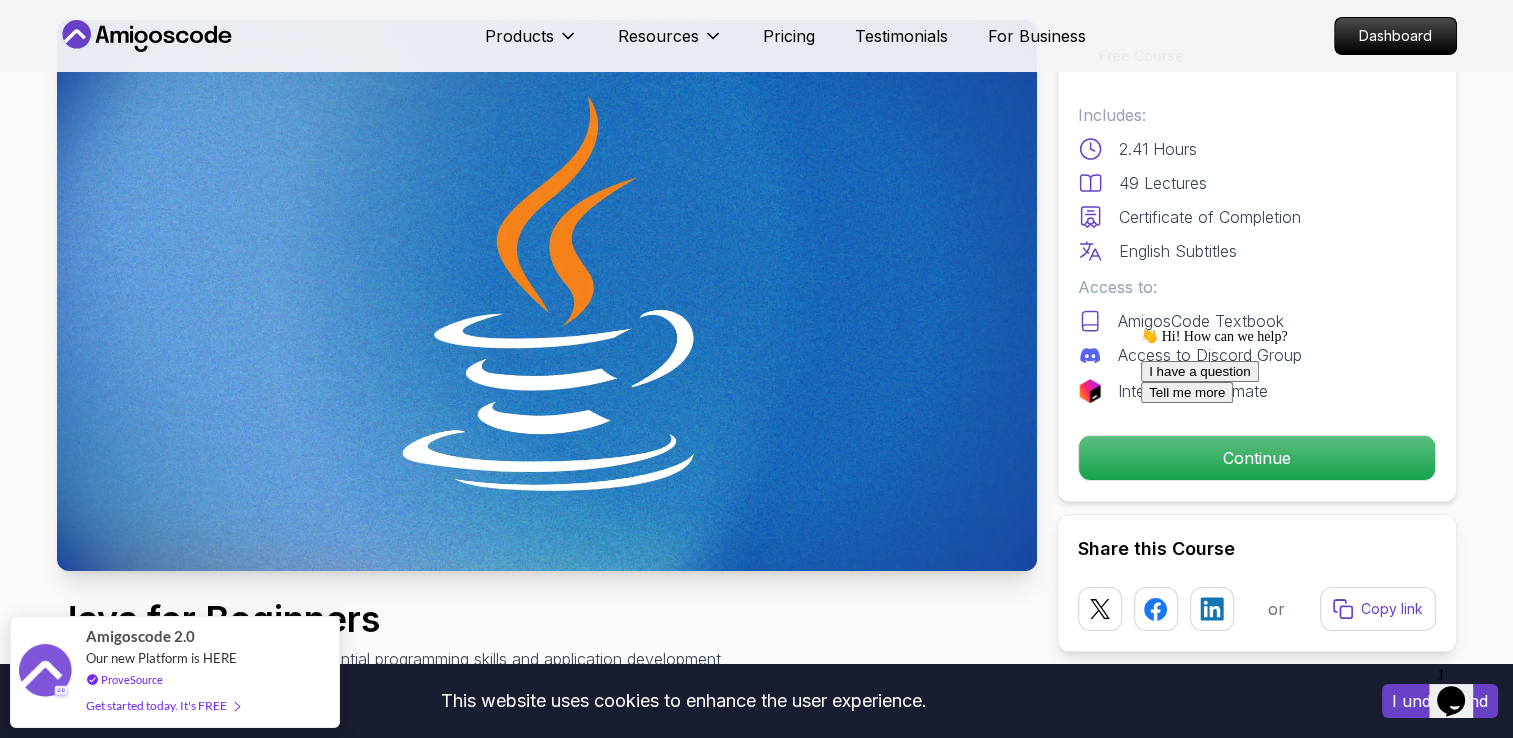 click at bounding box center (547, 295) 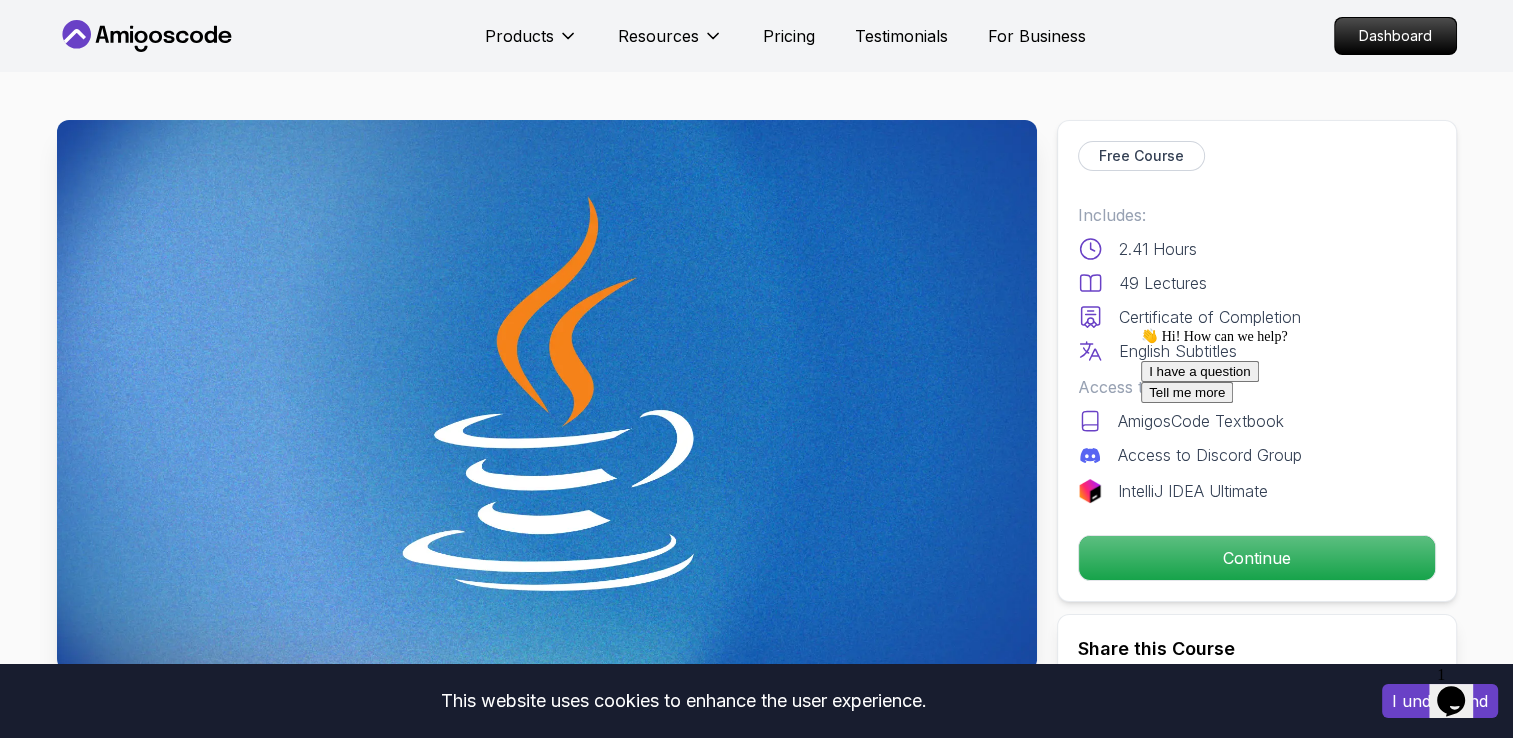 scroll, scrollTop: 0, scrollLeft: 0, axis: both 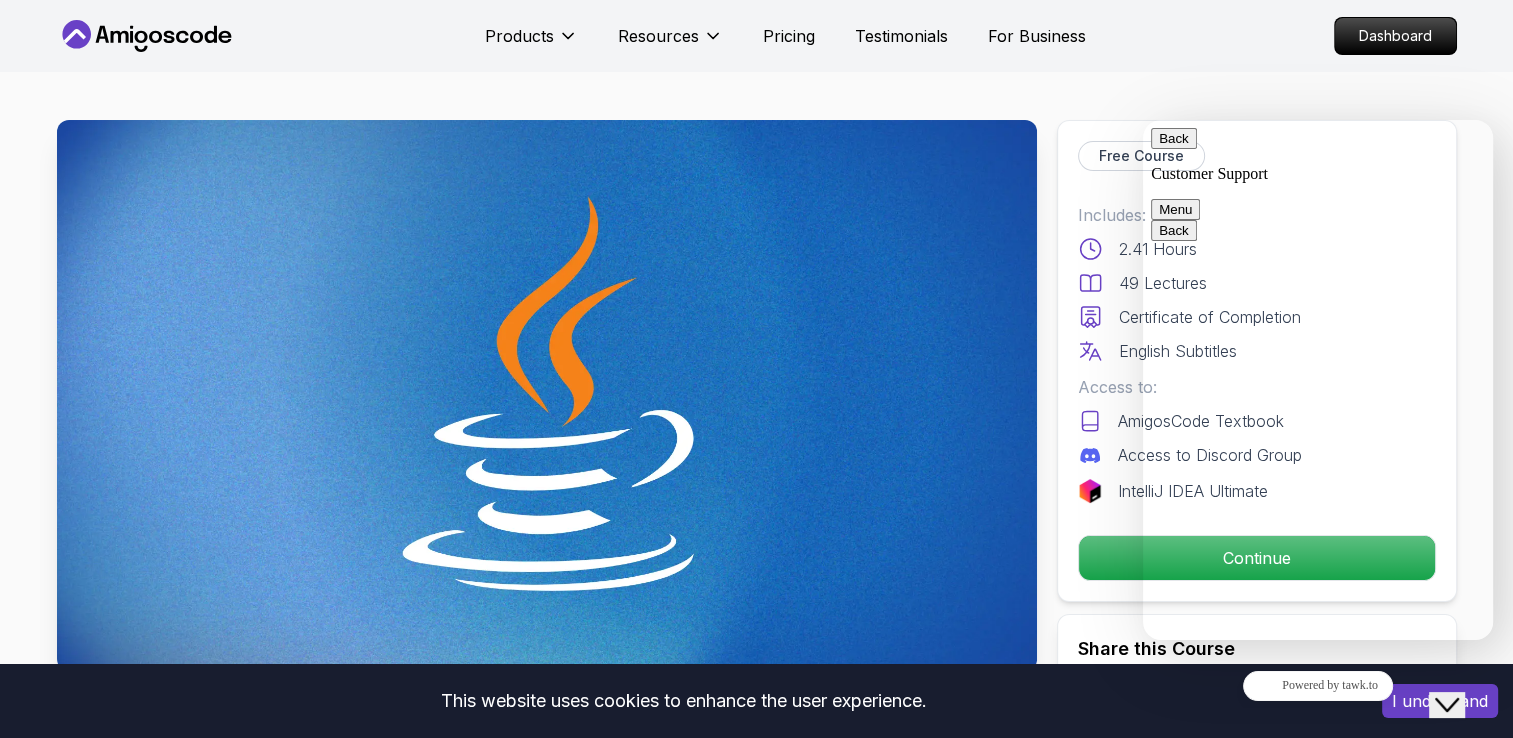 click on "Menu" at bounding box center (1175, 209) 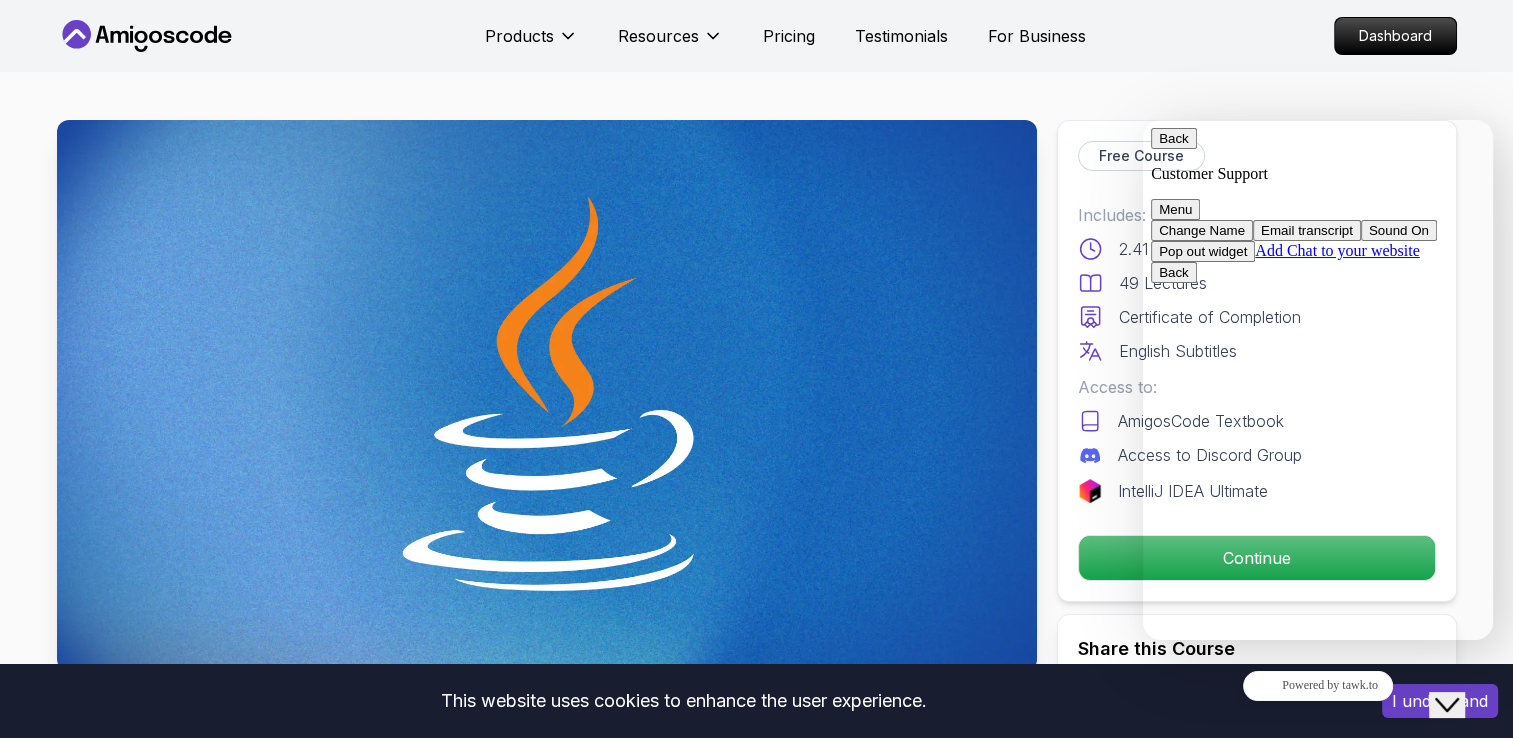 click on "Products Resources Pricing Testimonials For Business Dashboard" at bounding box center [757, 36] 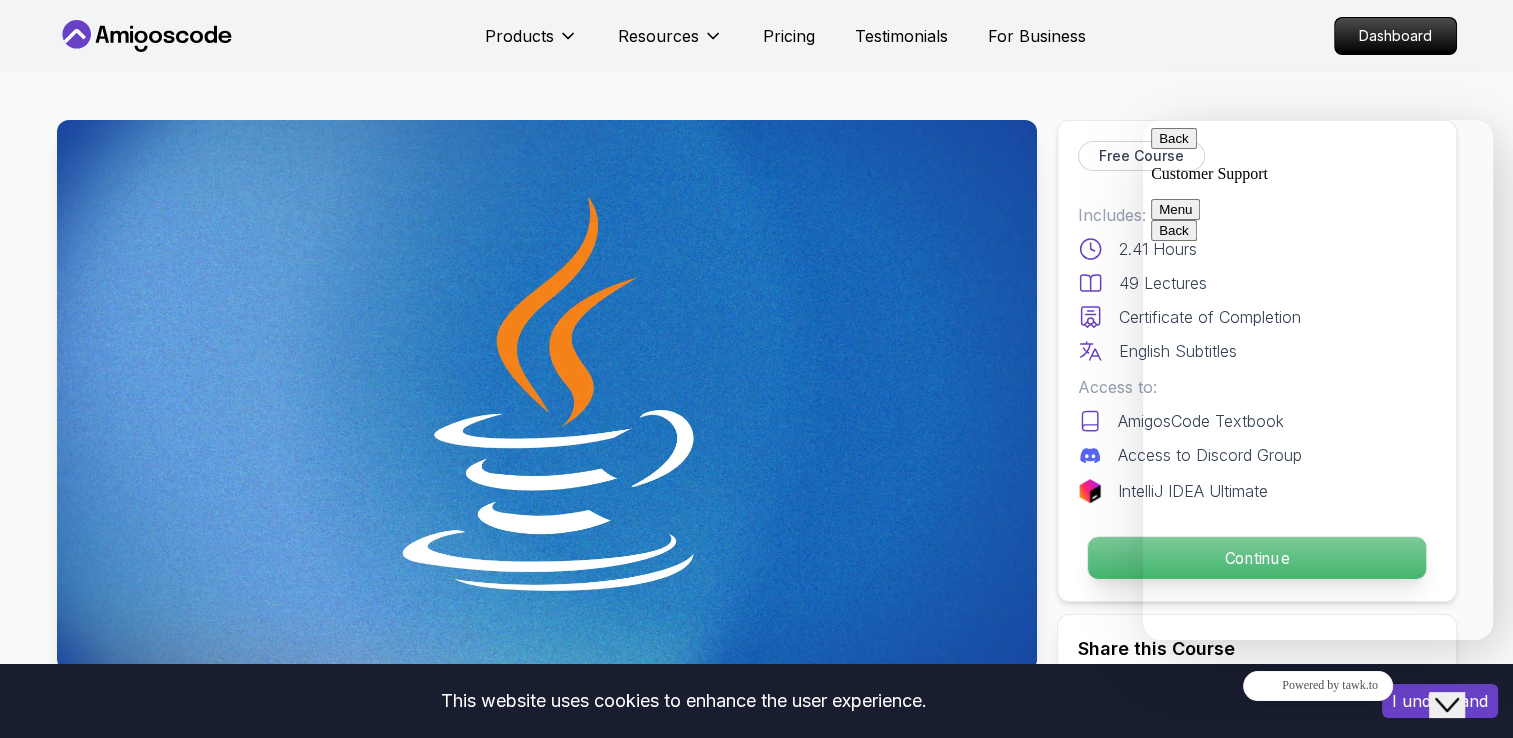 click on "Continue" at bounding box center [1256, 558] 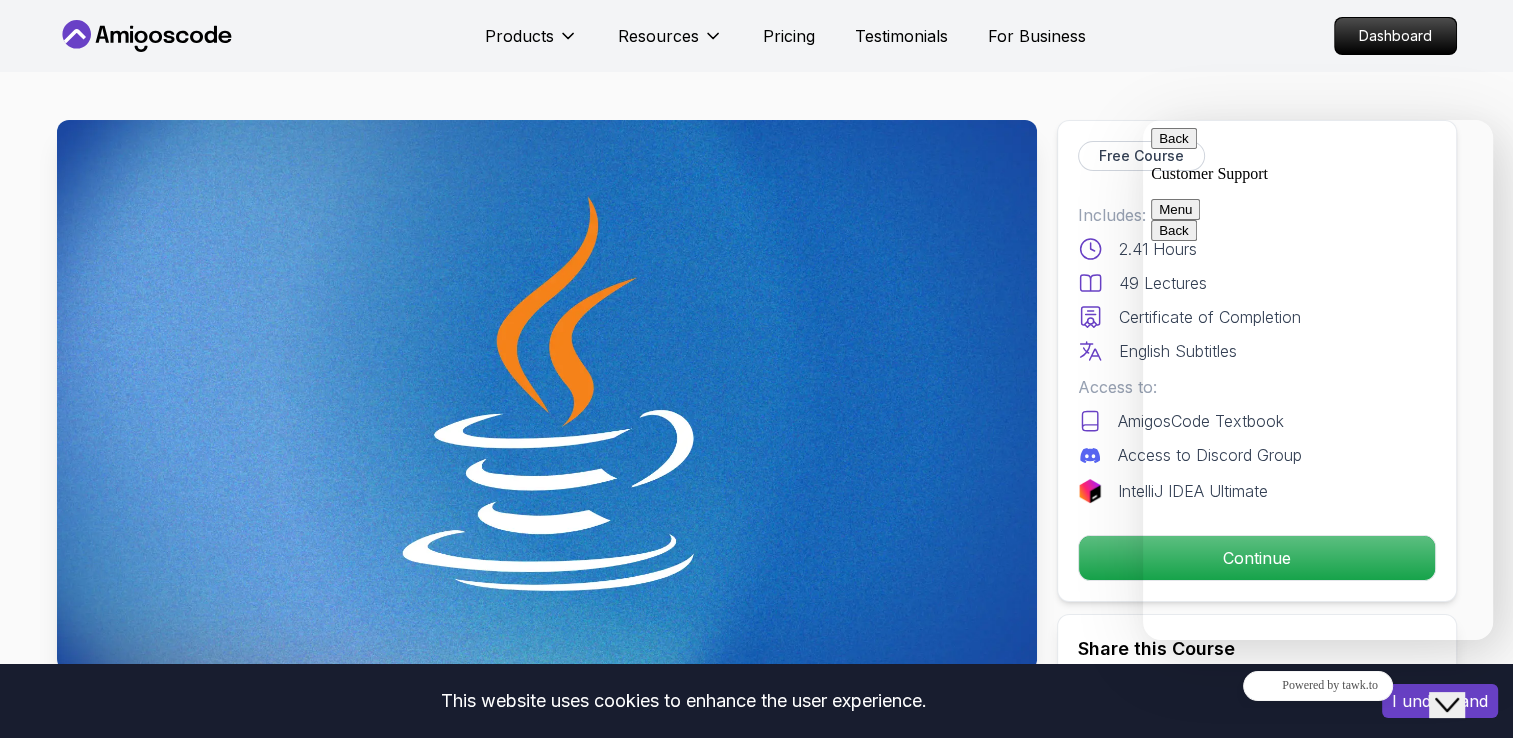 click at bounding box center [547, 395] 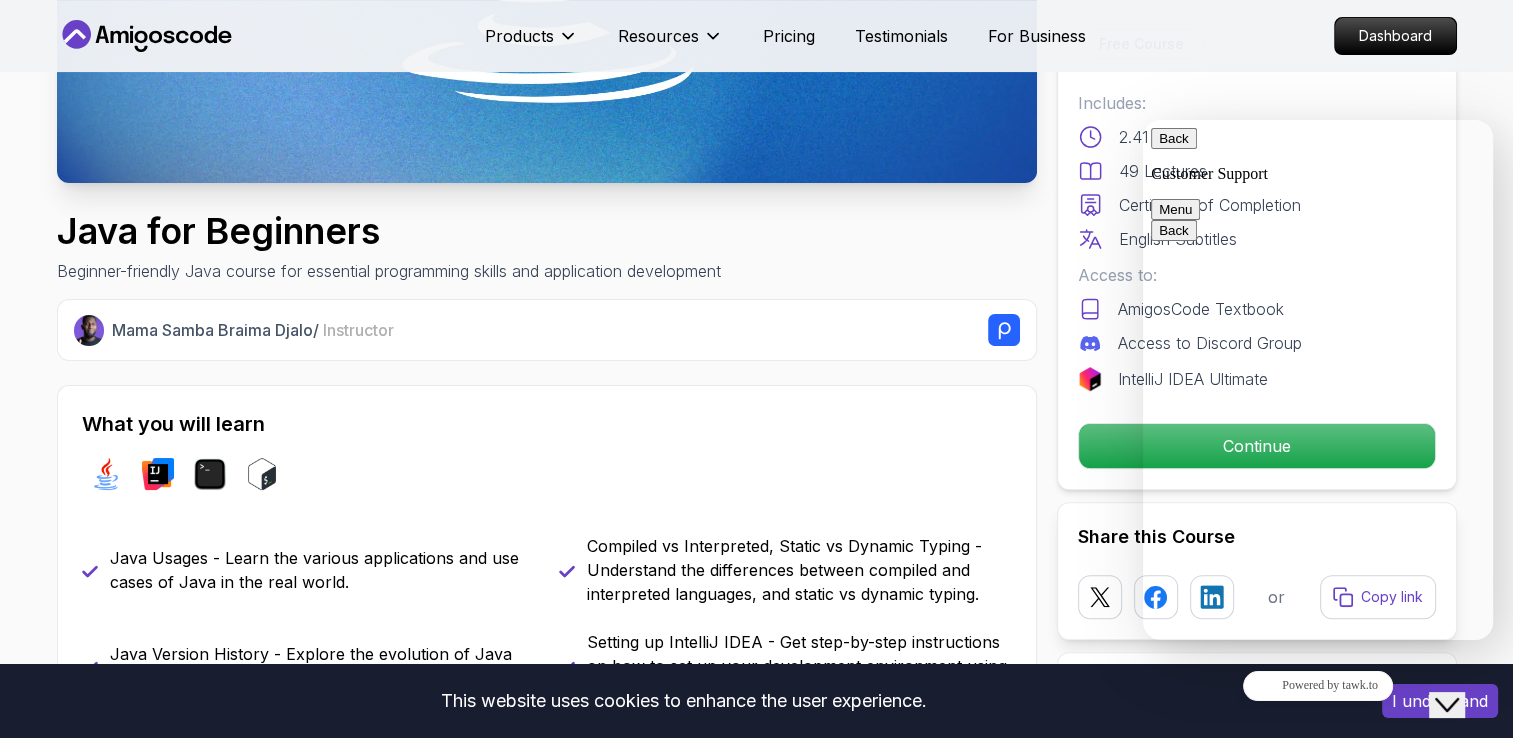 scroll, scrollTop: 500, scrollLeft: 0, axis: vertical 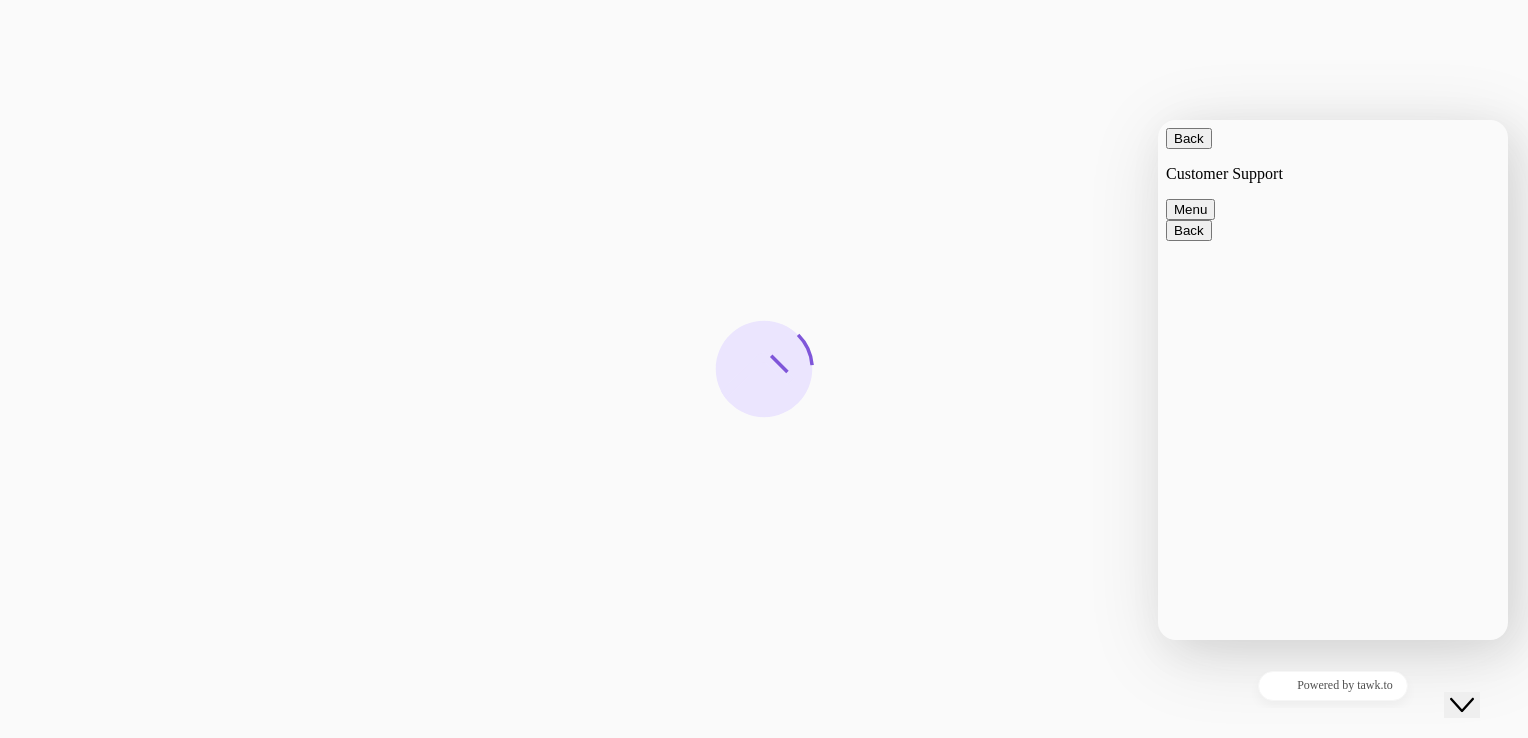 click on "Back" at bounding box center (1189, 138) 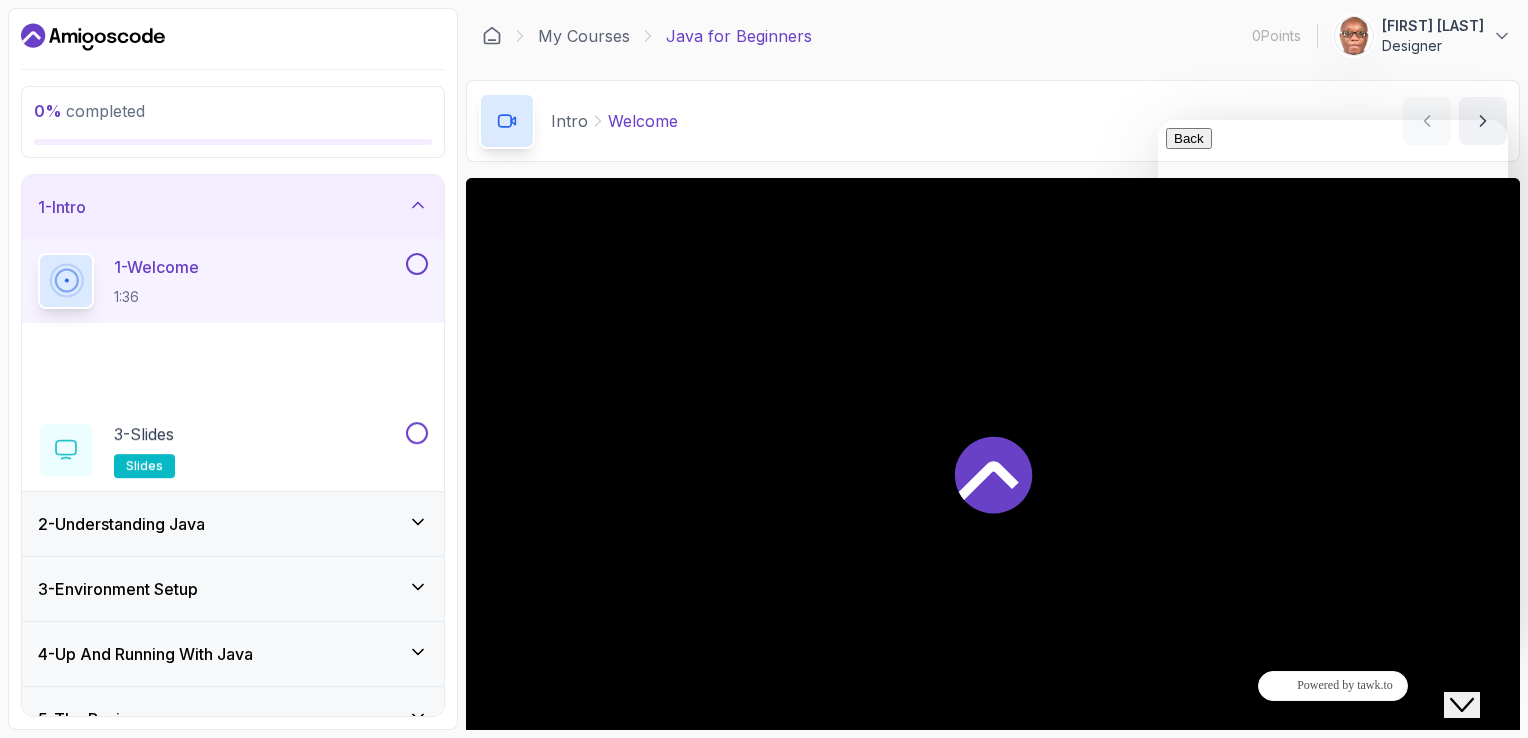 click at bounding box center [1174, 963] 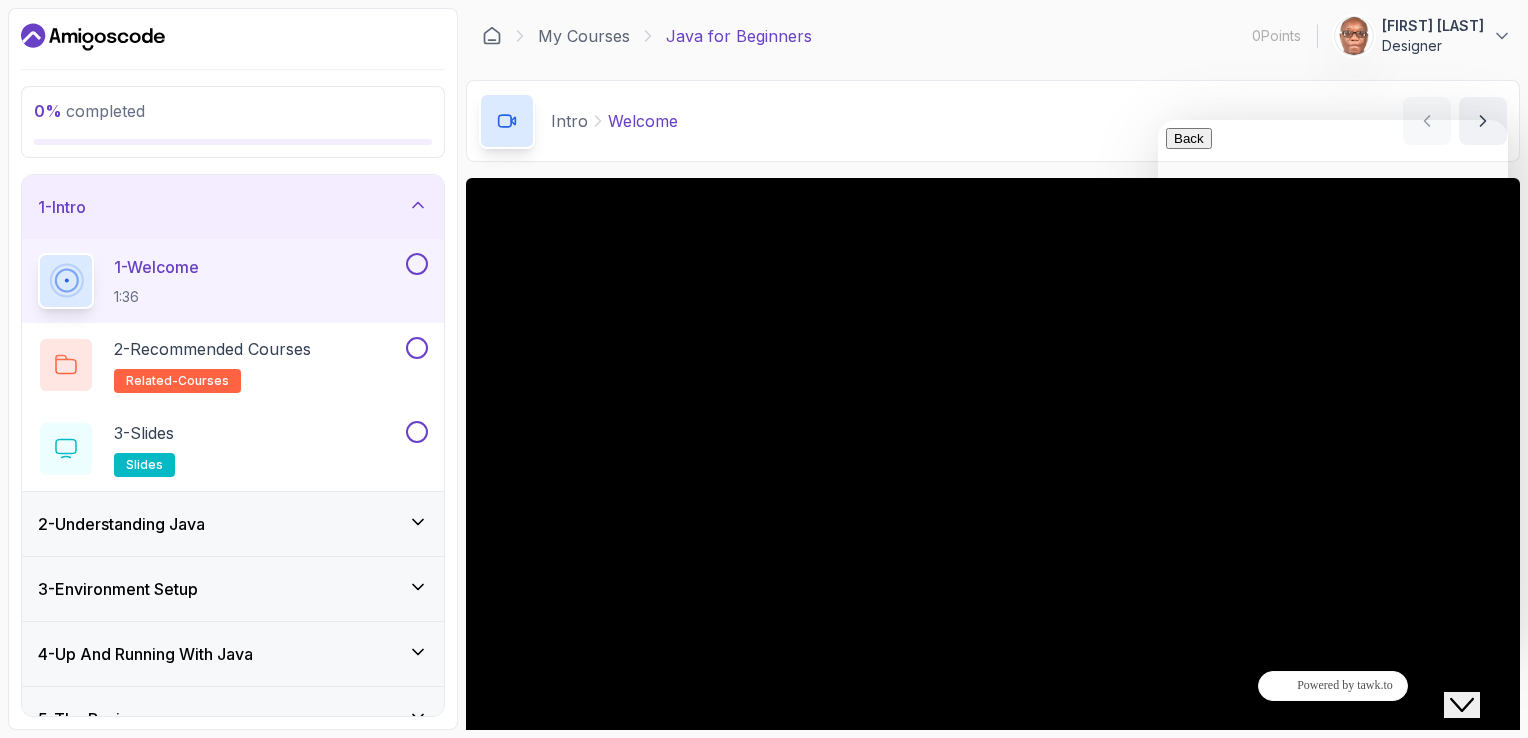 drag, startPoint x: 1467, startPoint y: 686, endPoint x: 1508, endPoint y: 731, distance: 60.876926 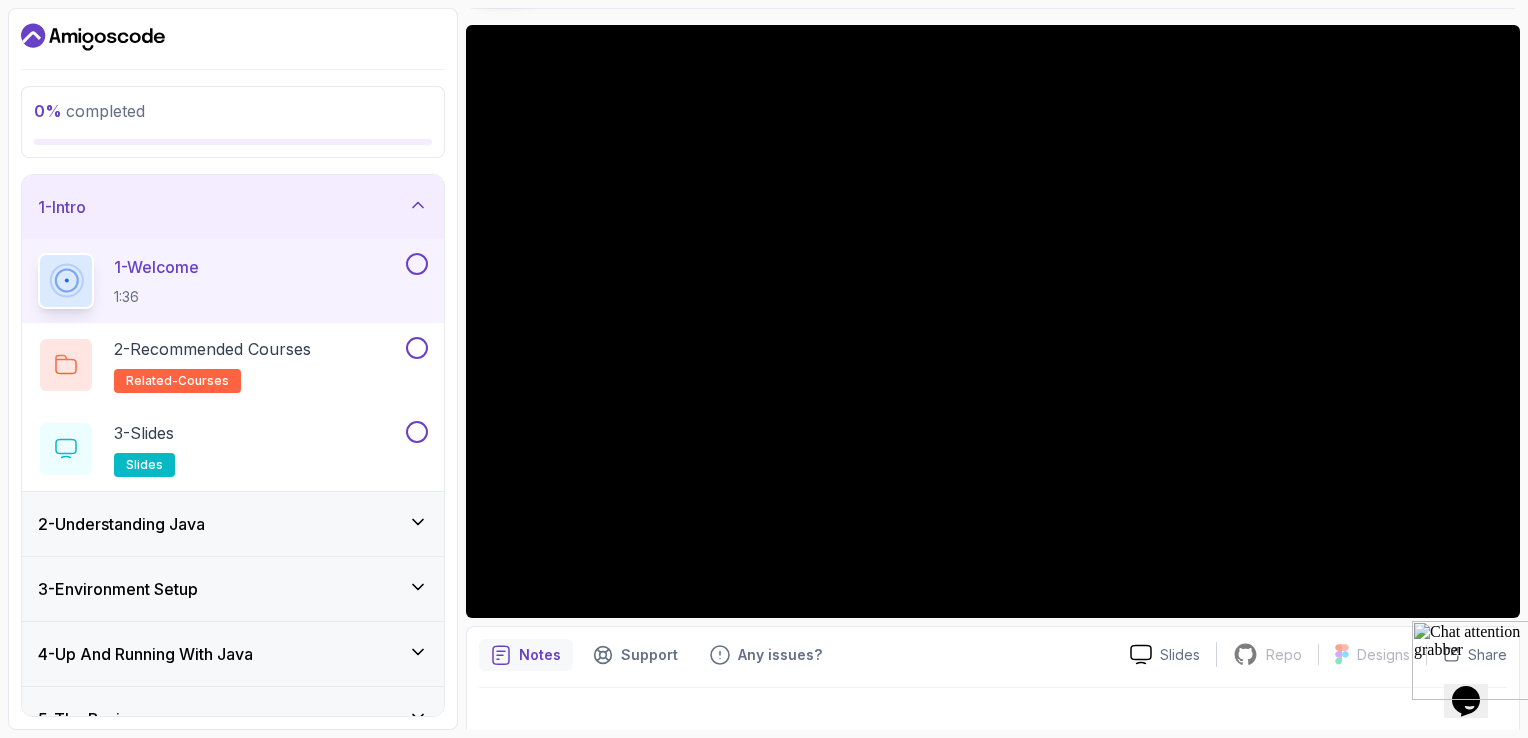 scroll, scrollTop: 178, scrollLeft: 0, axis: vertical 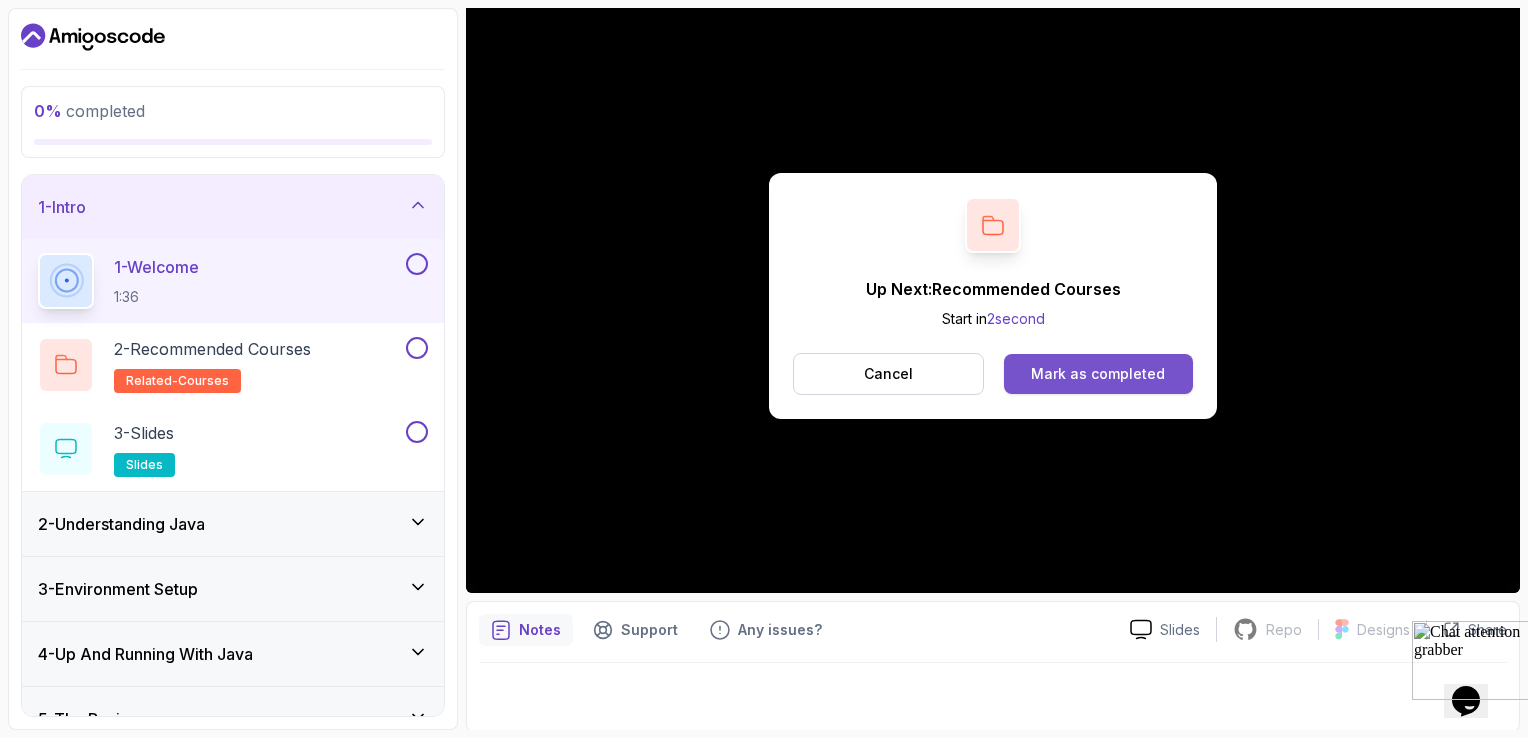 click on "Mark as completed" at bounding box center (1098, 374) 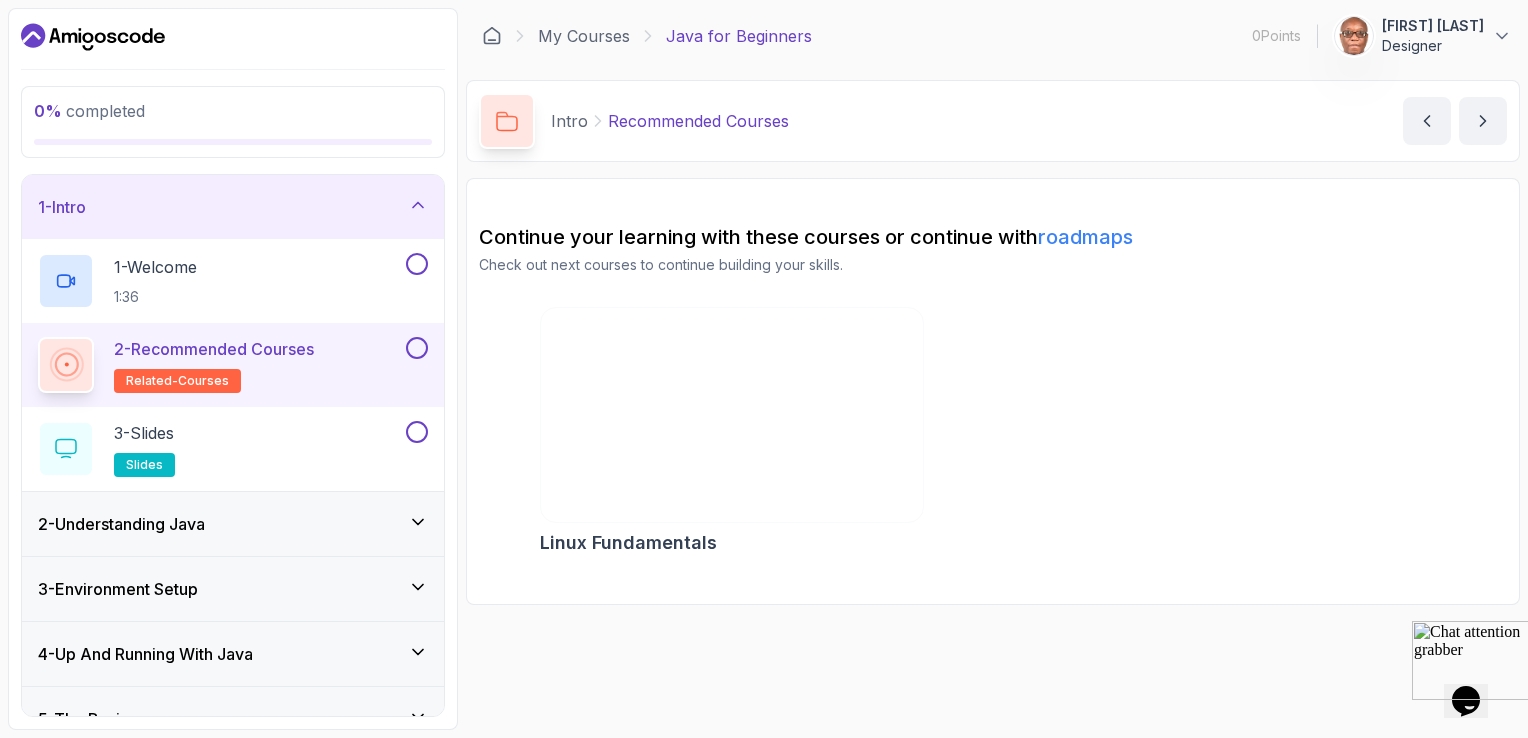 scroll, scrollTop: 0, scrollLeft: 0, axis: both 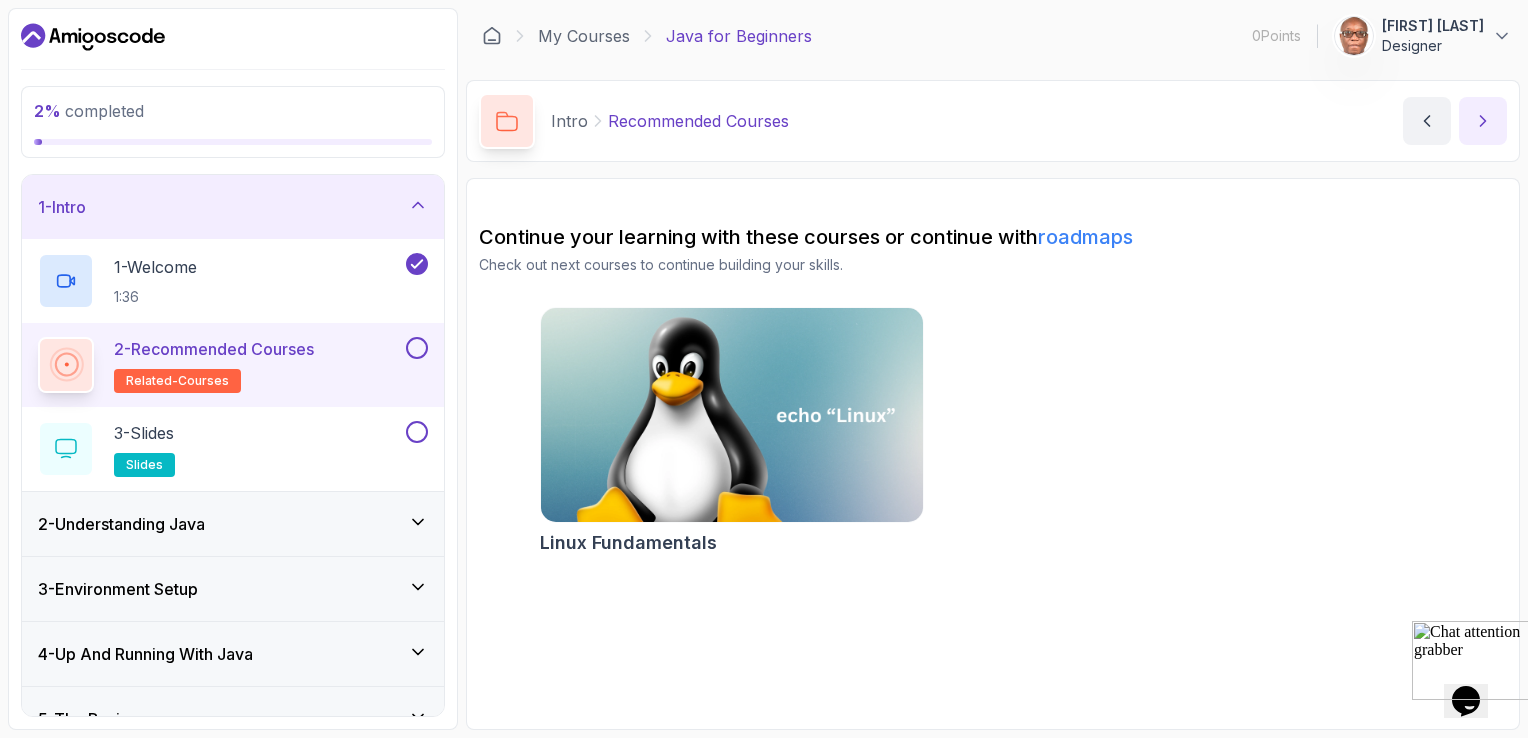 click 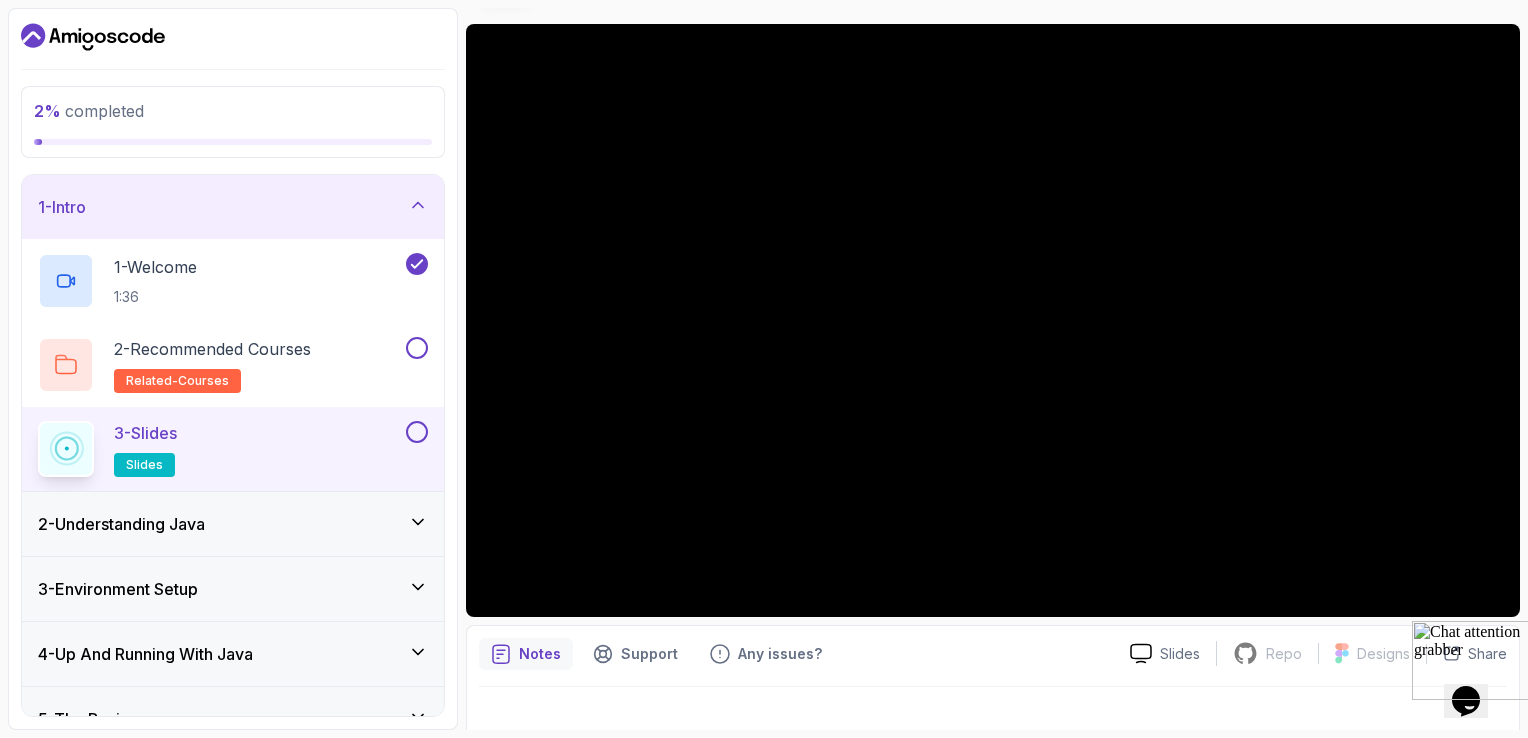scroll, scrollTop: 178, scrollLeft: 0, axis: vertical 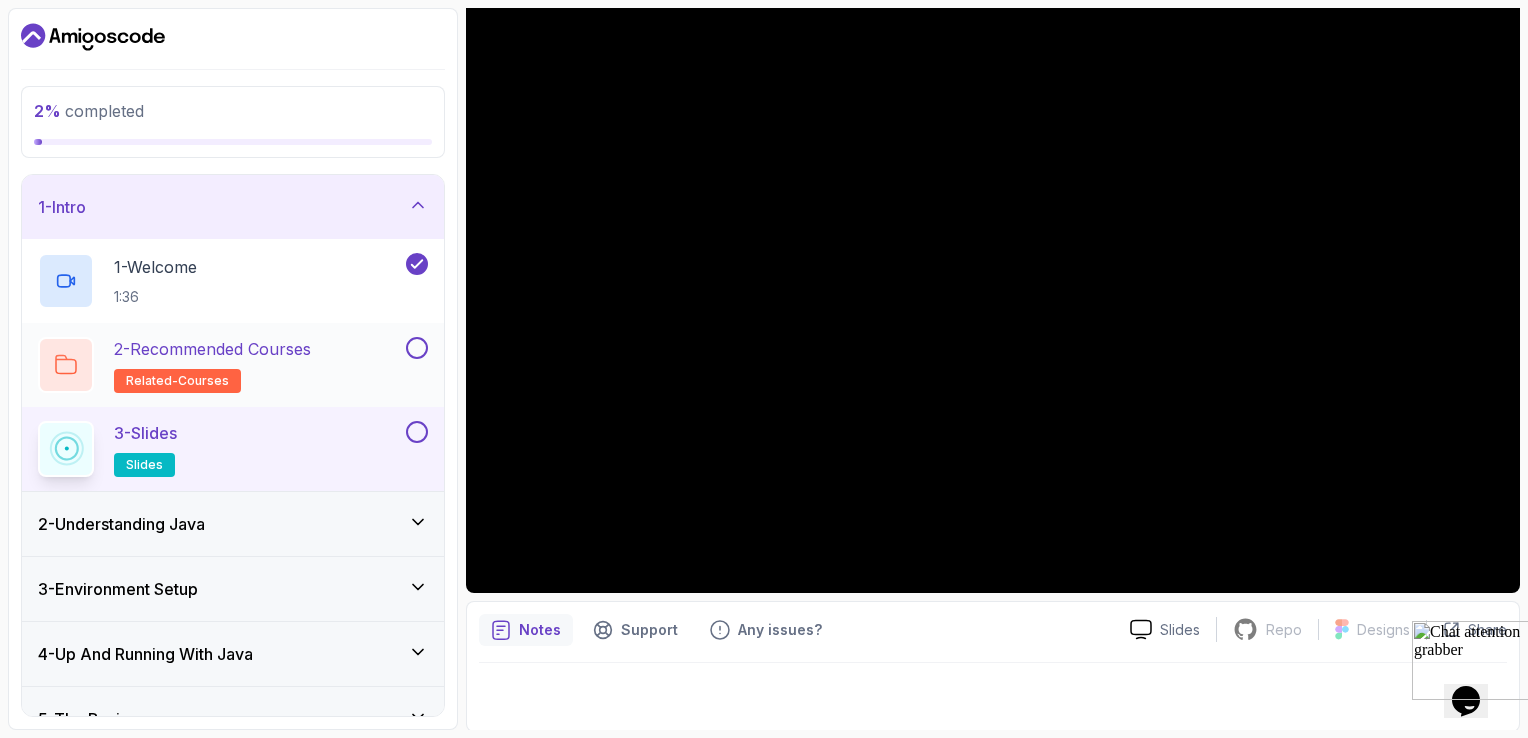 click at bounding box center [417, 348] 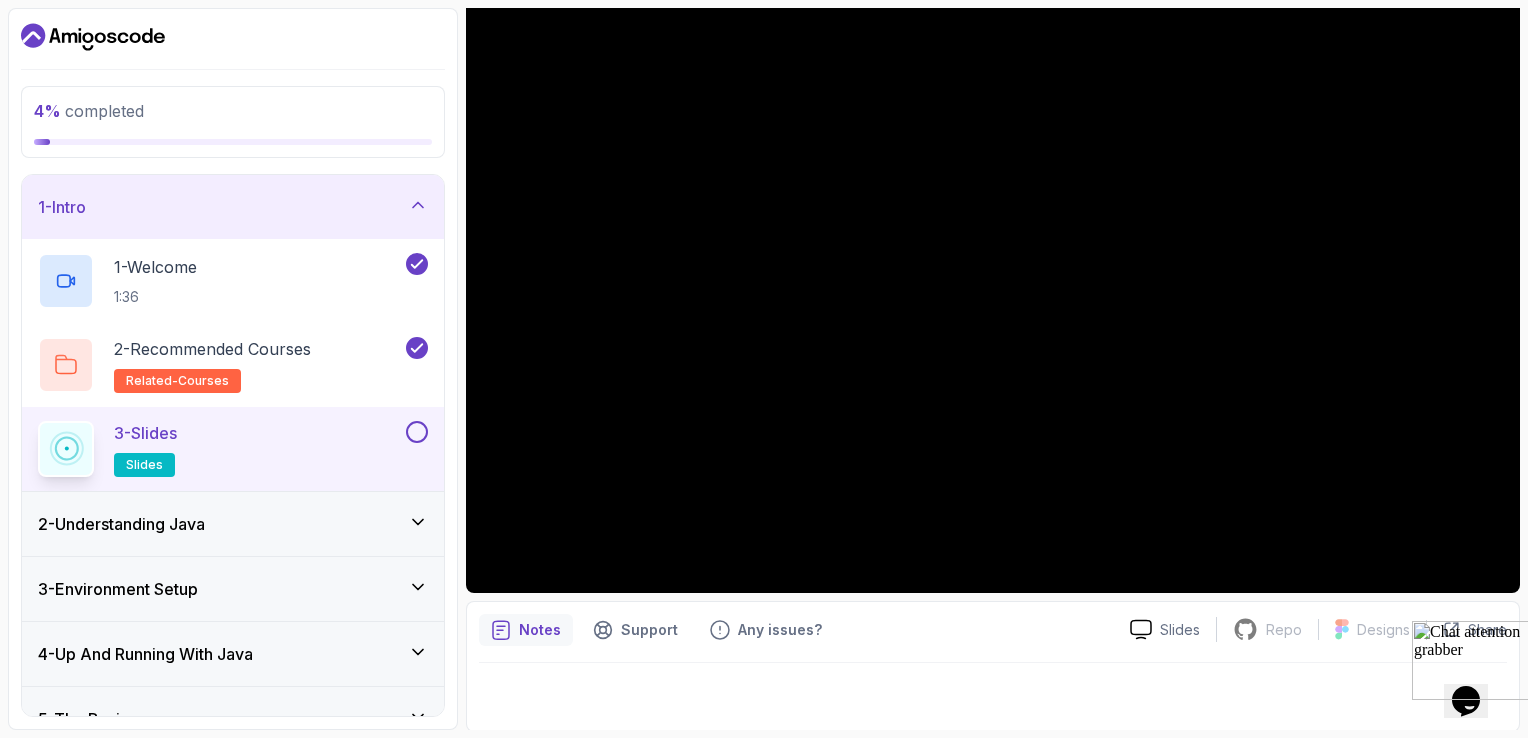 click at bounding box center (417, 432) 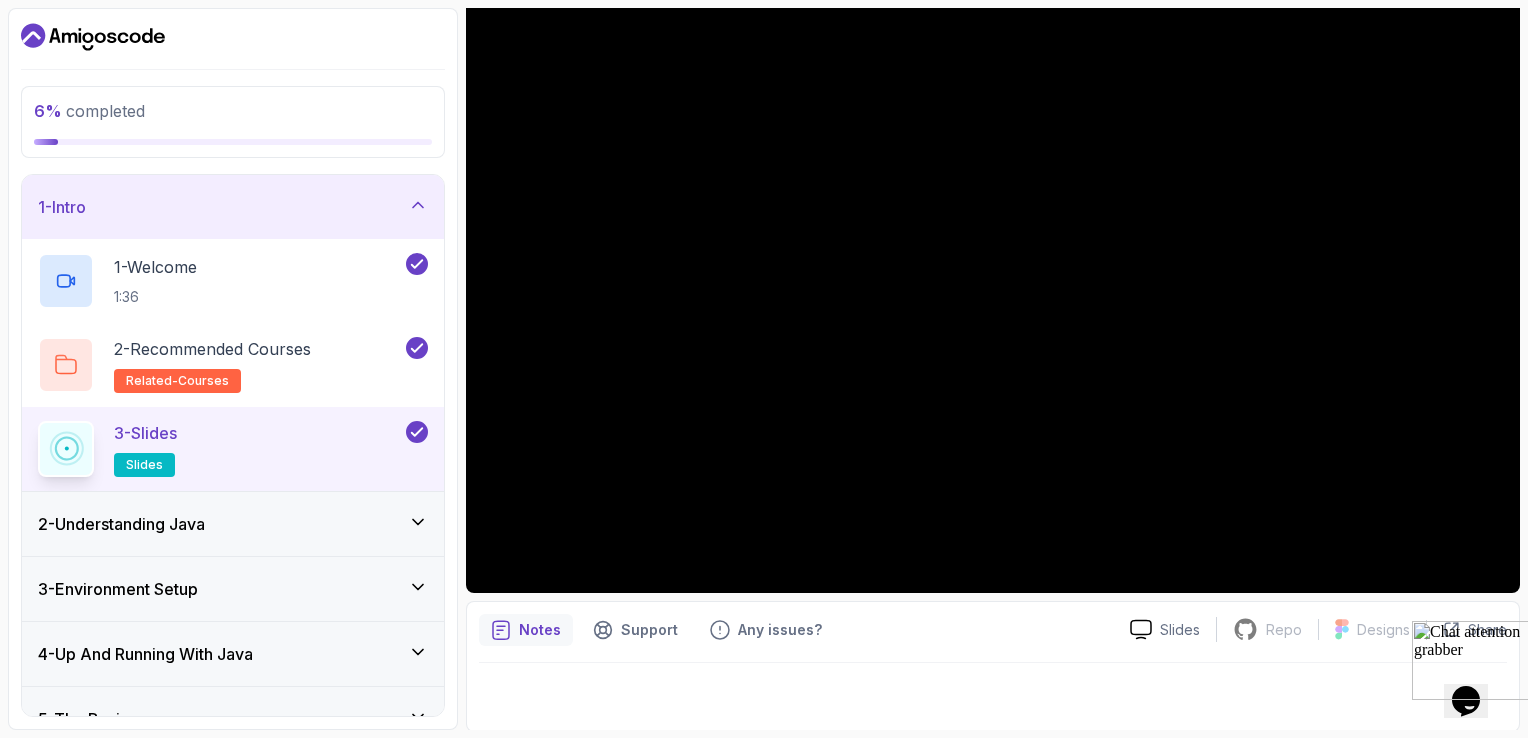 scroll, scrollTop: 100, scrollLeft: 0, axis: vertical 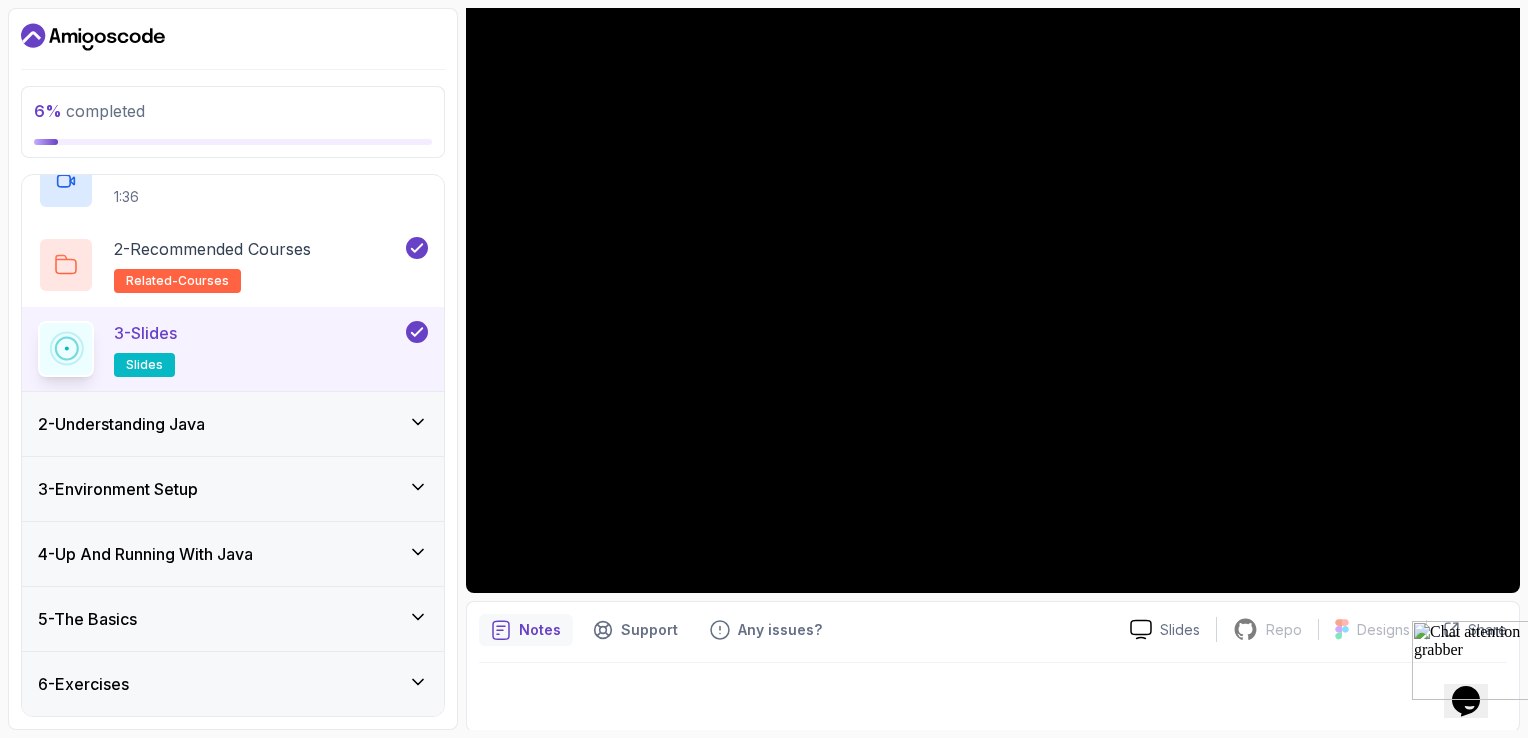 click on "2  -  Understanding Java" at bounding box center [121, 424] 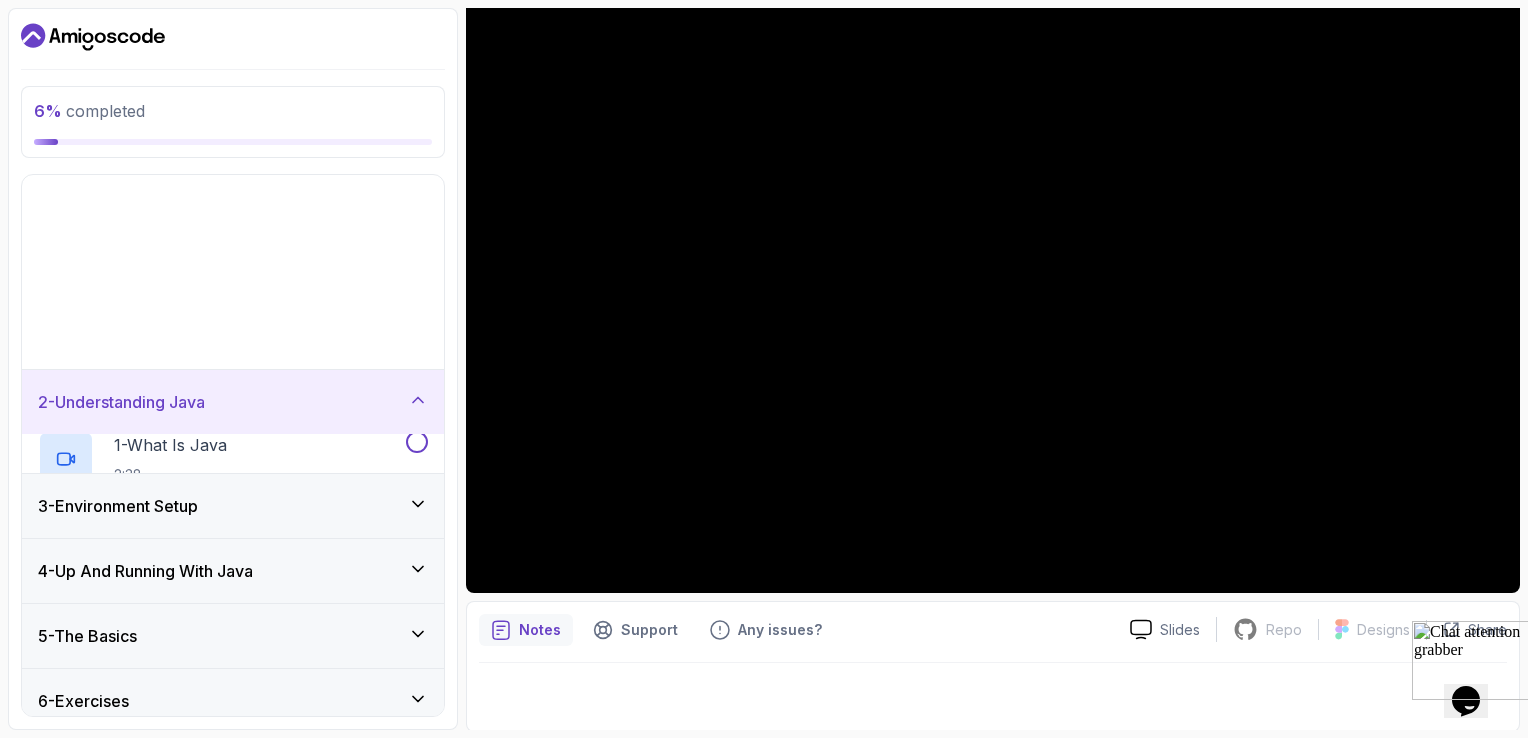 scroll, scrollTop: 0, scrollLeft: 0, axis: both 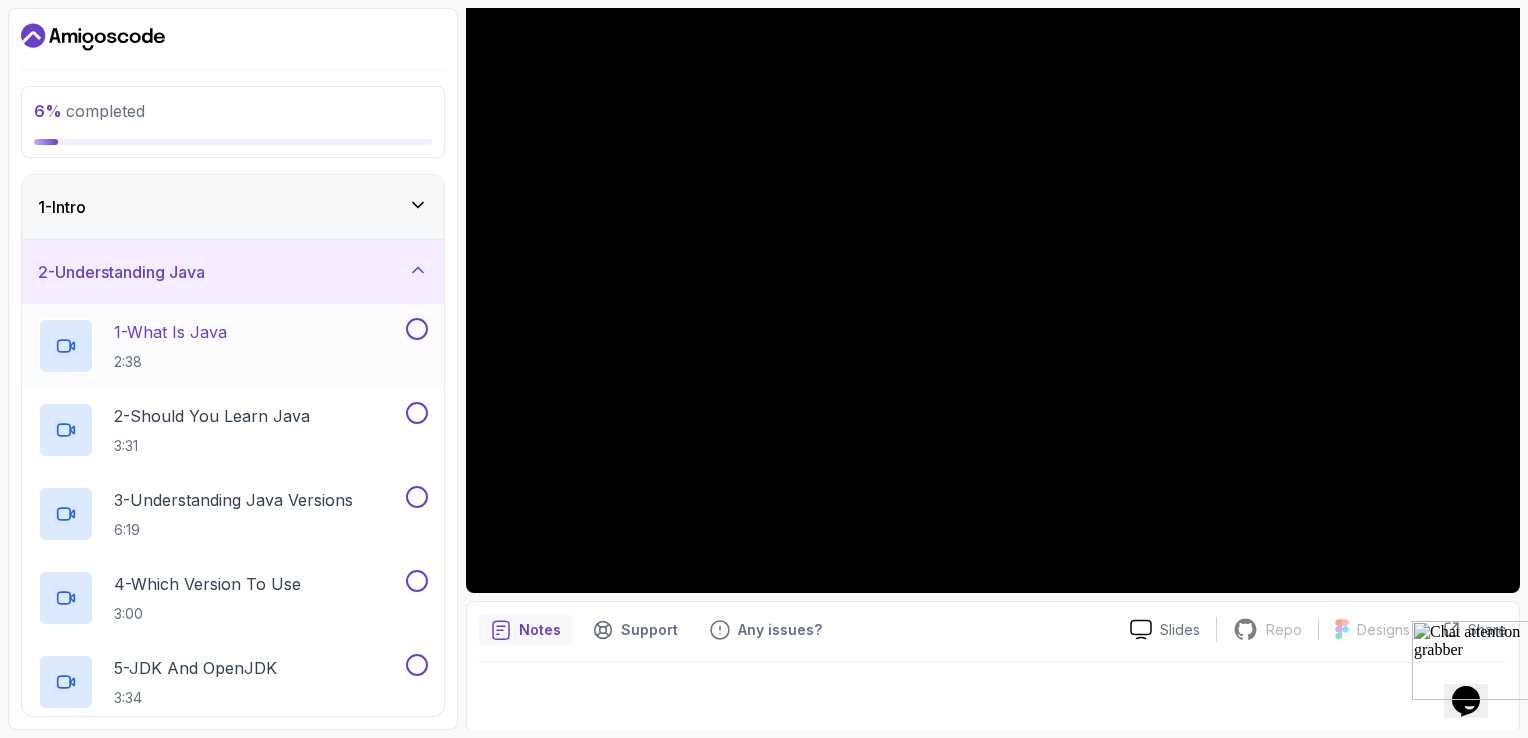 click on "1  -  What Is Java" at bounding box center [170, 332] 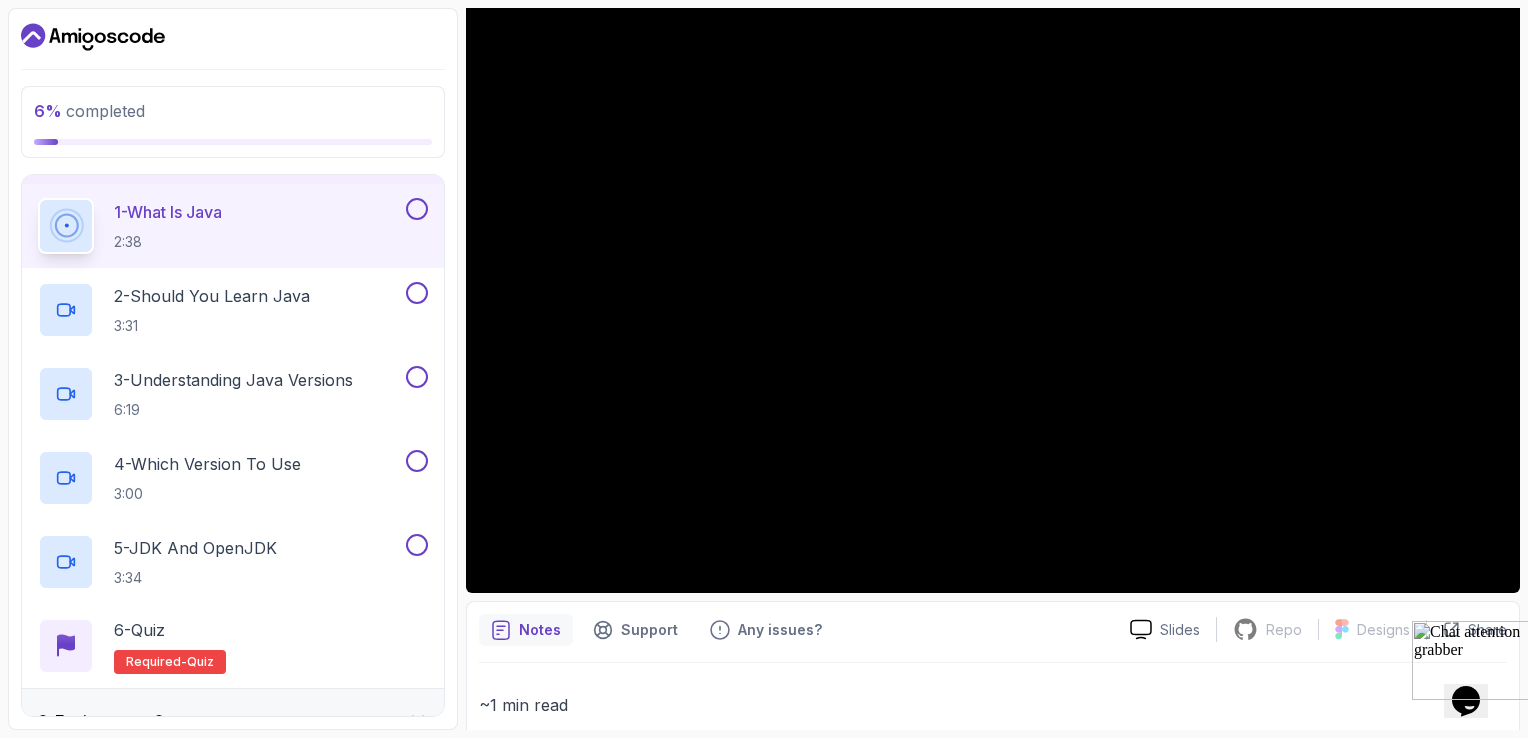 scroll, scrollTop: 0, scrollLeft: 0, axis: both 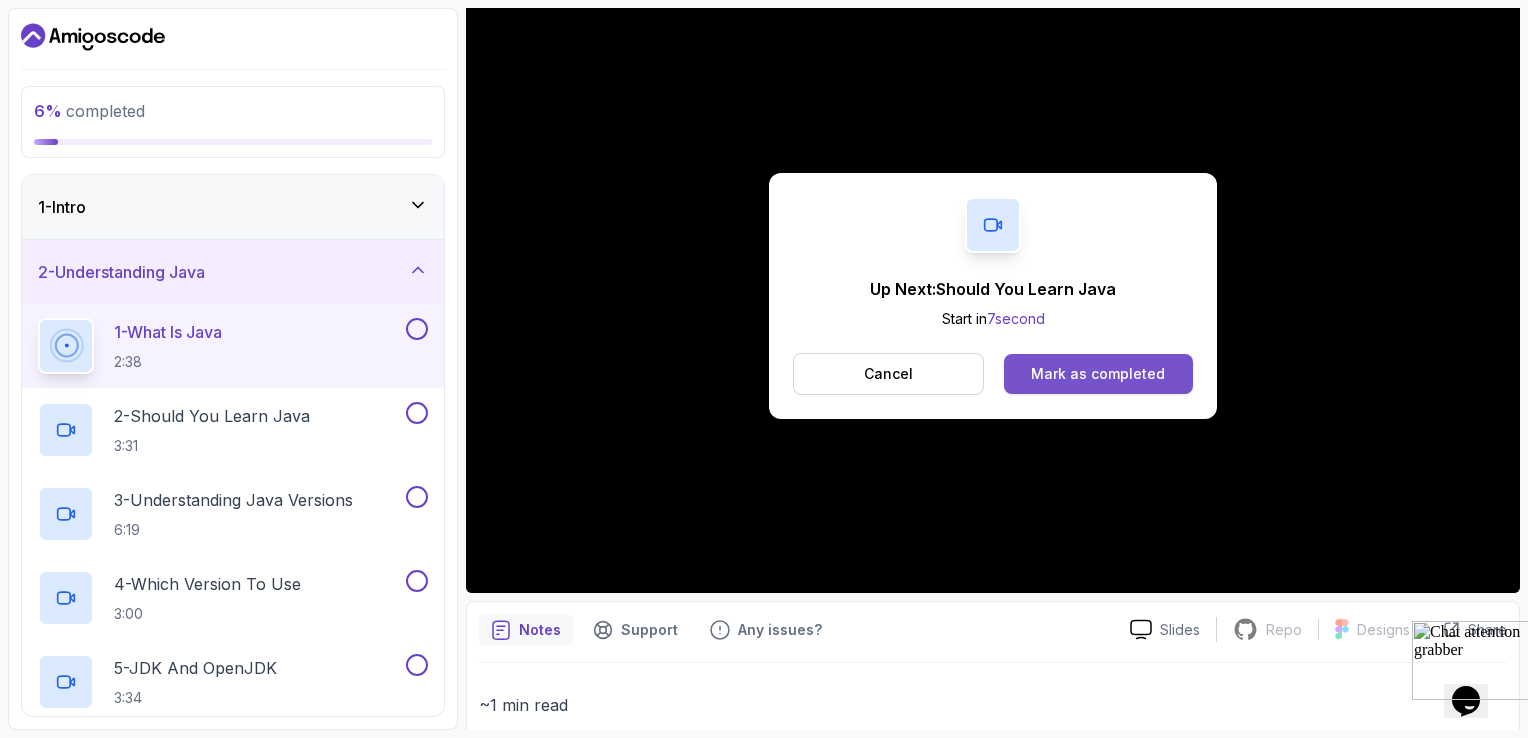 click on "Mark as completed" at bounding box center [1098, 374] 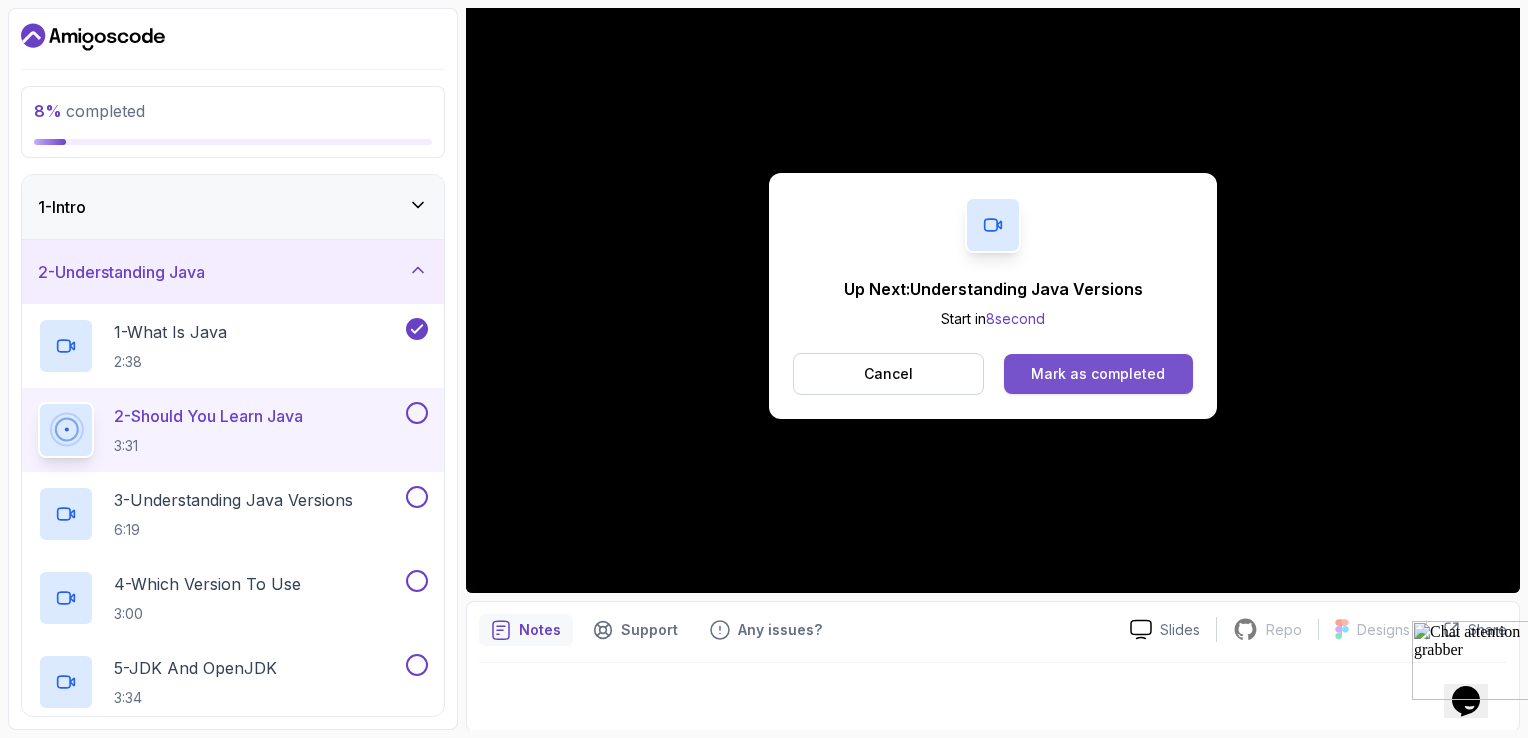 click on "Mark as completed" at bounding box center [1098, 374] 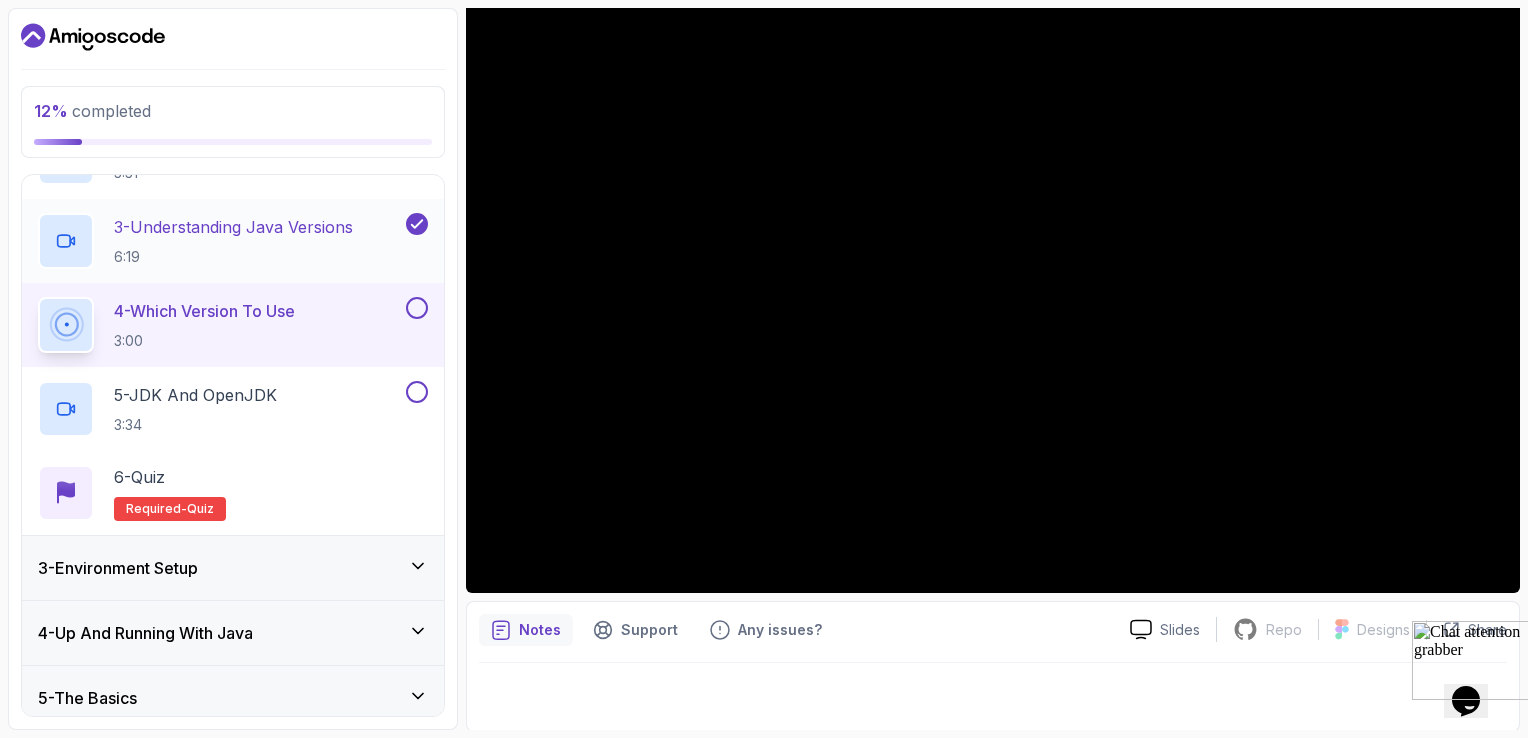 scroll, scrollTop: 413, scrollLeft: 0, axis: vertical 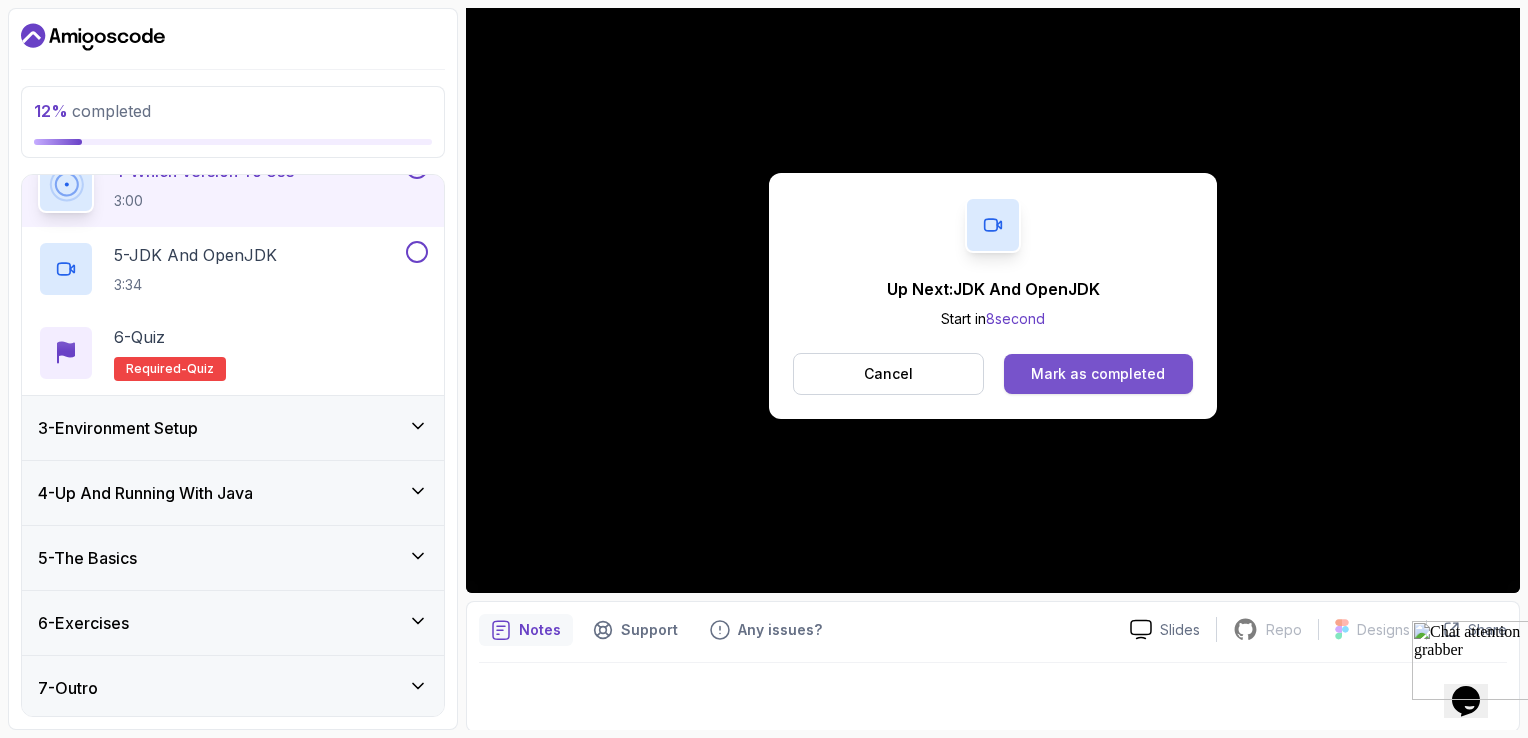 click on "Mark as completed" at bounding box center [1098, 374] 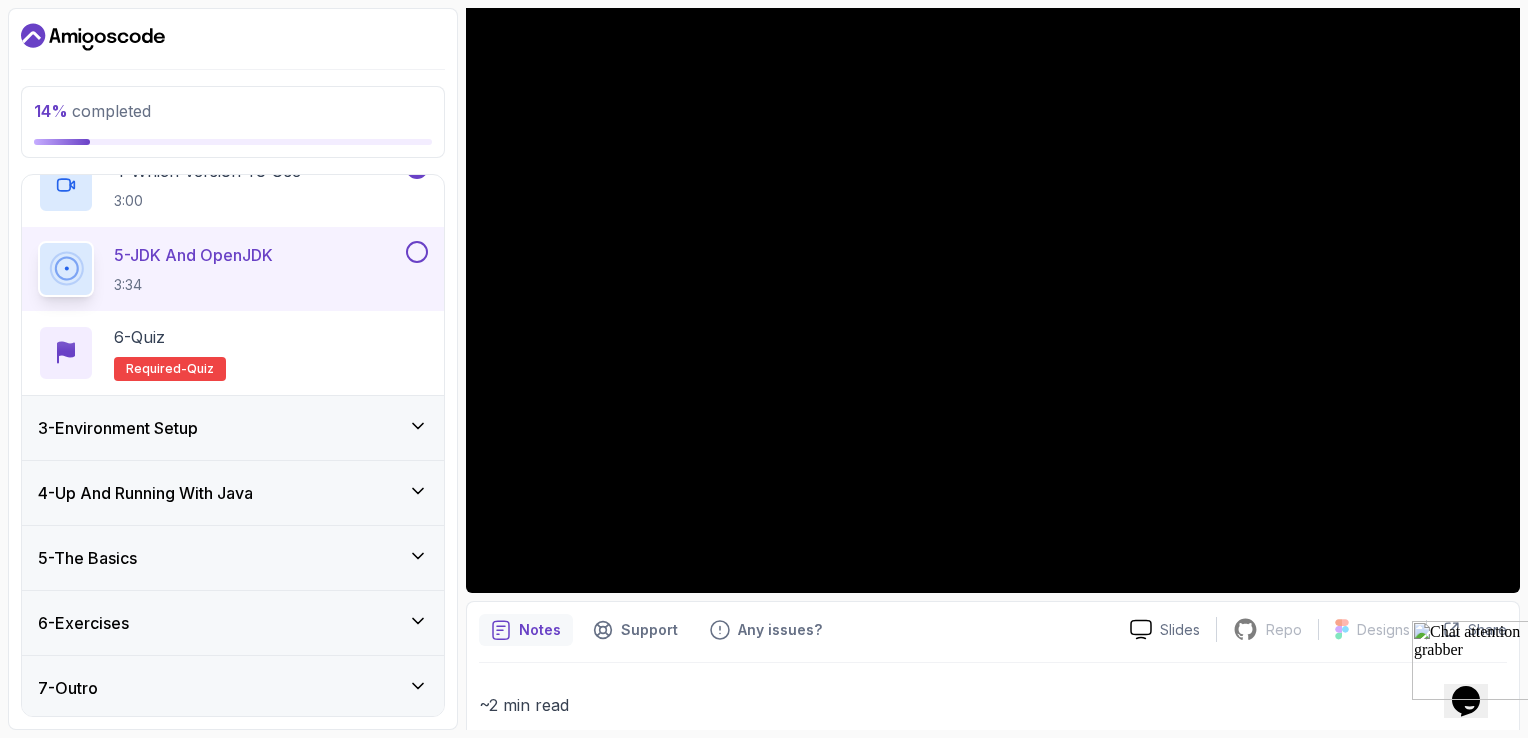 scroll, scrollTop: 0, scrollLeft: 0, axis: both 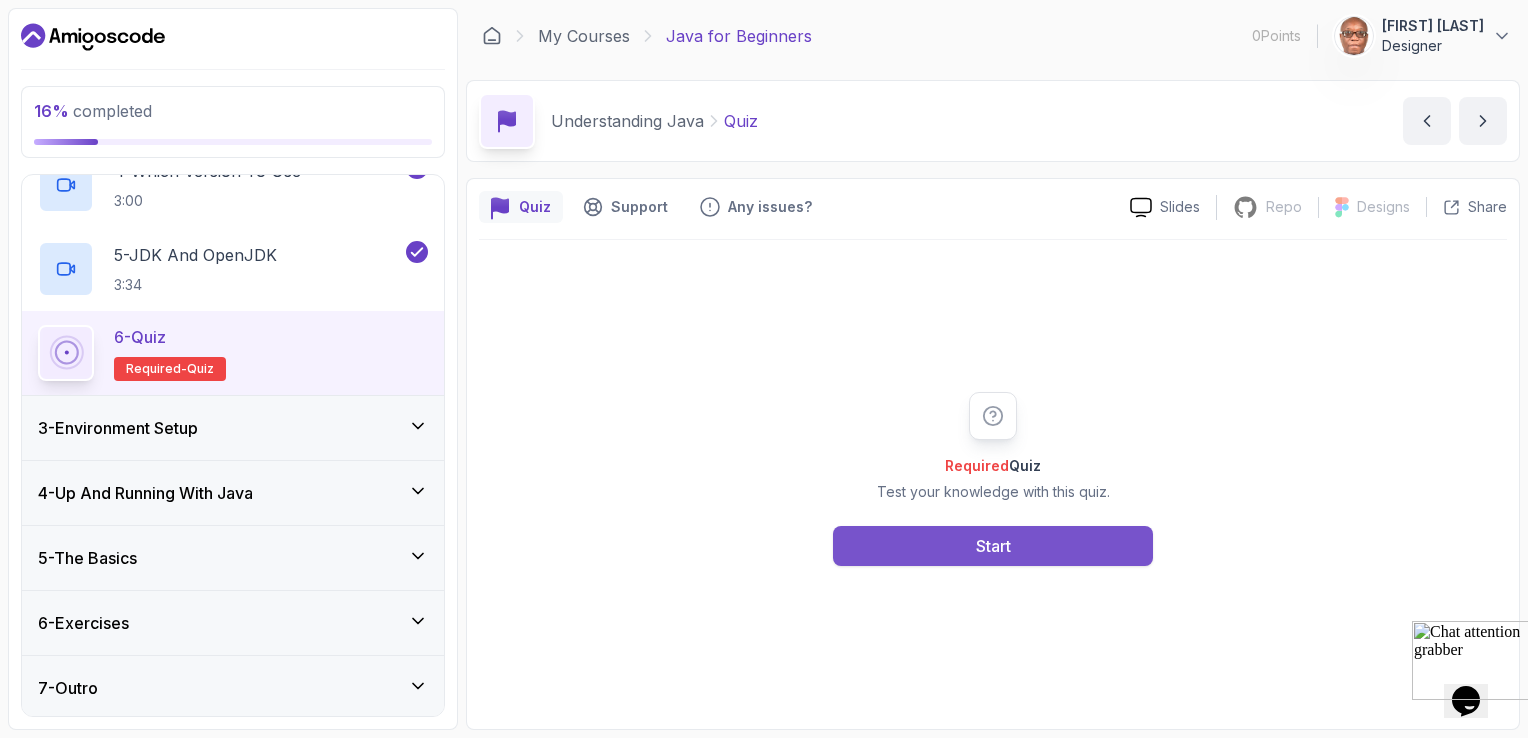 click on "Start" at bounding box center [993, 546] 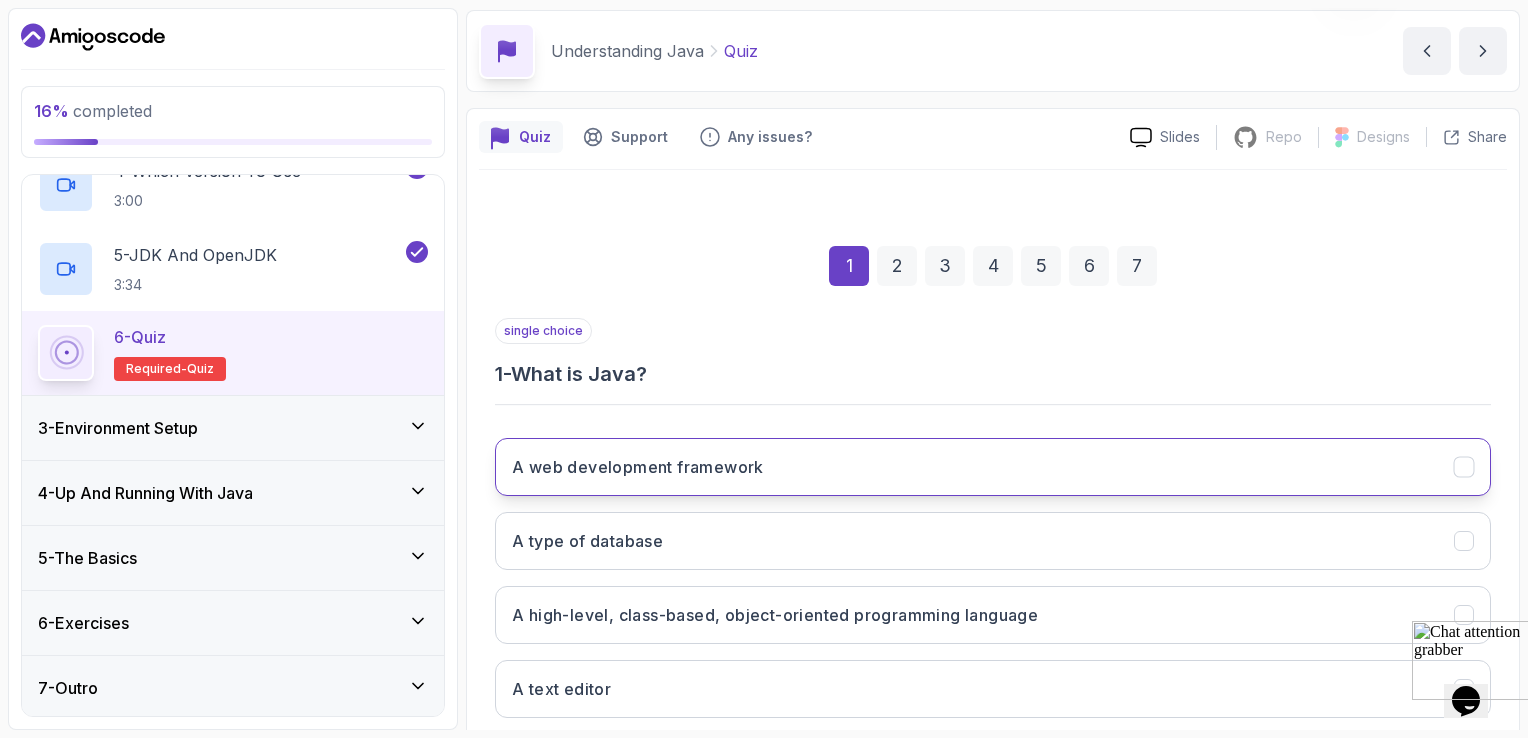 scroll, scrollTop: 184, scrollLeft: 0, axis: vertical 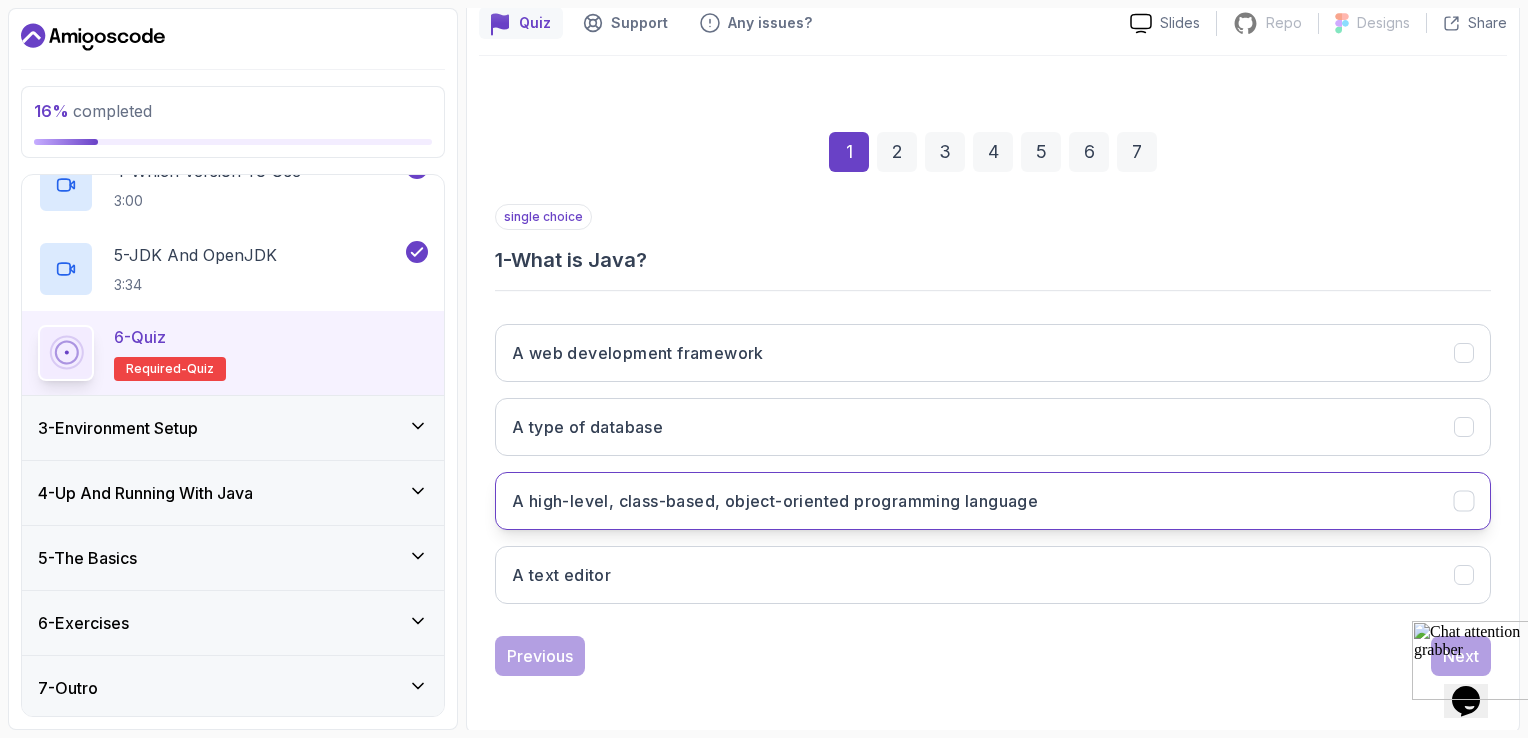 click on "A high-level, class-based, object-oriented programming language" at bounding box center [775, 501] 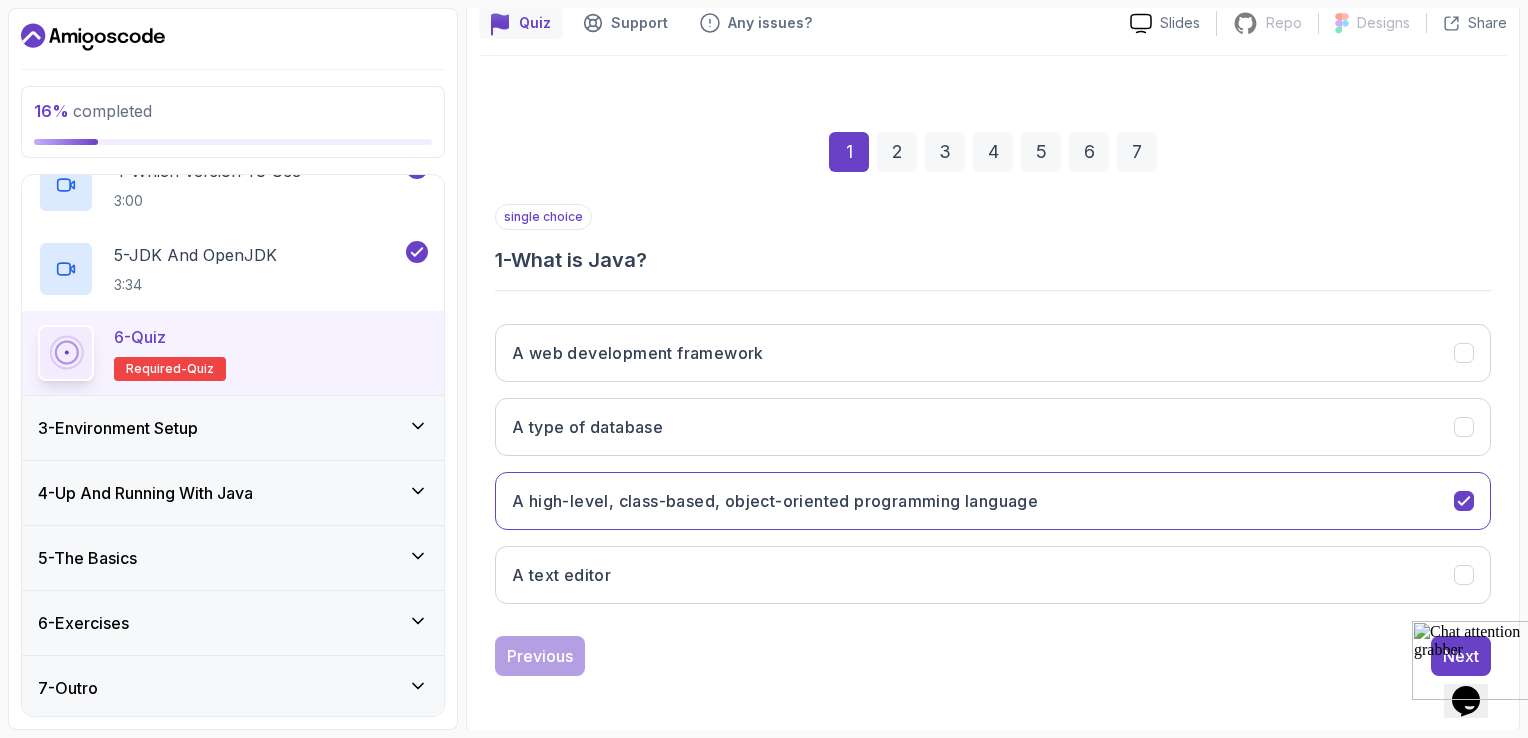 click at bounding box center (1474, 660) 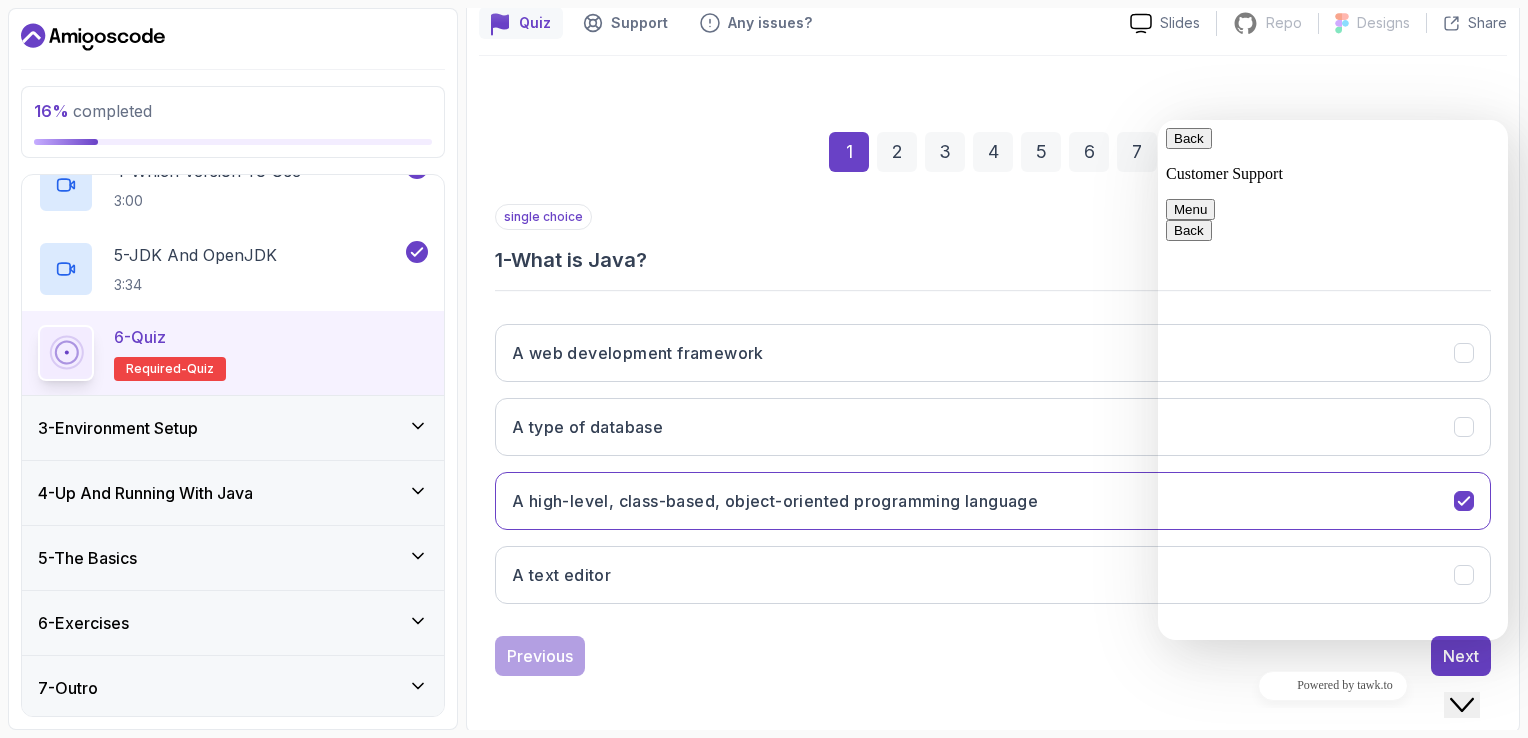 click on "Close Chat This icon closes the chat window." 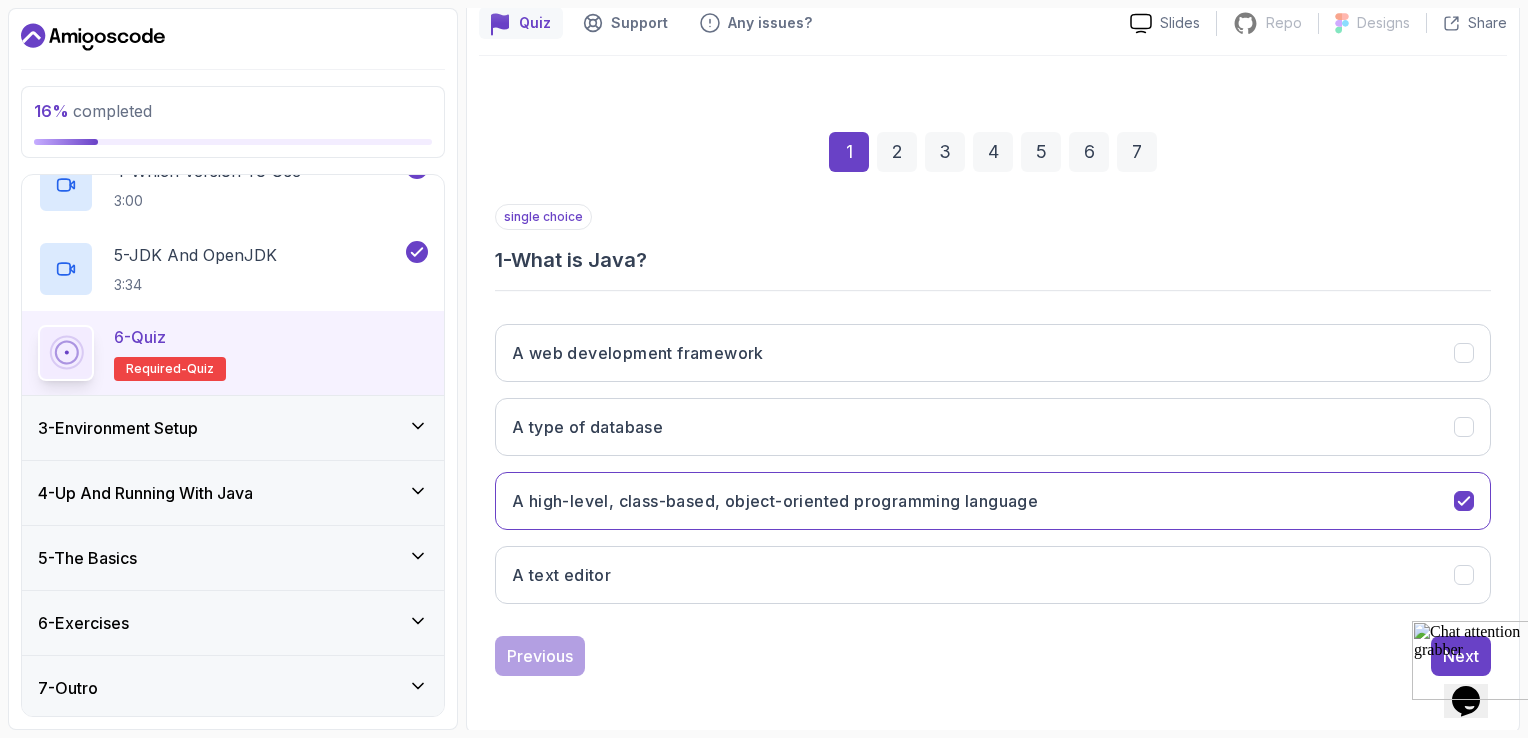 click at bounding box center [1474, 660] 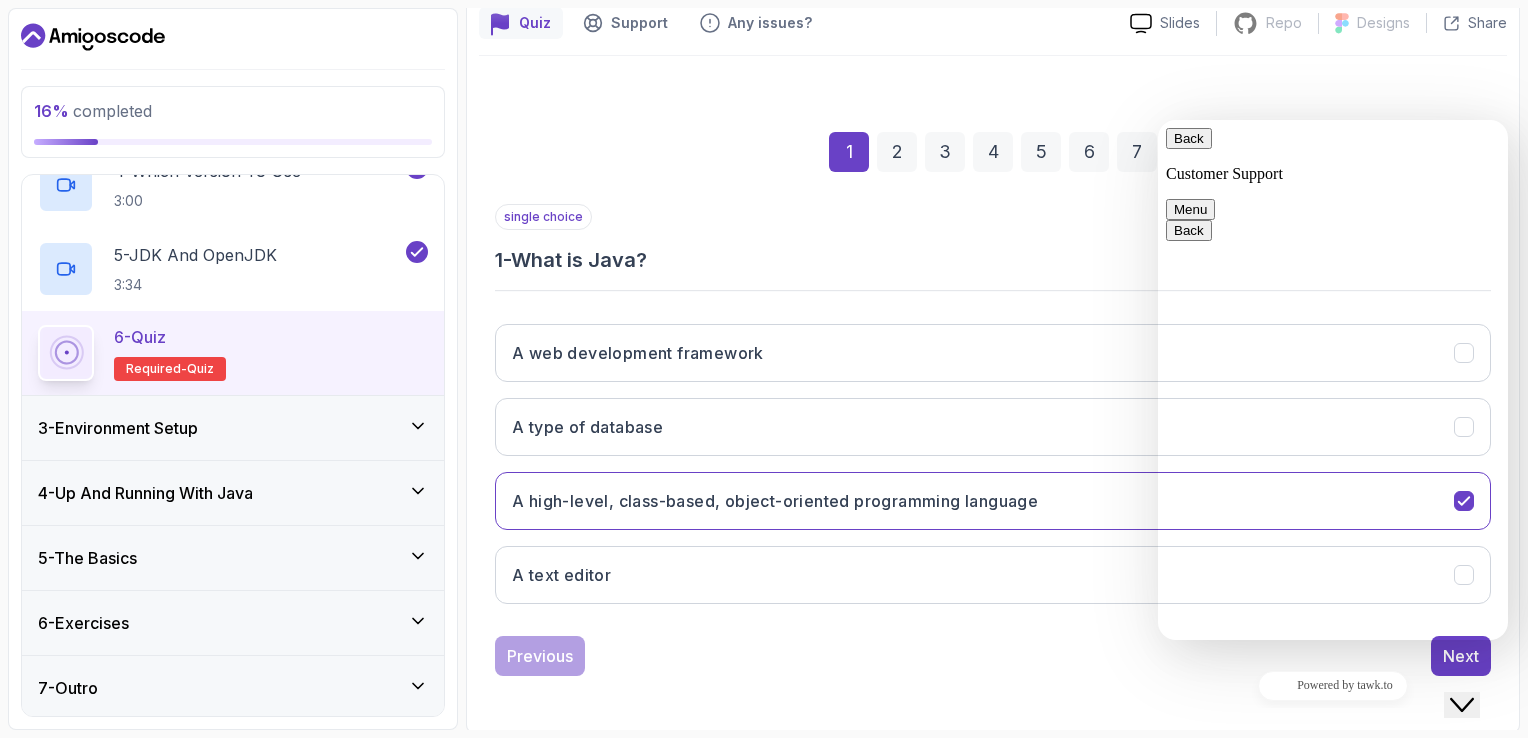 click on "Close Chat This icon closes the chat window." 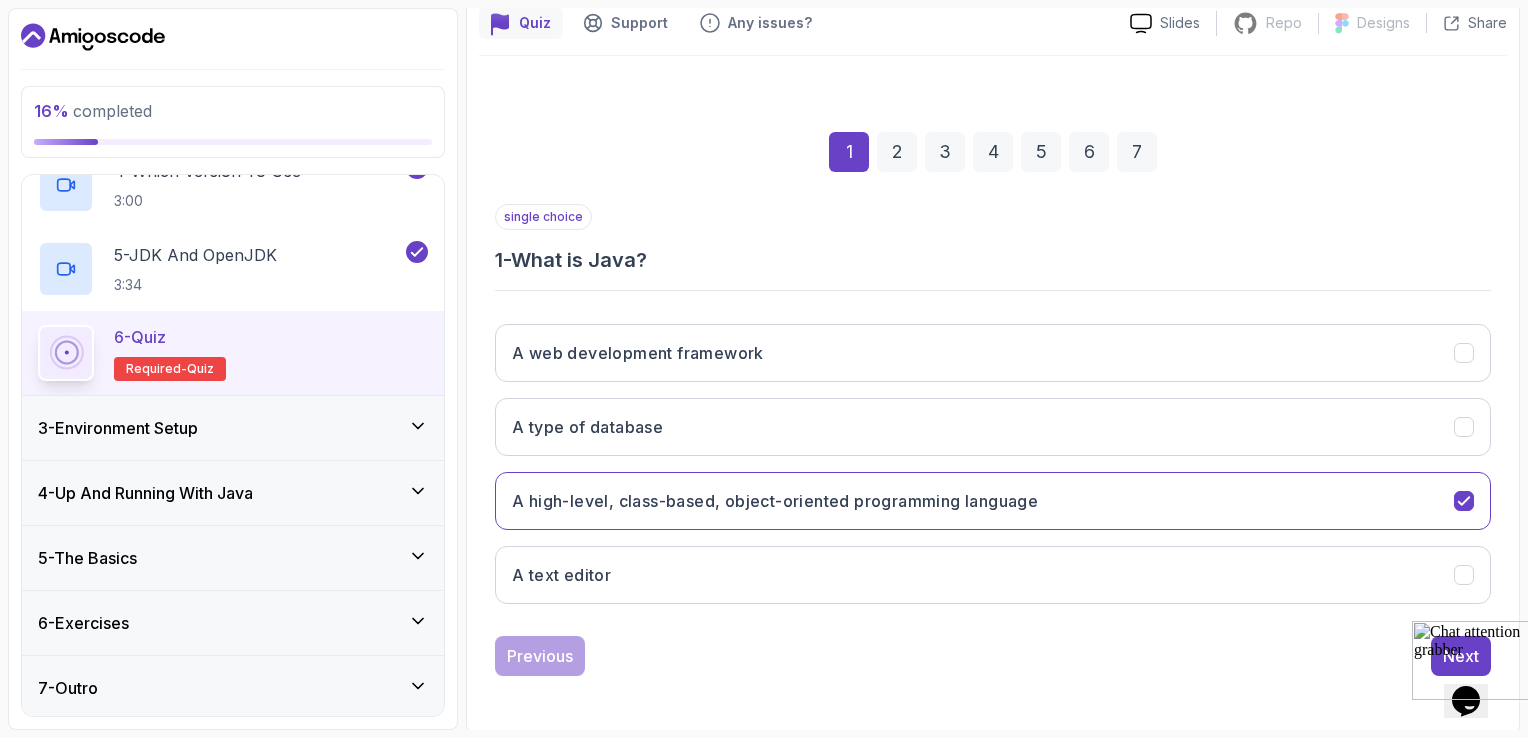 click at bounding box center [1412, 694] 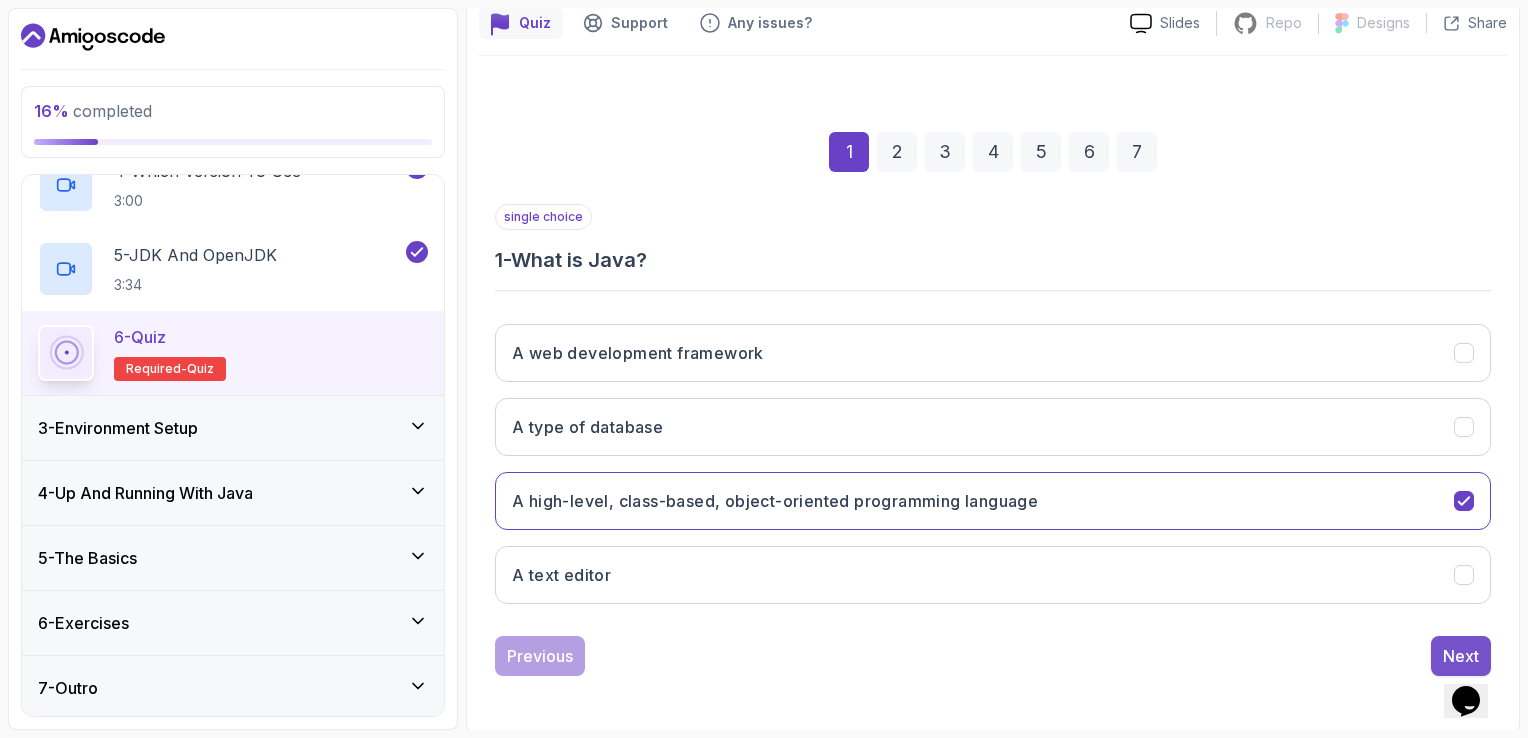 click on "Next" at bounding box center (1461, 656) 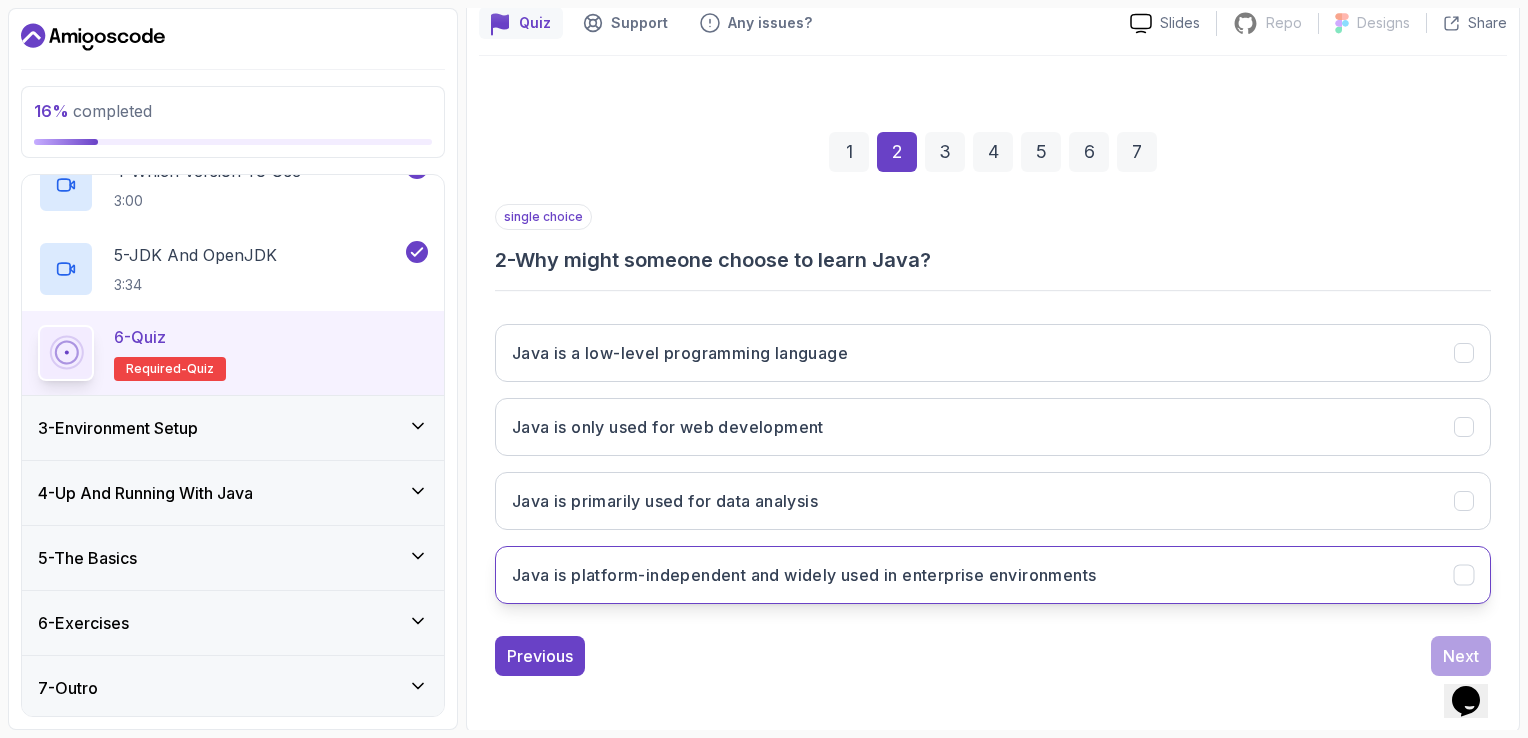 click on "Java is platform-independent and widely used in enterprise environments" at bounding box center (804, 575) 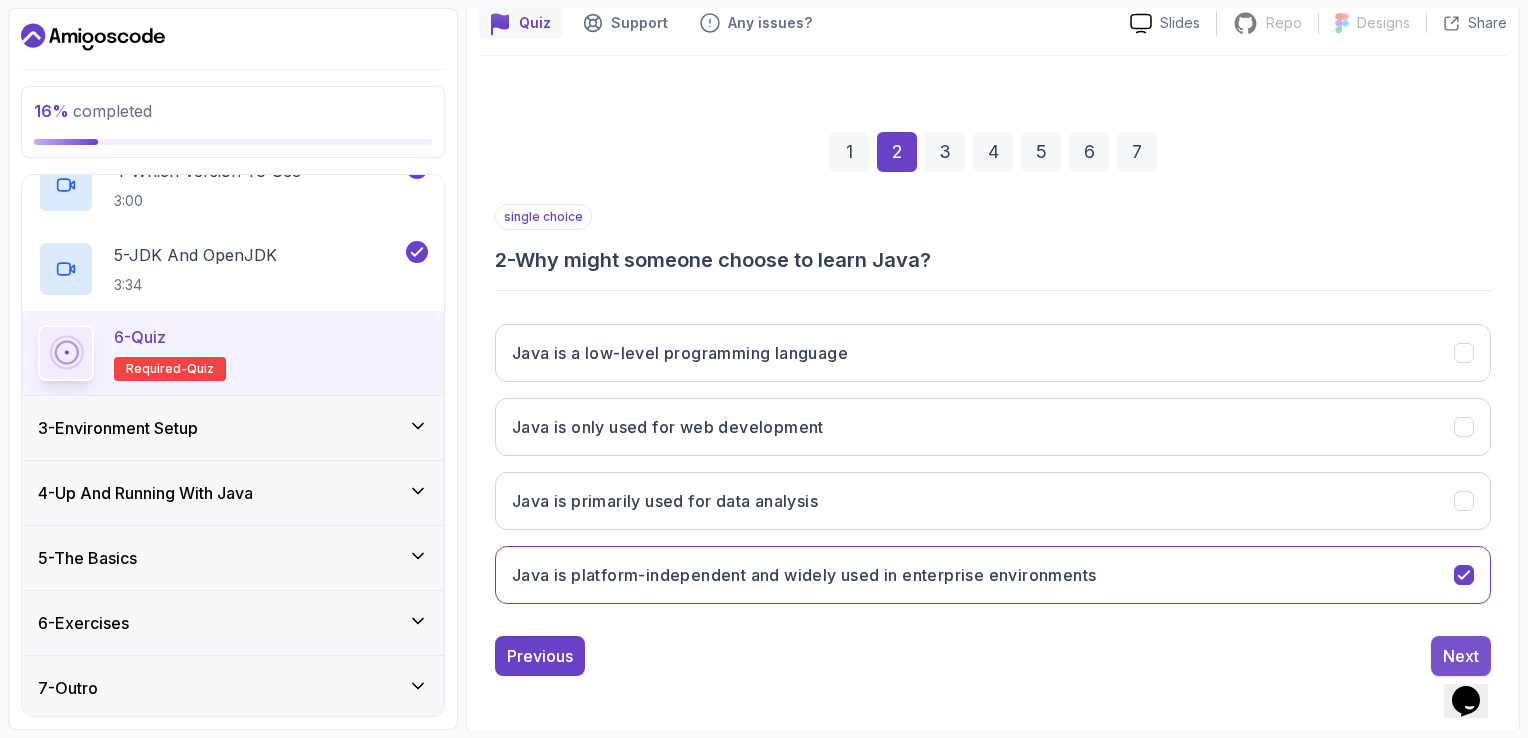 click on "Next" at bounding box center [1461, 656] 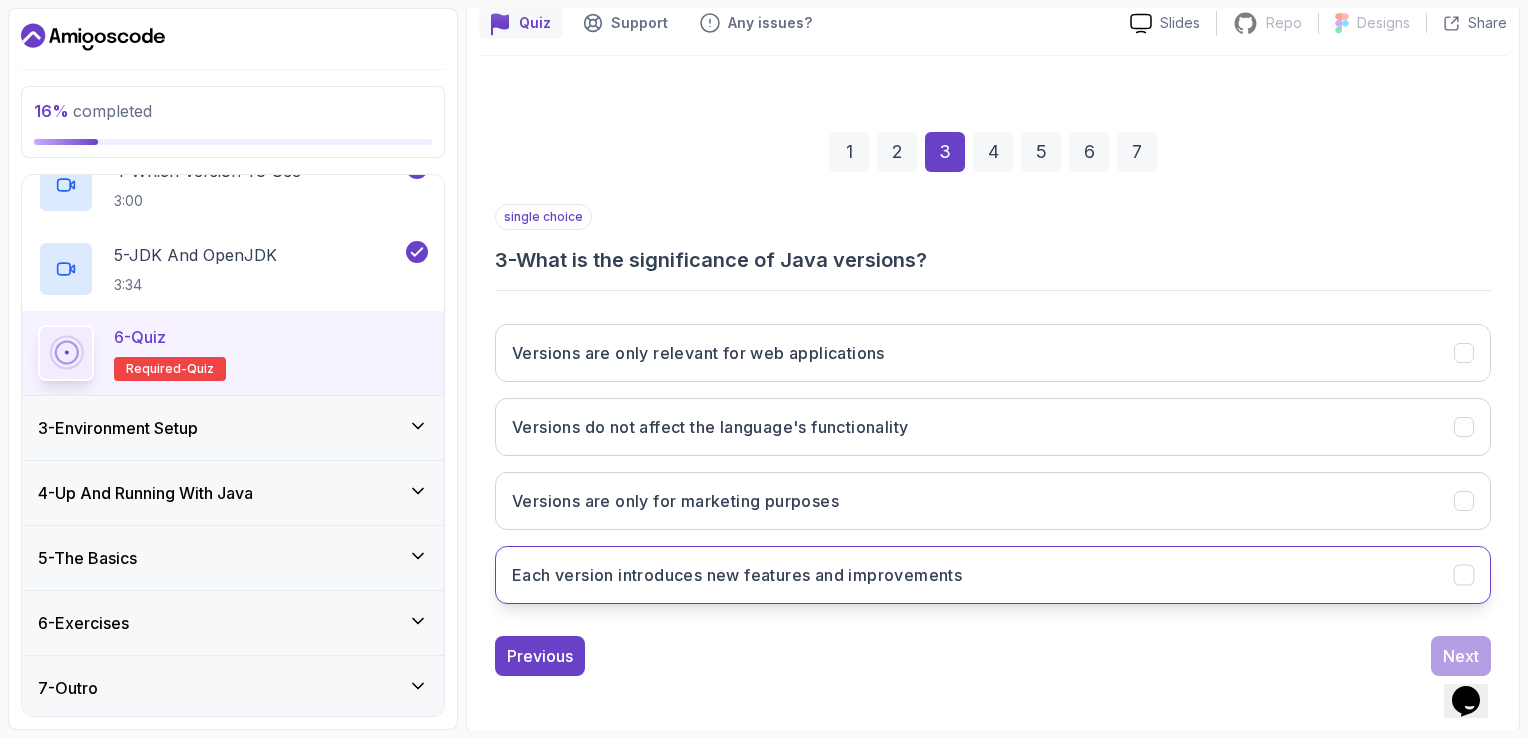 click on "Each version introduces new features and improvements" at bounding box center (737, 575) 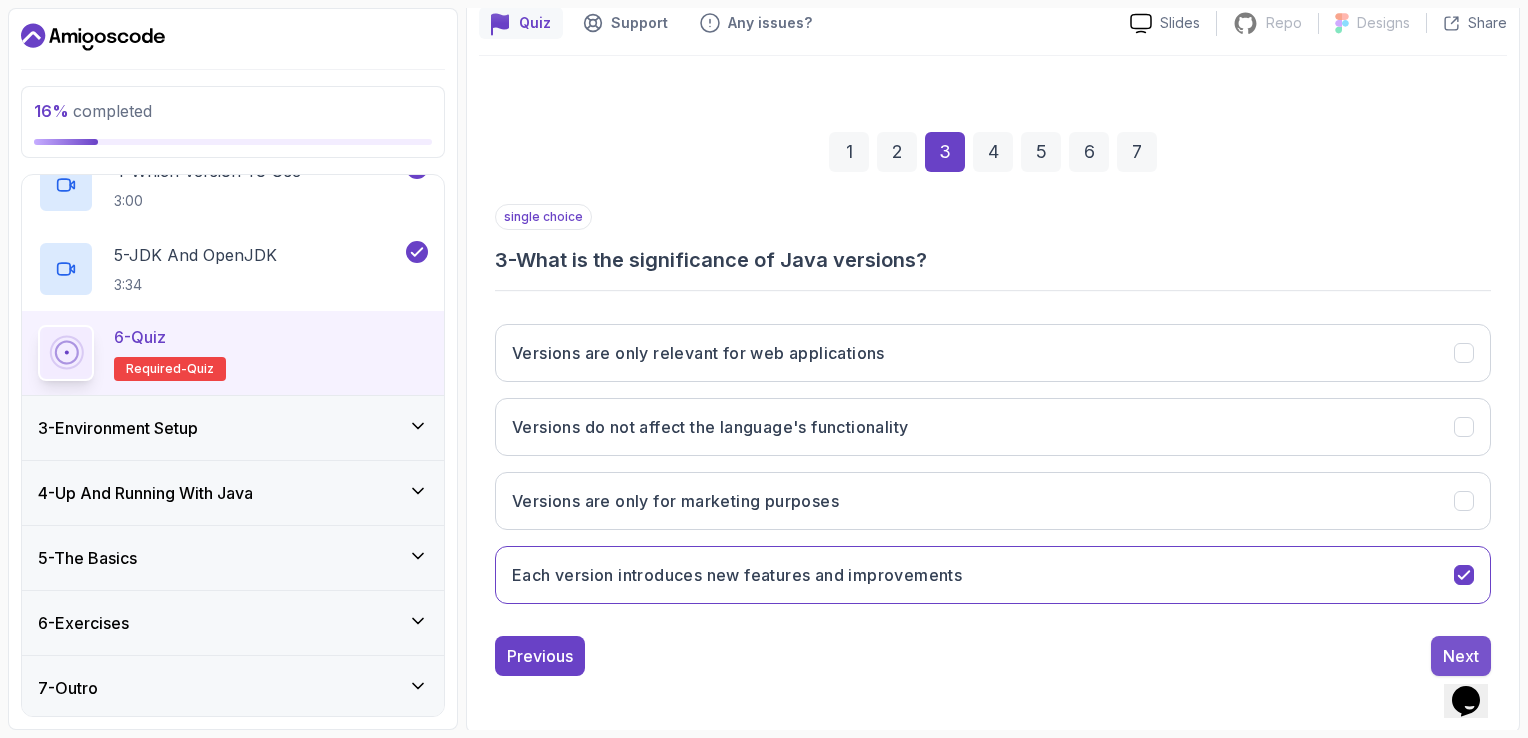 click on "Next" at bounding box center (1461, 656) 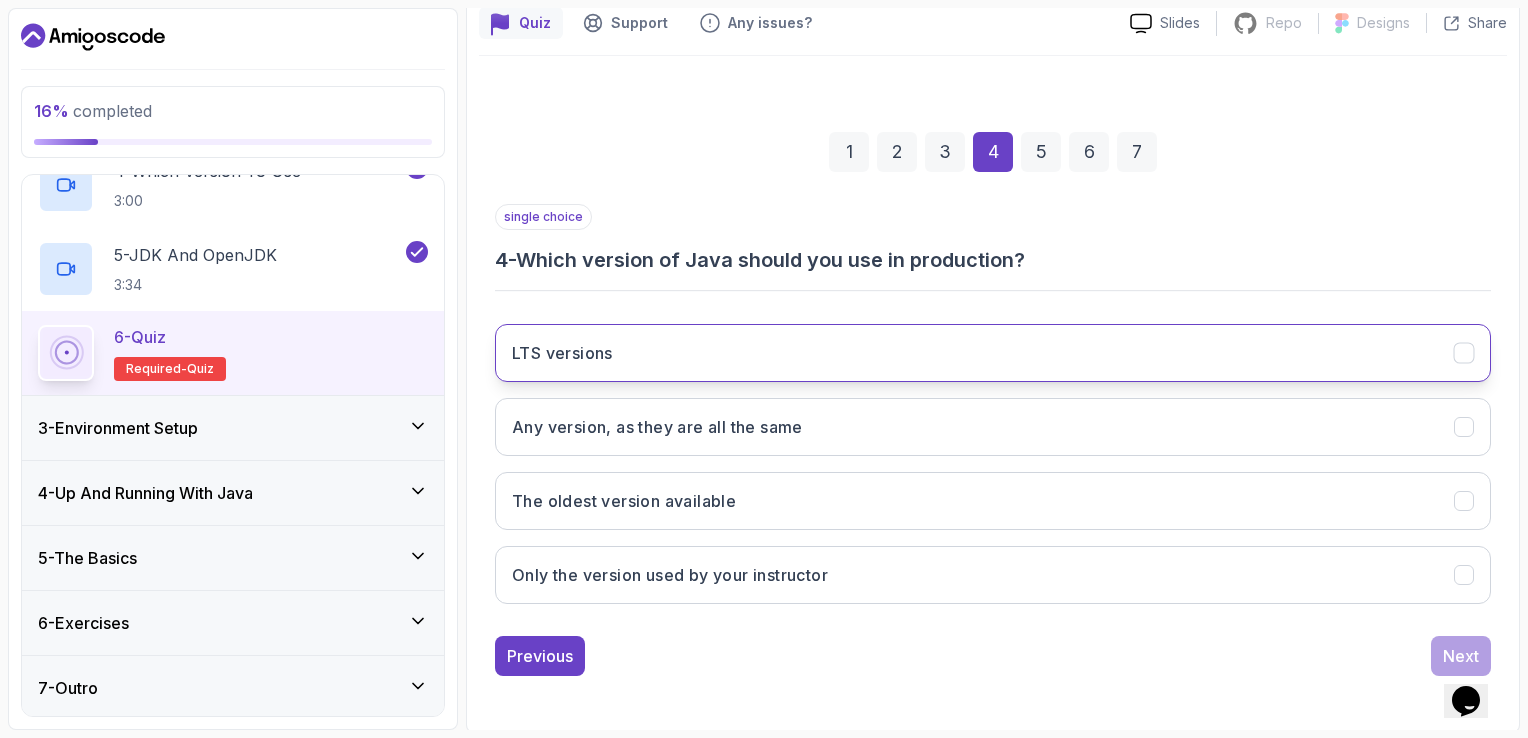 click on "LTS versions" at bounding box center [562, 353] 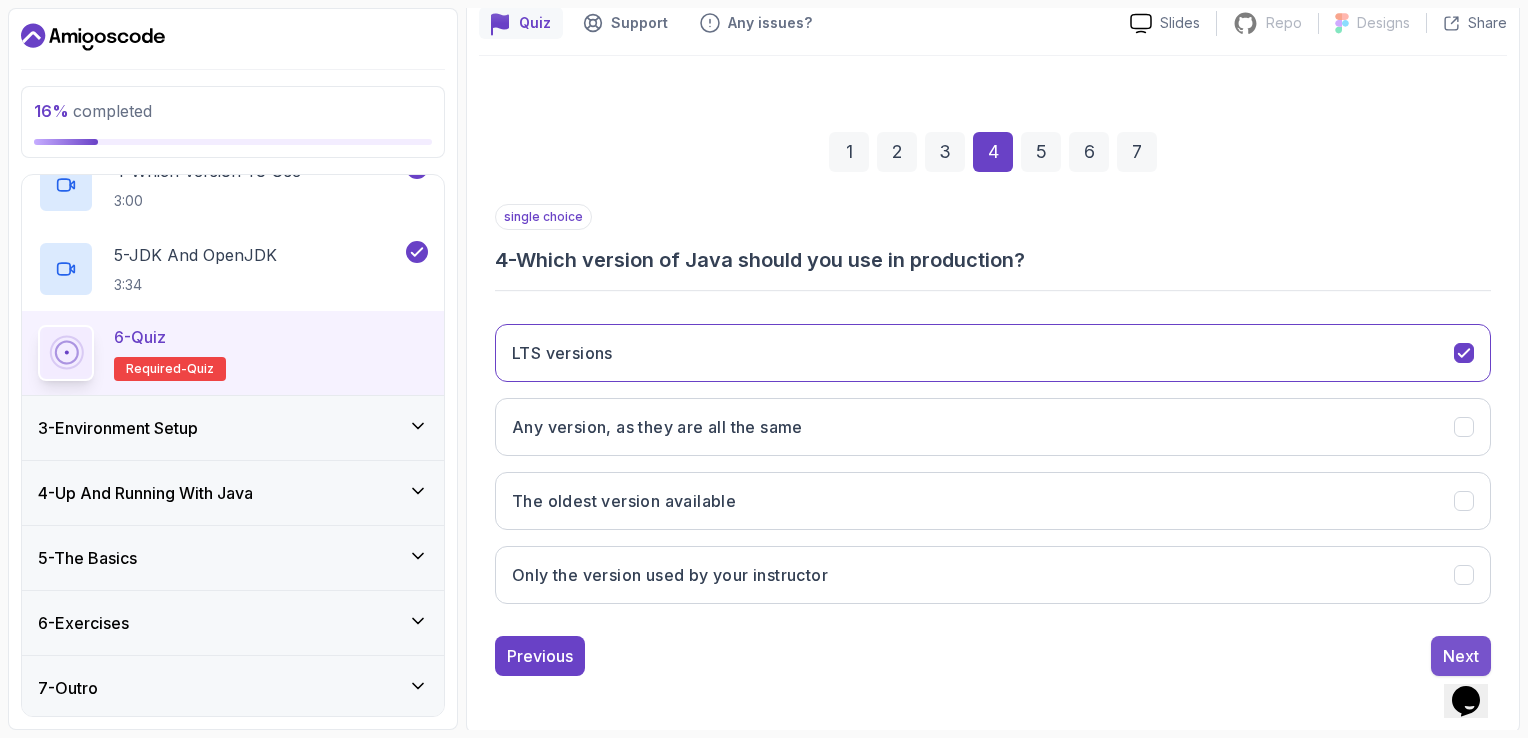 click on "Next" at bounding box center [1461, 656] 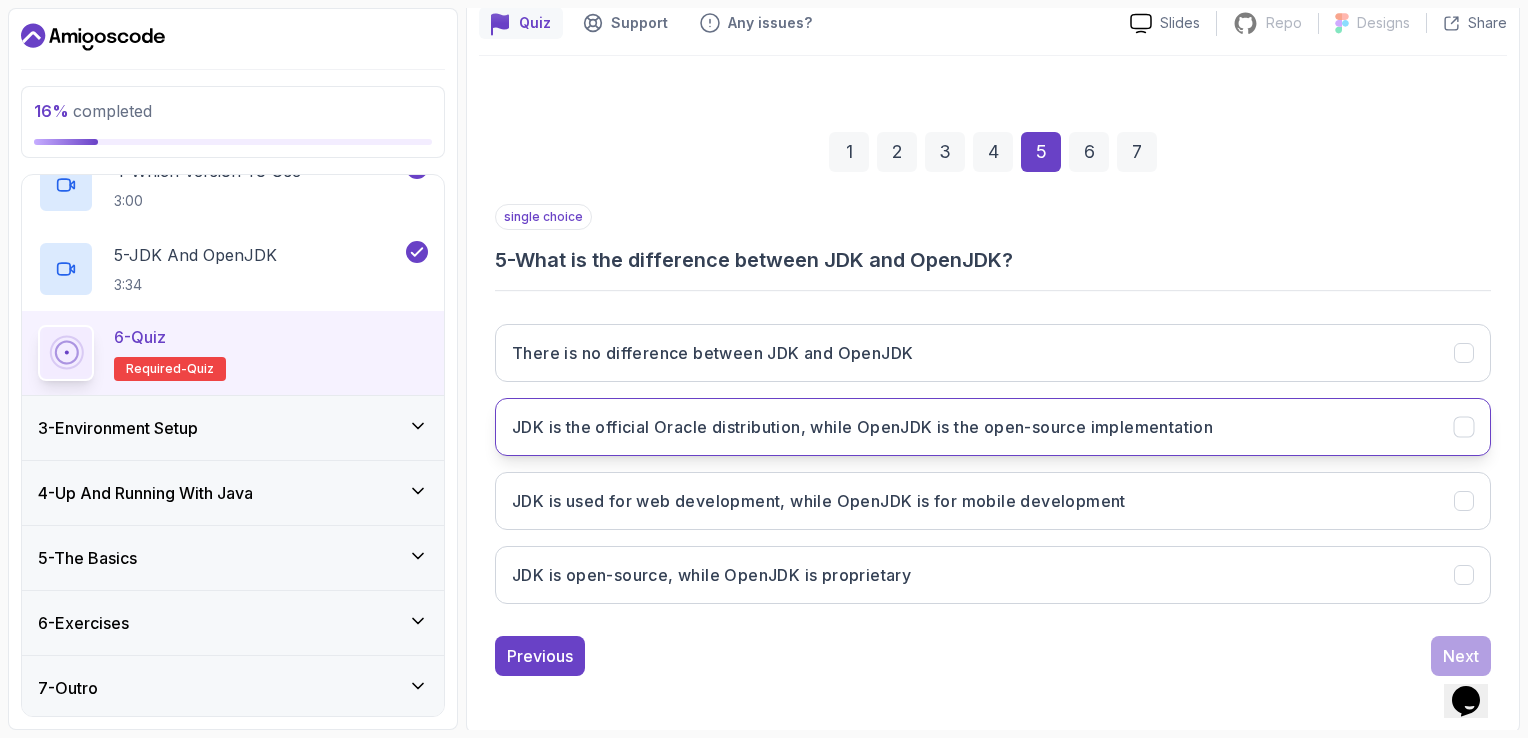 click on "JDK is the official Oracle distribution, while OpenJDK is the open-source implementation" at bounding box center [993, 427] 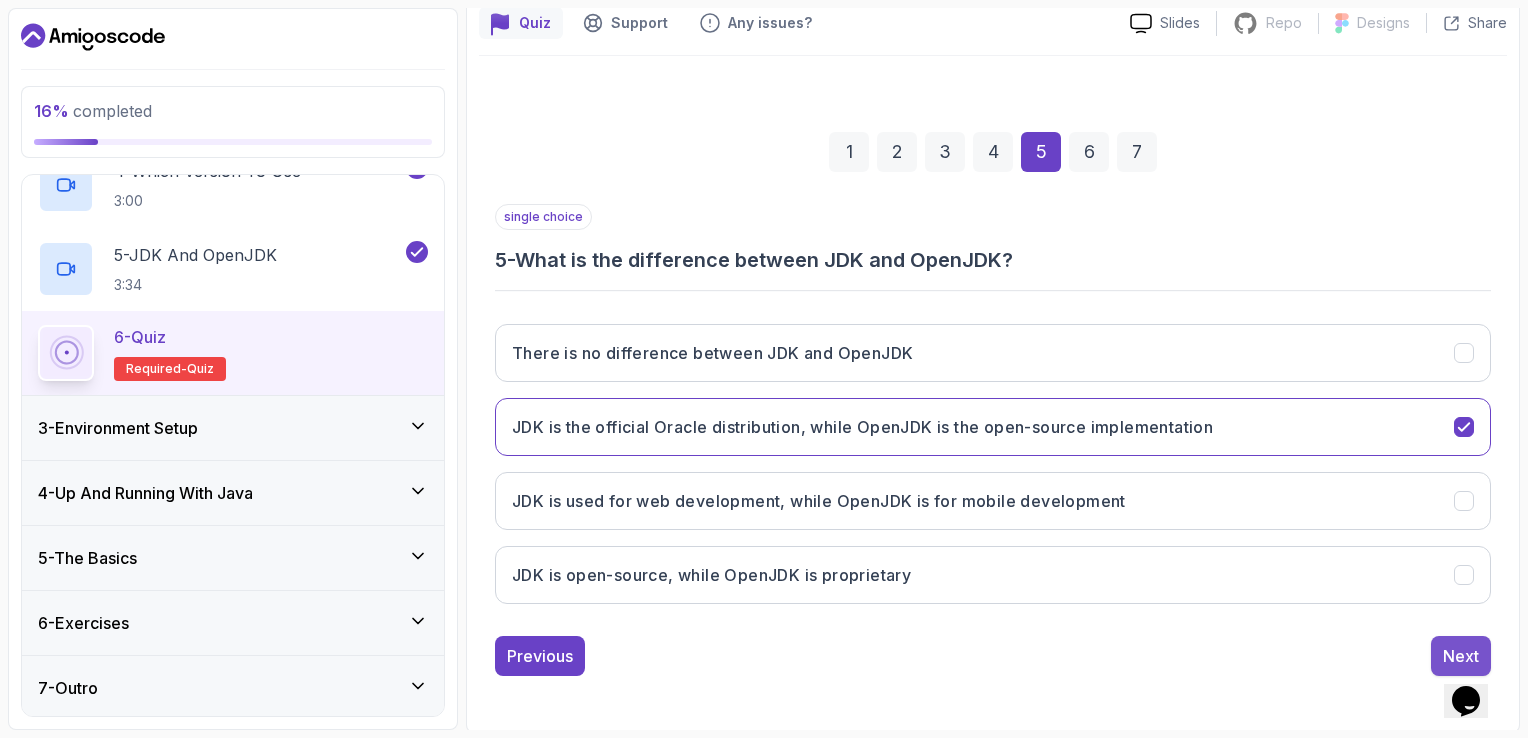 click on "Next" at bounding box center [1461, 656] 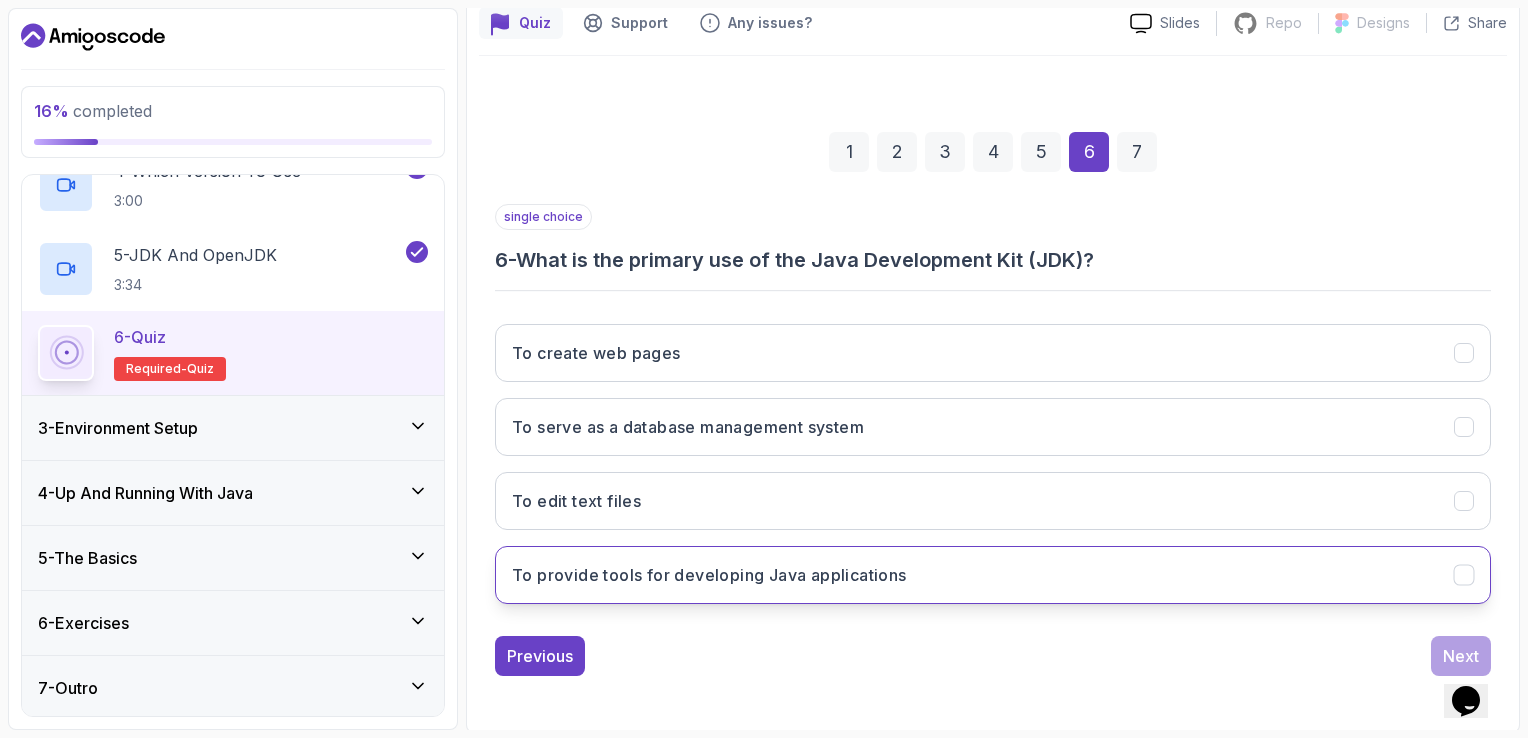 click on "To provide tools for developing Java applications" at bounding box center [709, 575] 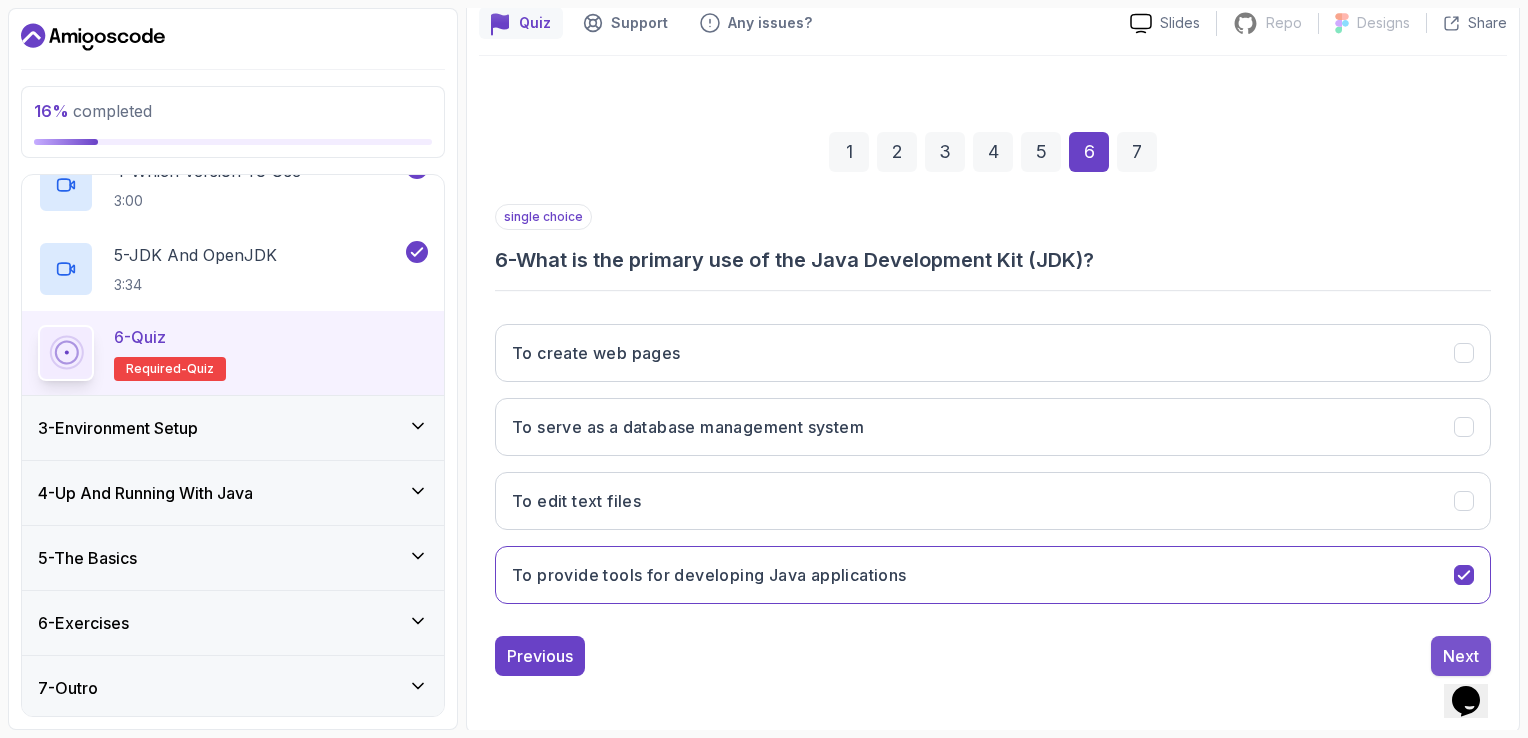 click on "Next" at bounding box center [1461, 656] 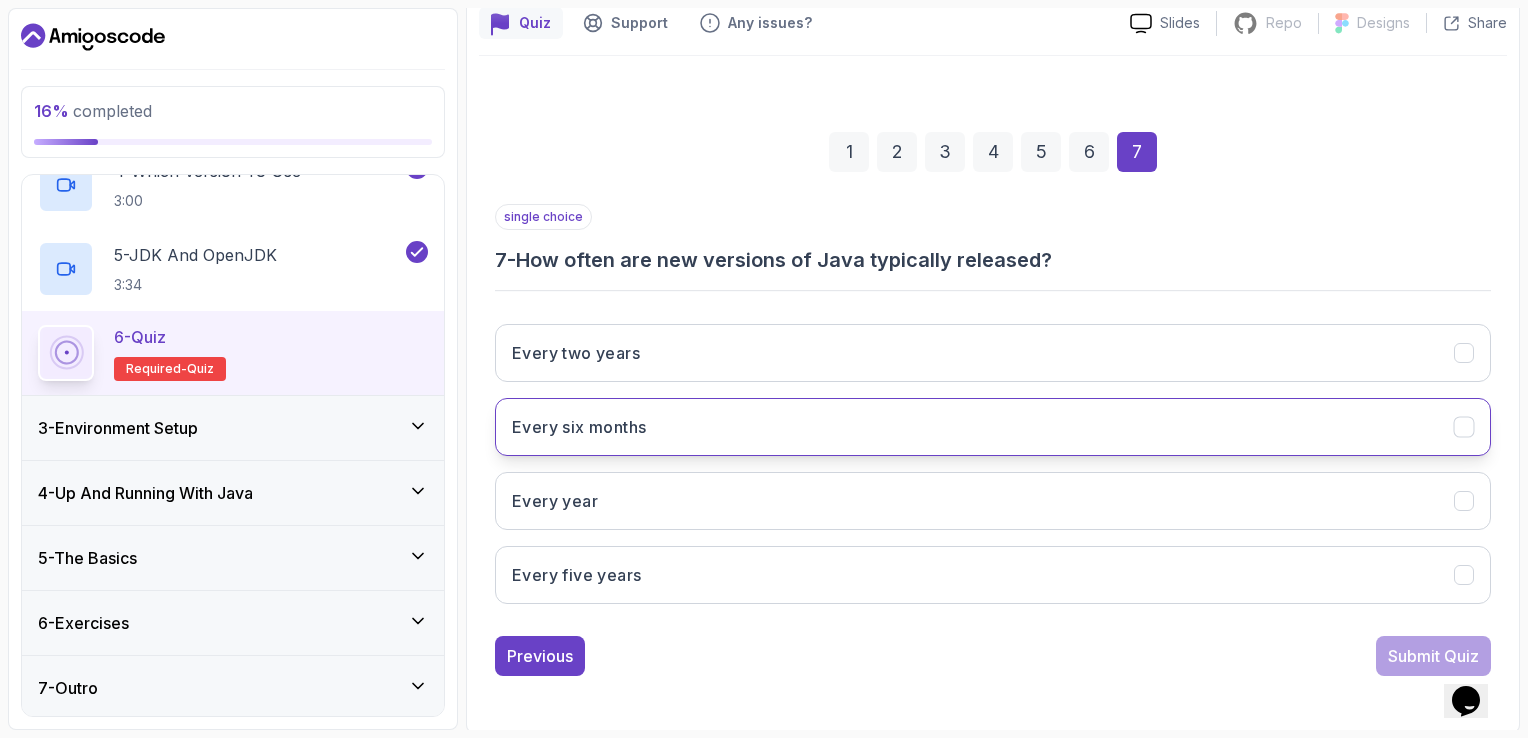 click on "Every six months" at bounding box center (579, 427) 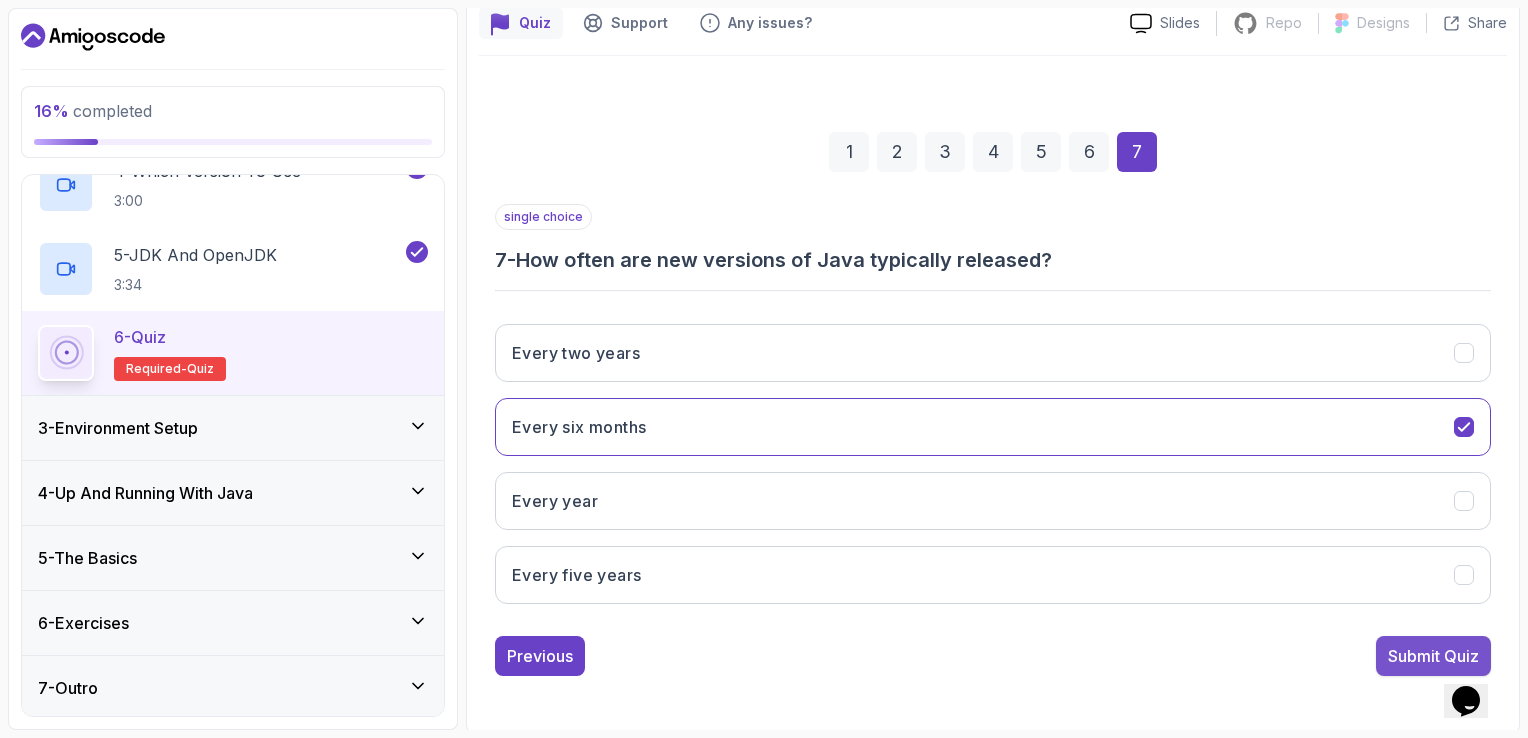 click on "Submit Quiz" at bounding box center [1433, 656] 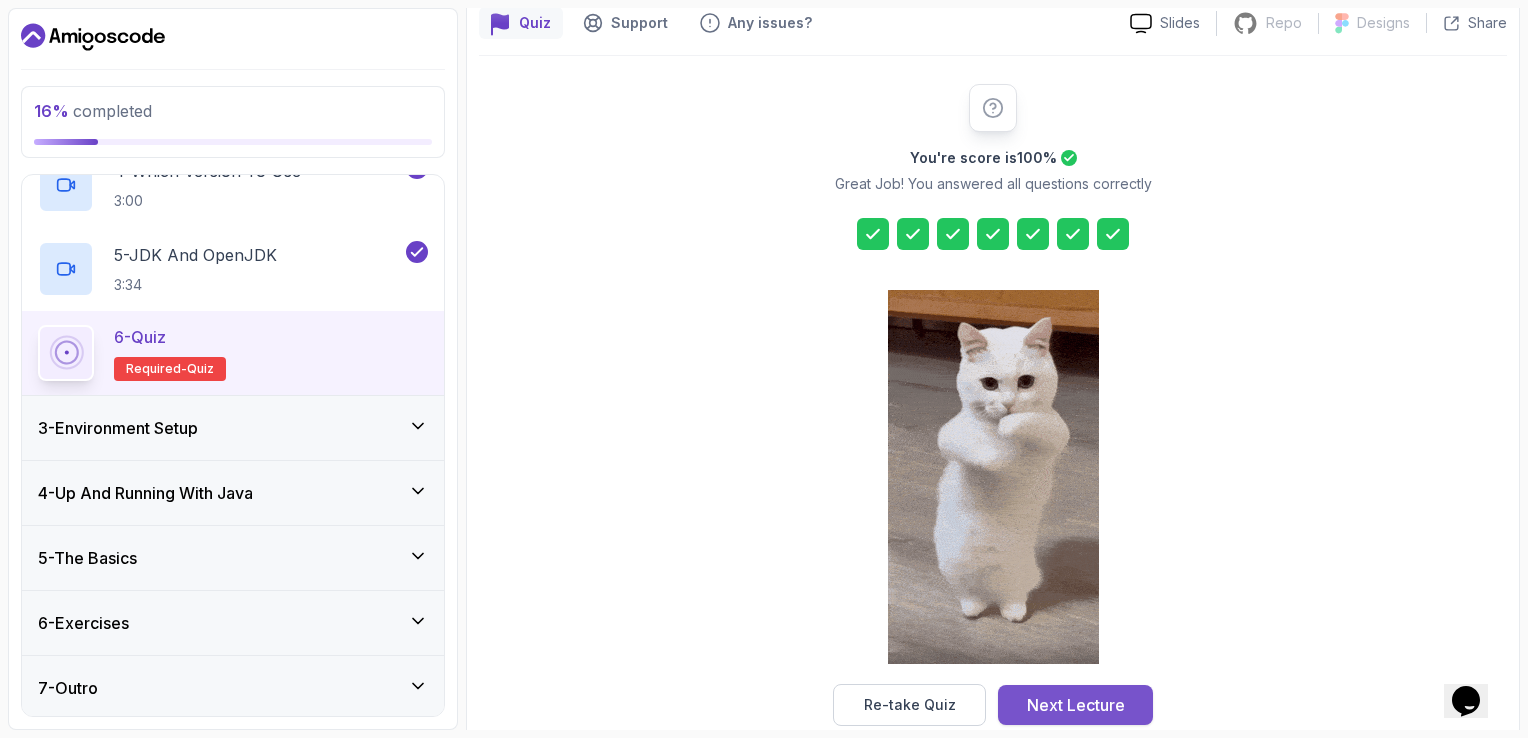click on "Next Lecture" at bounding box center [1076, 705] 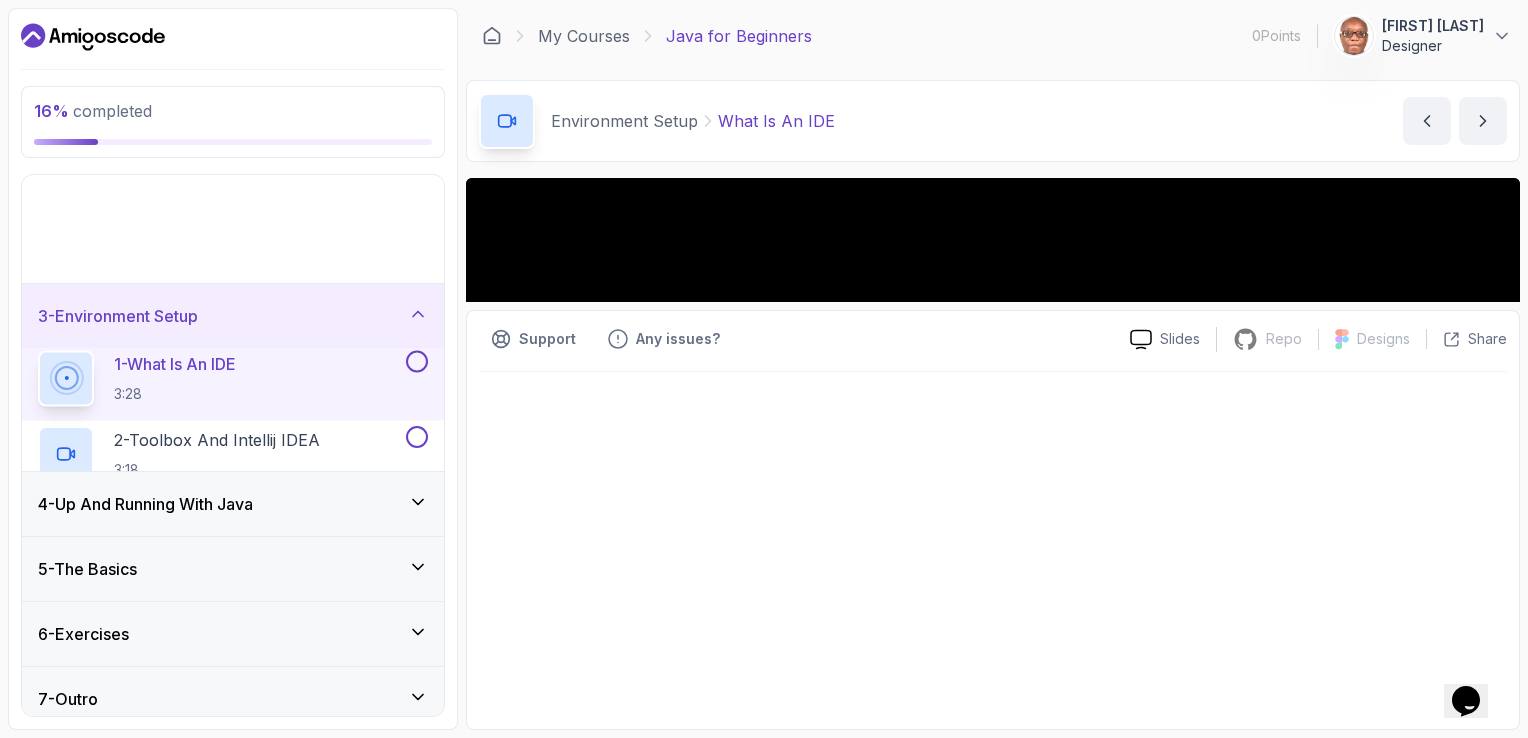 scroll, scrollTop: 0, scrollLeft: 0, axis: both 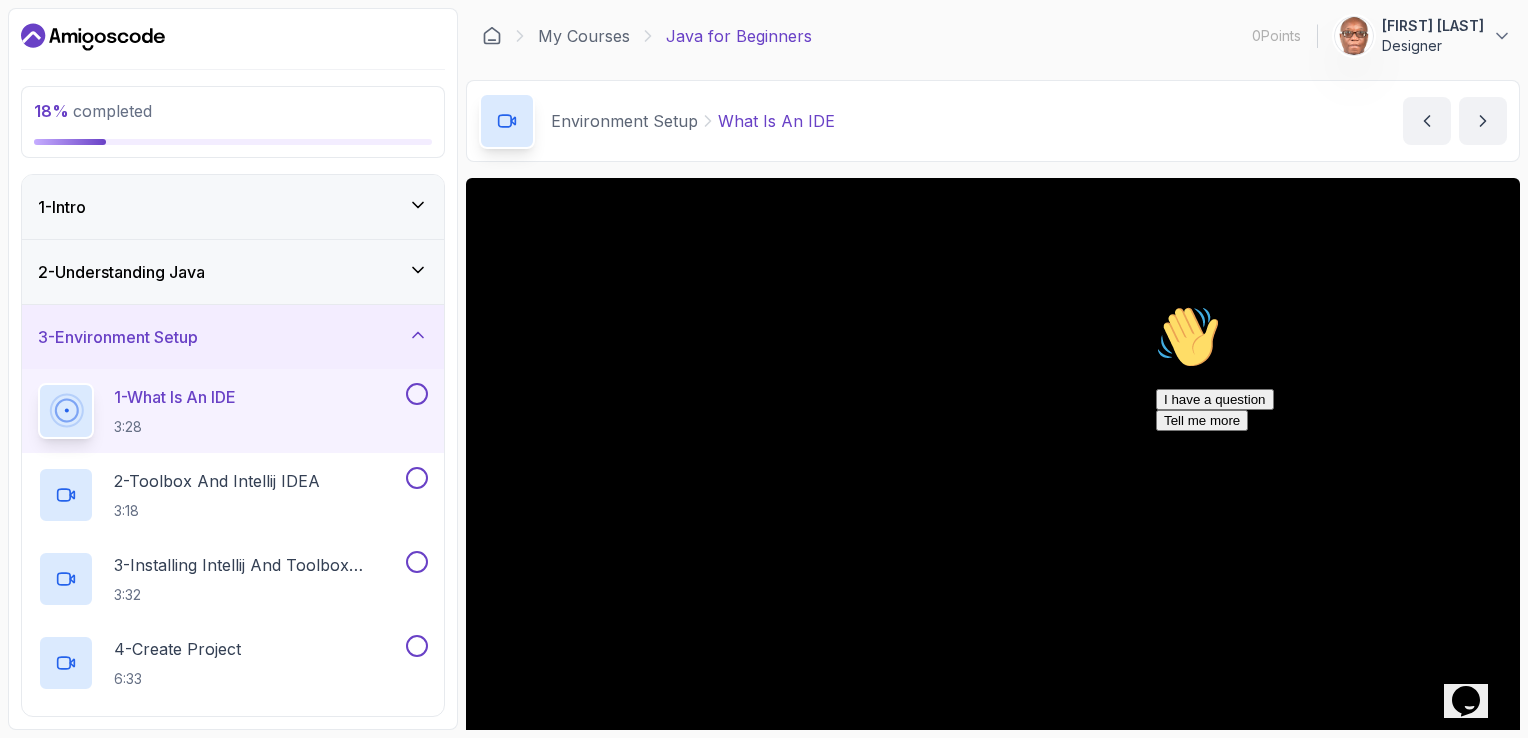 click at bounding box center (1156, 305) 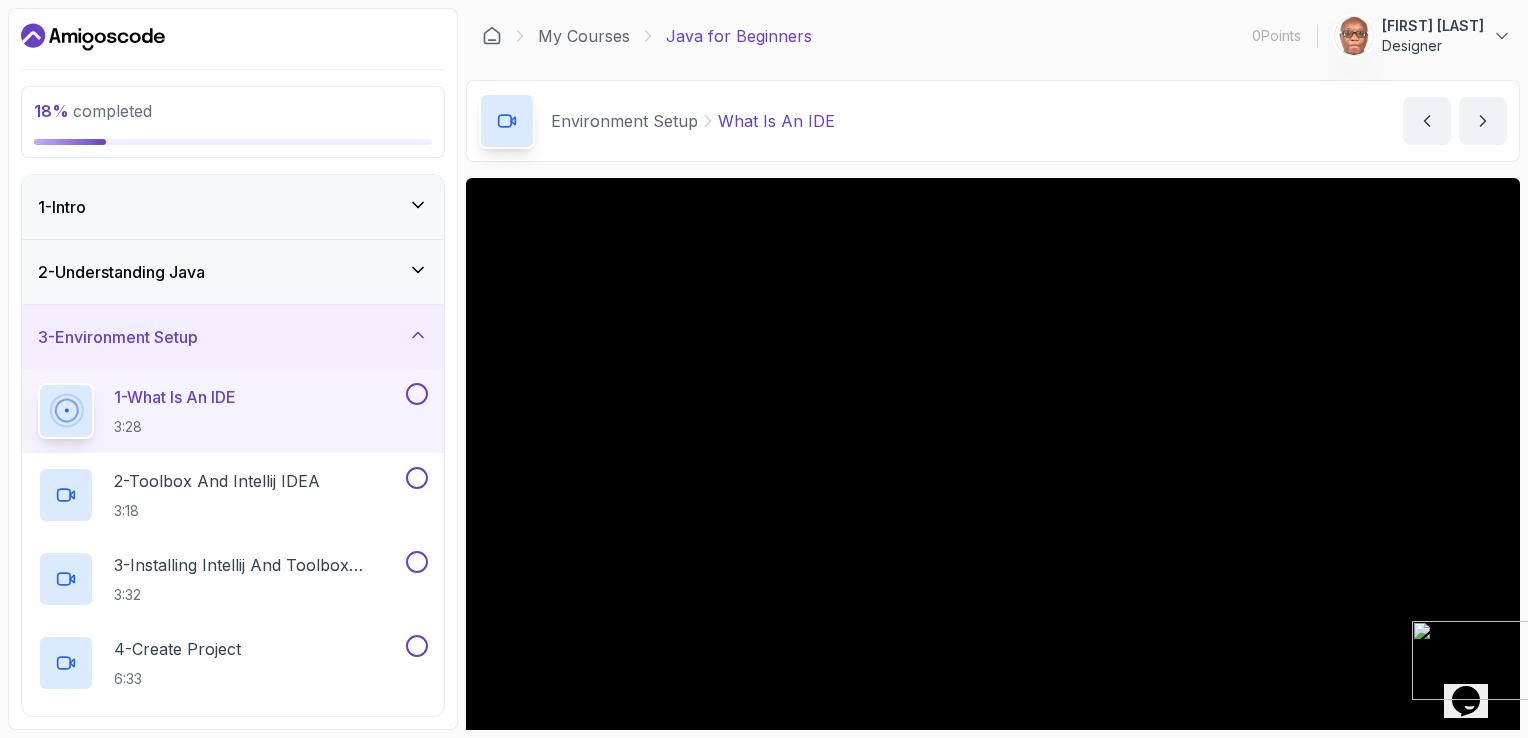 click at bounding box center (1412, 694) 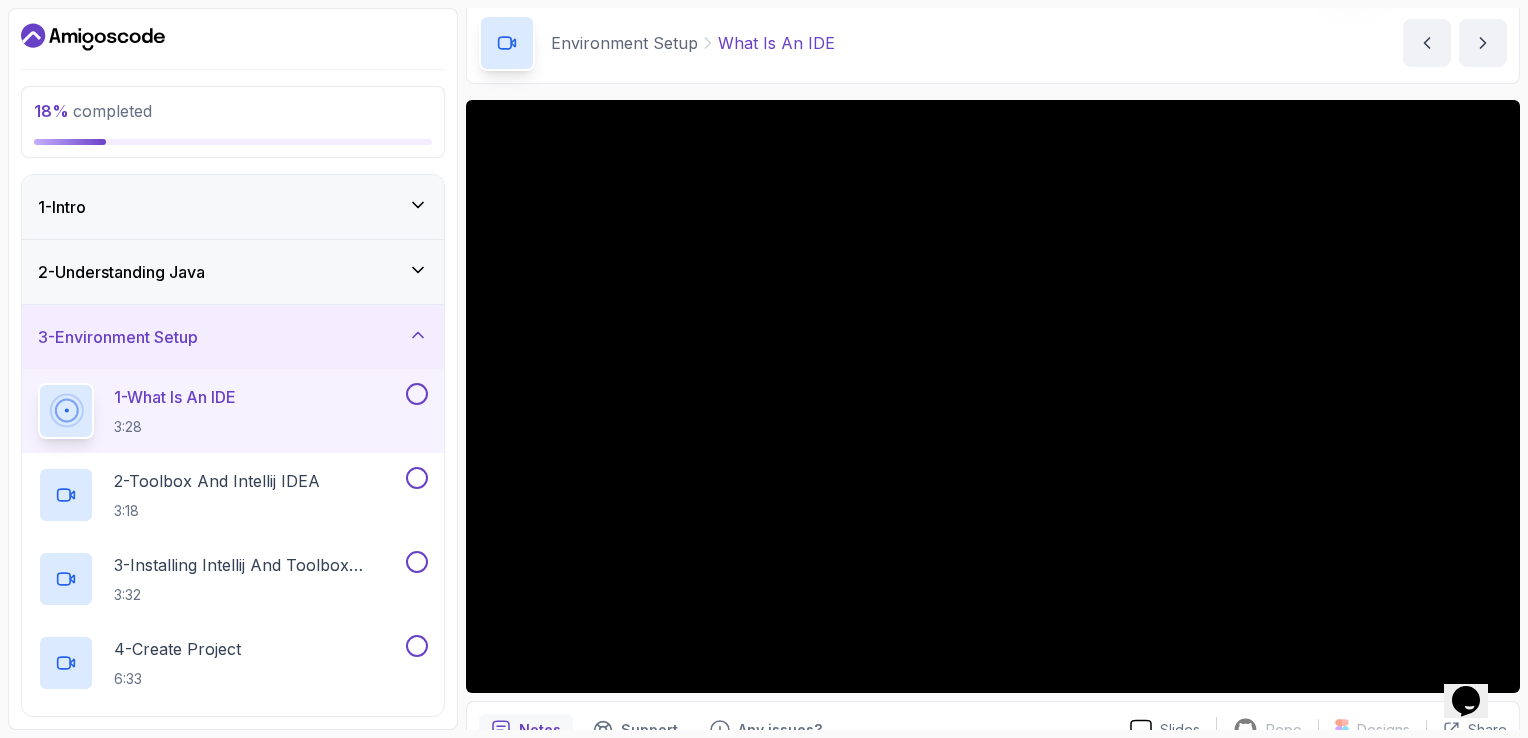 scroll, scrollTop: 0, scrollLeft: 0, axis: both 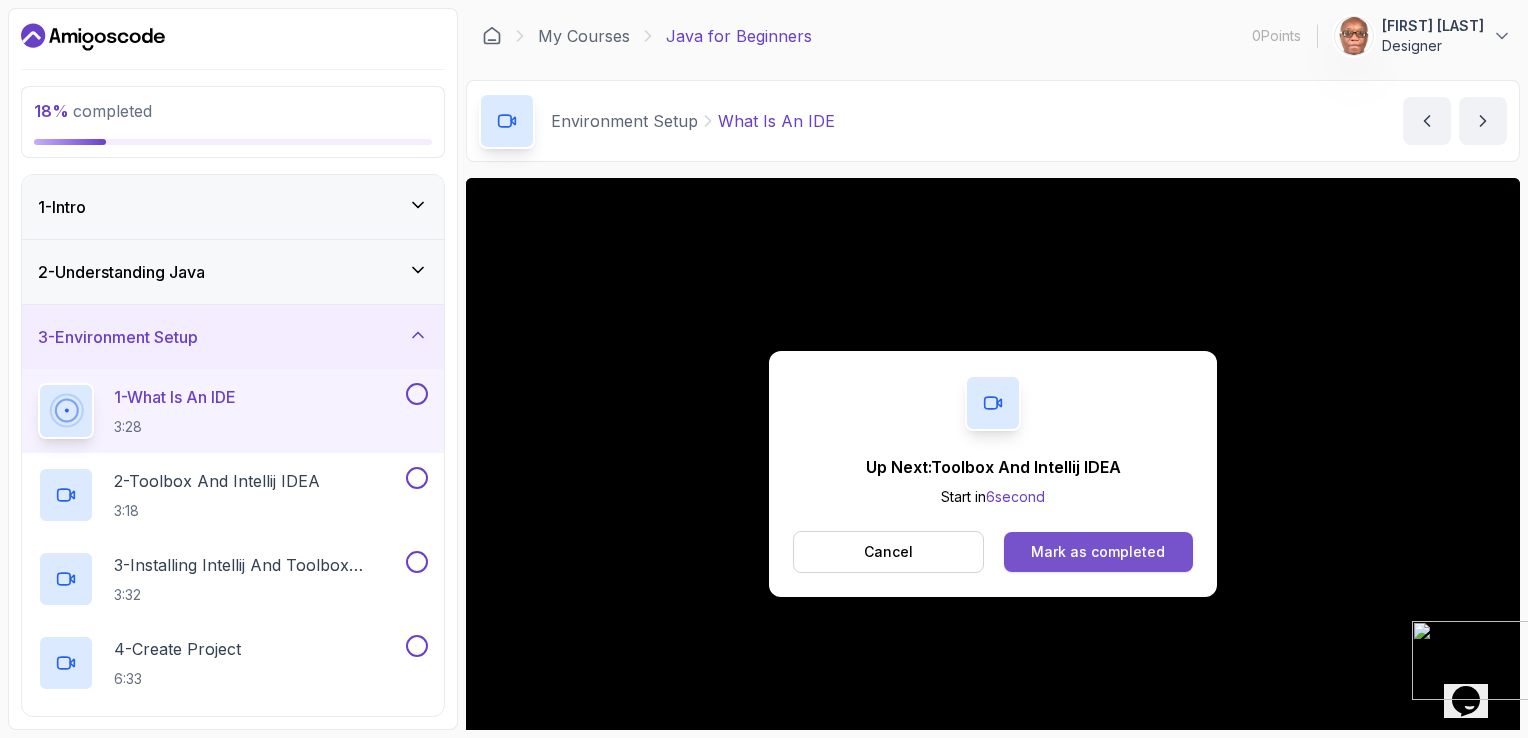 click on "Mark as completed" at bounding box center [1098, 552] 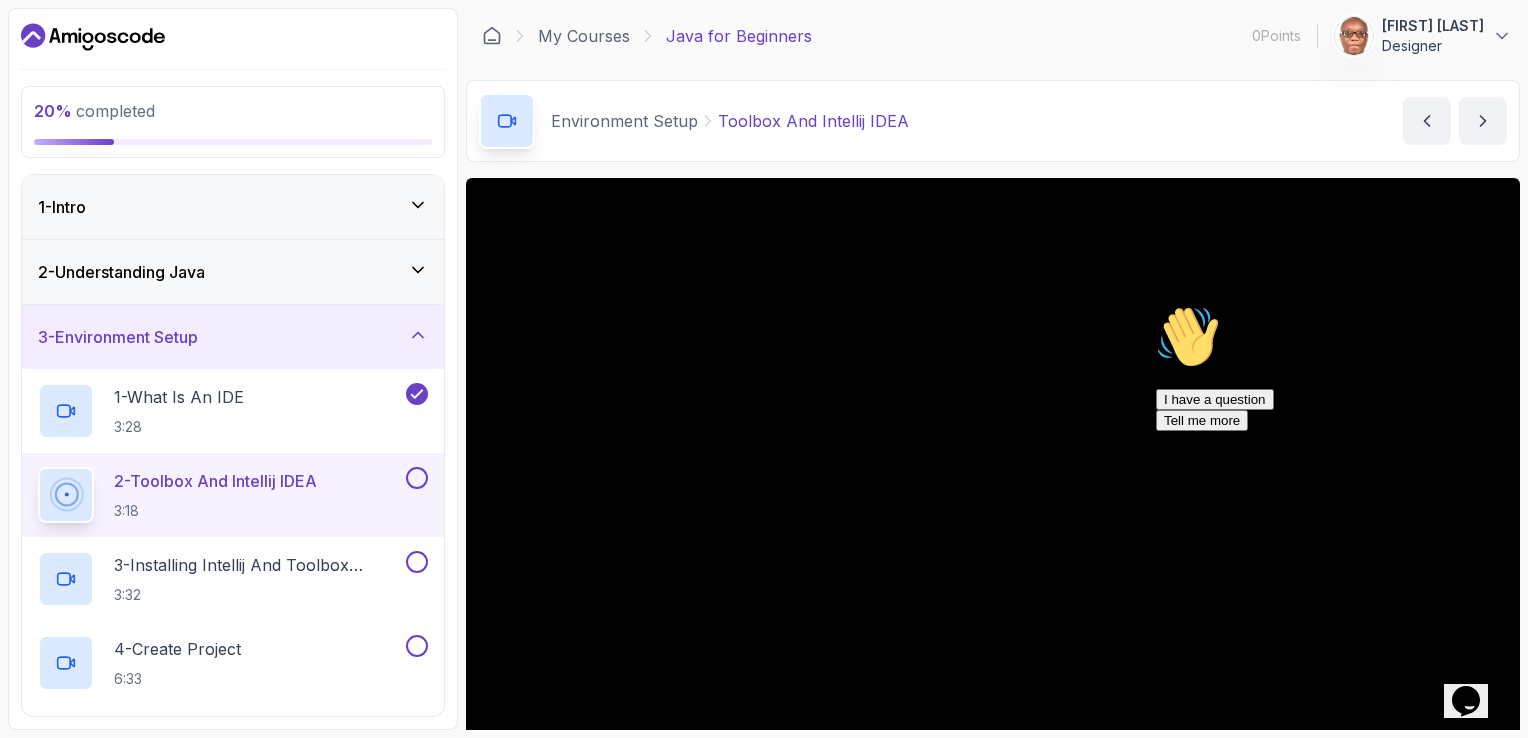click at bounding box center (1156, 305) 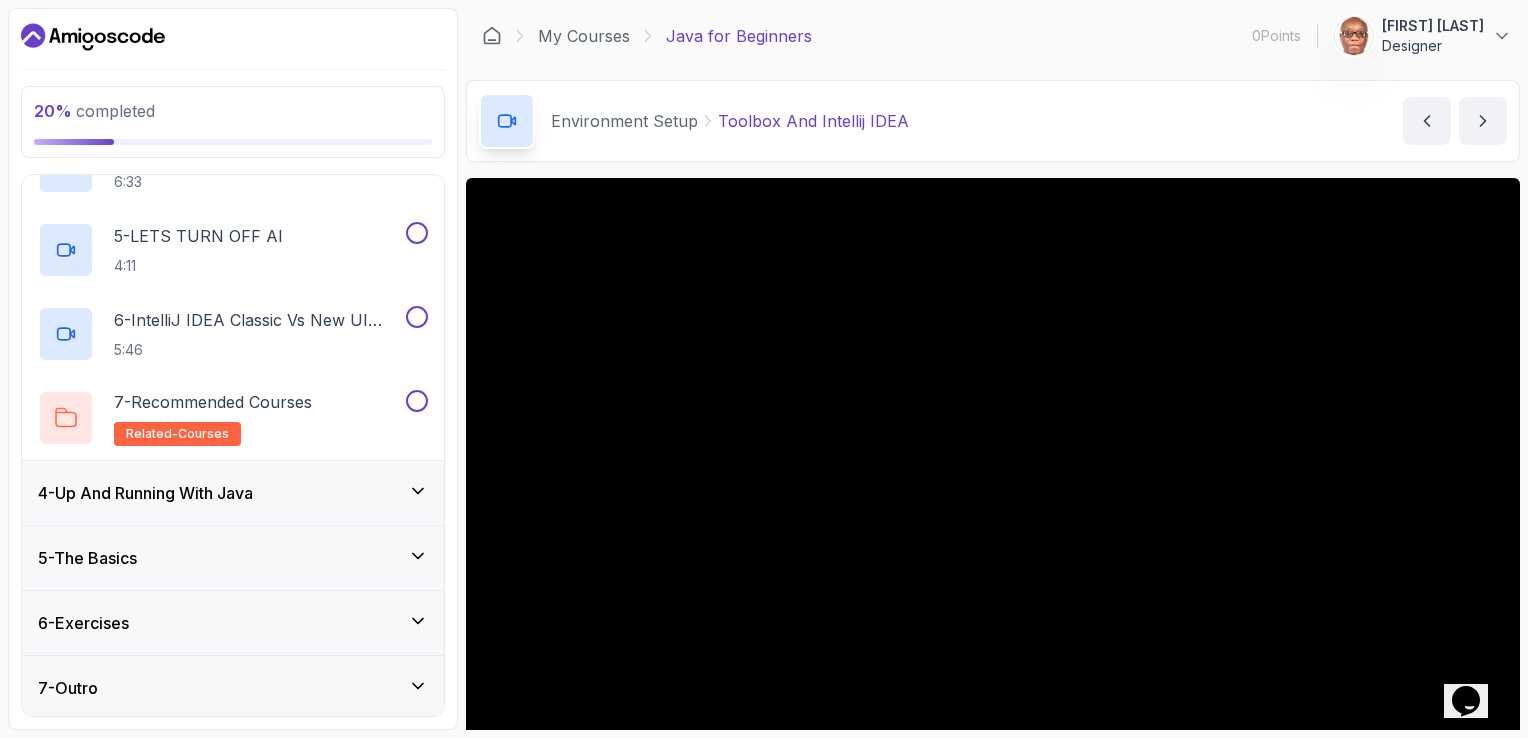 scroll, scrollTop: 0, scrollLeft: 0, axis: both 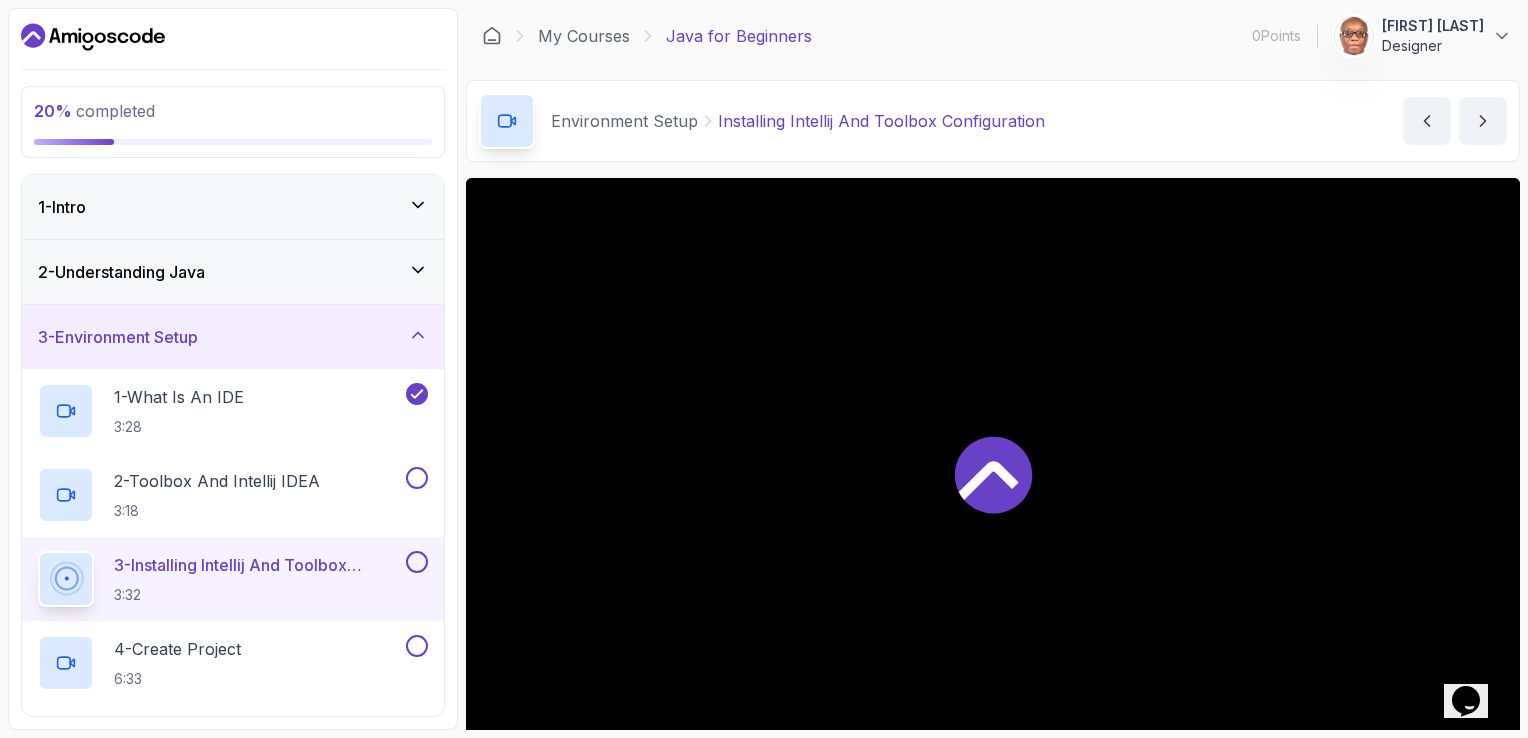 click at bounding box center [993, 474] 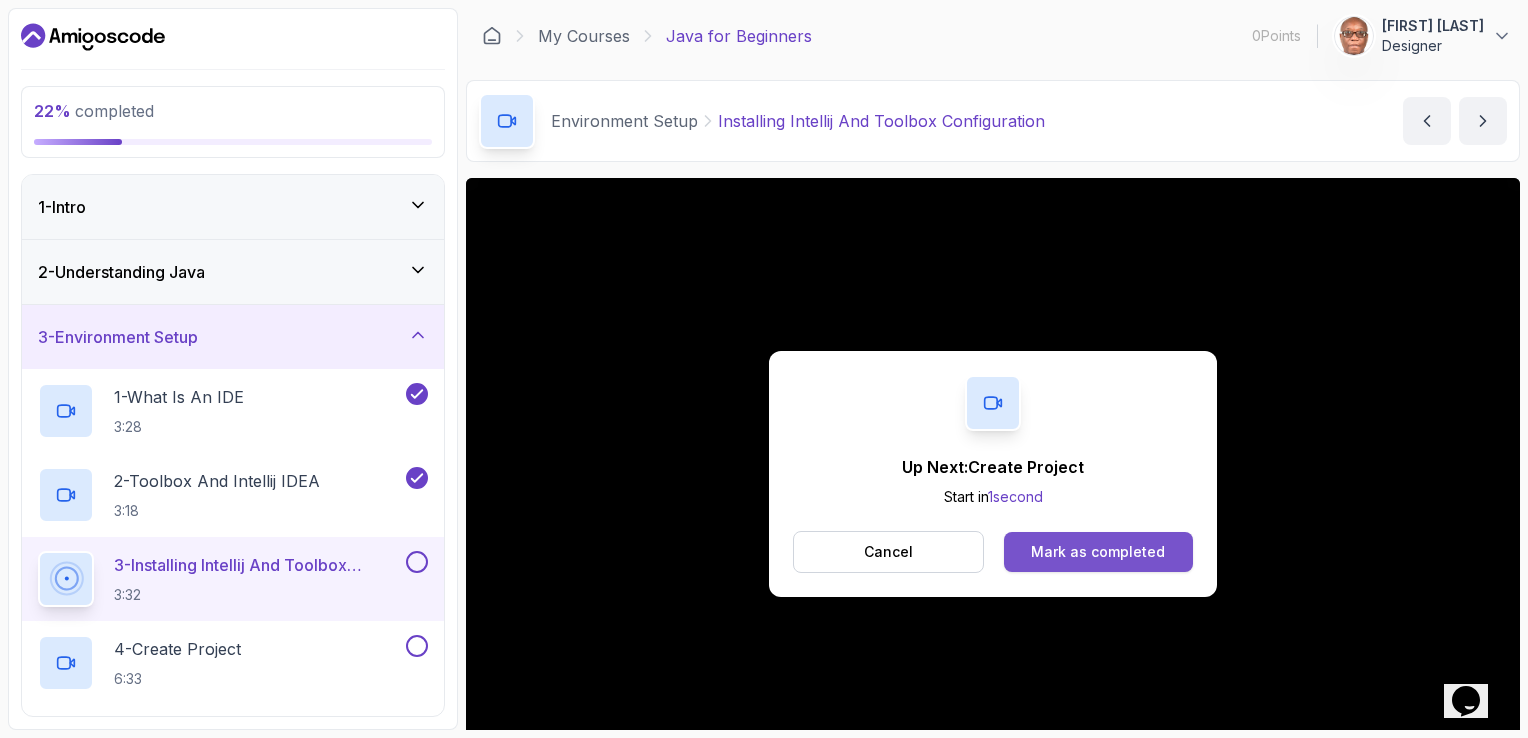click on "Mark as completed" at bounding box center [1098, 552] 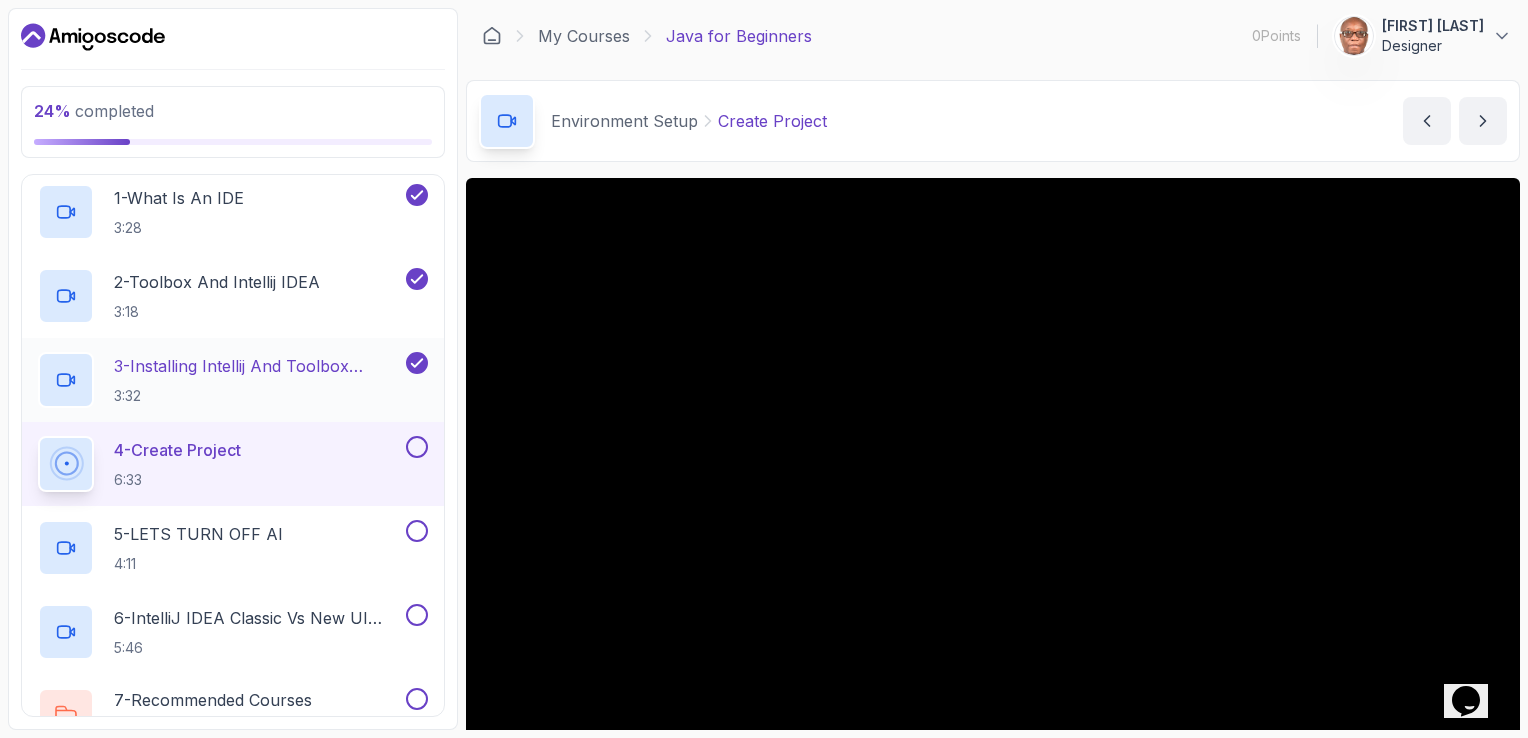scroll, scrollTop: 300, scrollLeft: 0, axis: vertical 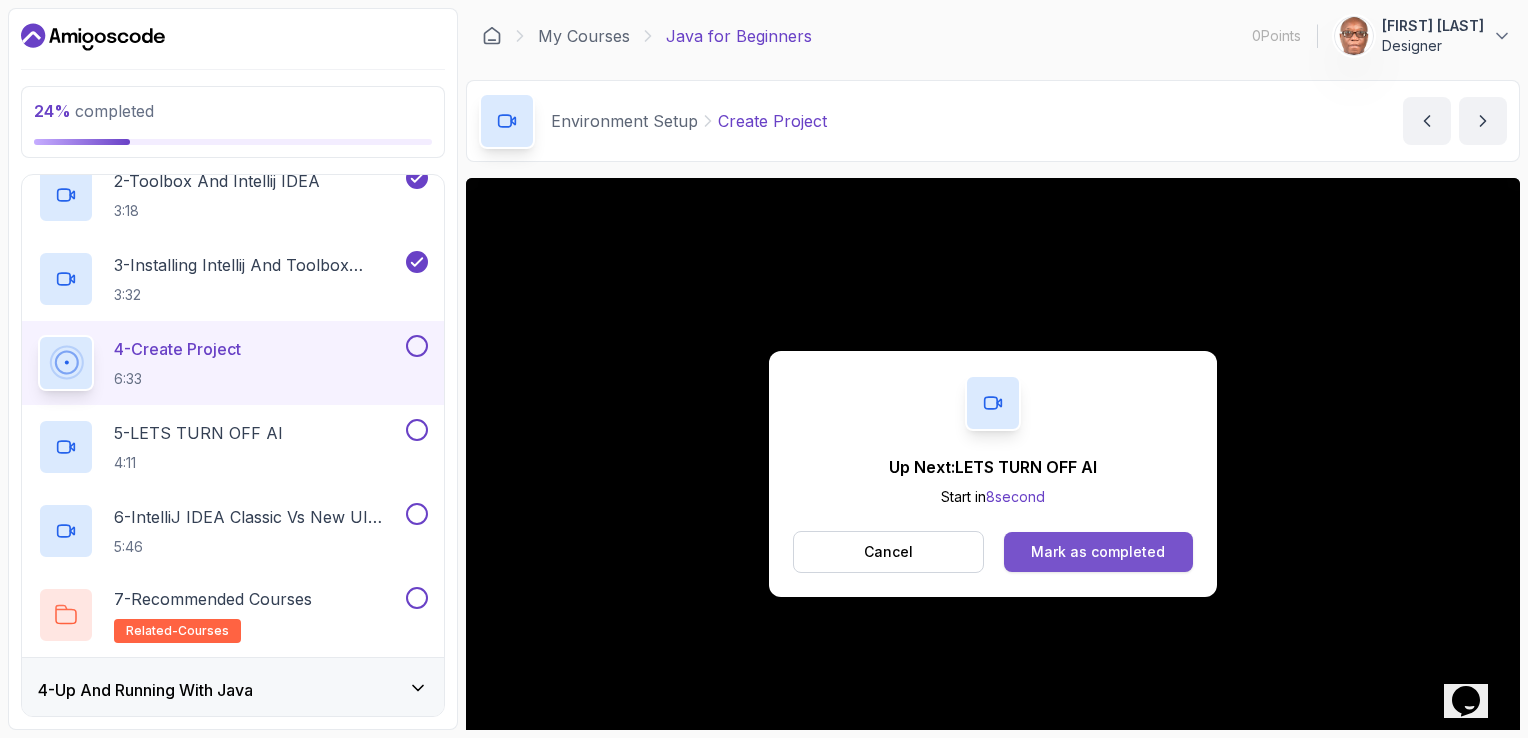 click on "Mark as completed" at bounding box center [1098, 552] 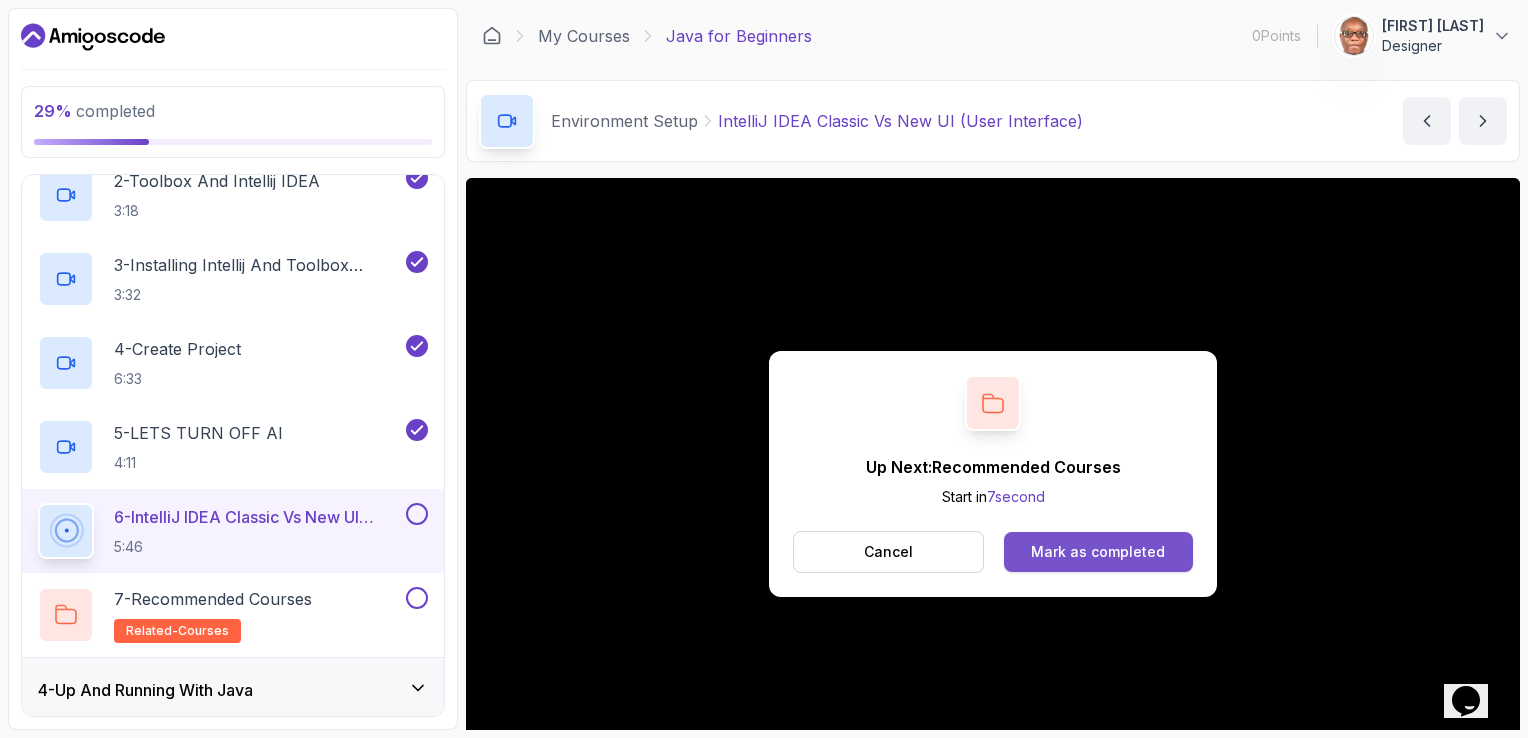 click on "Mark as completed" at bounding box center (1098, 552) 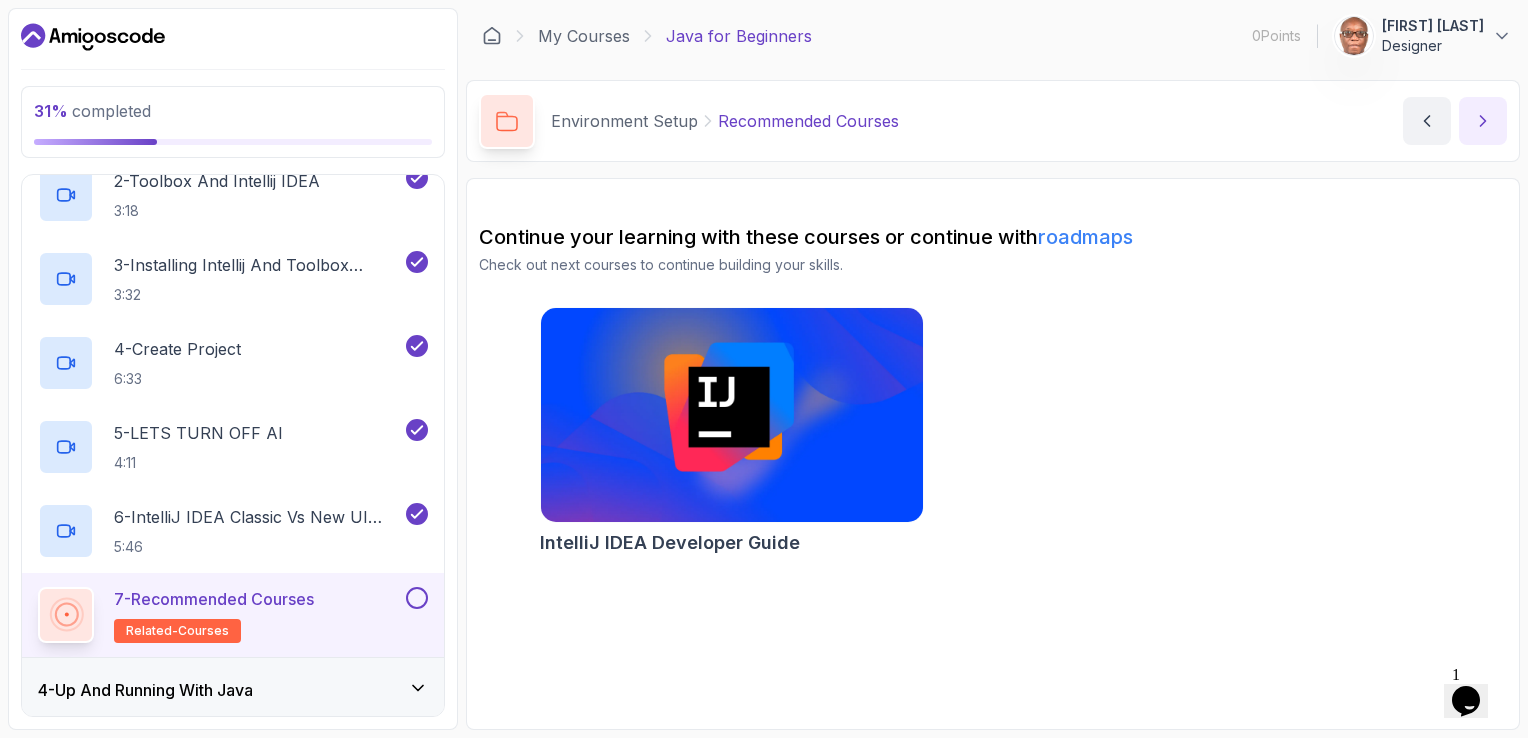 click at bounding box center [1483, 121] 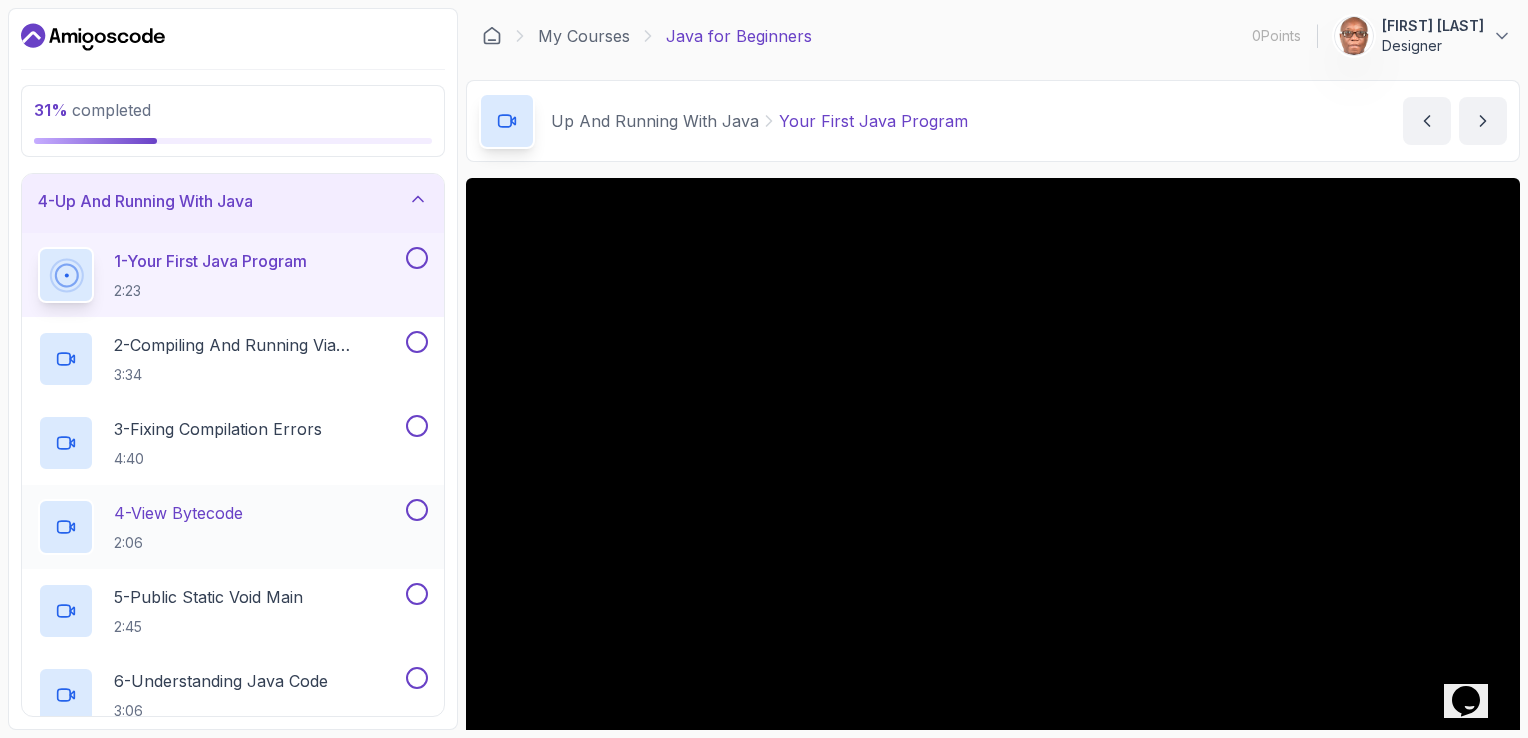 scroll, scrollTop: 0, scrollLeft: 0, axis: both 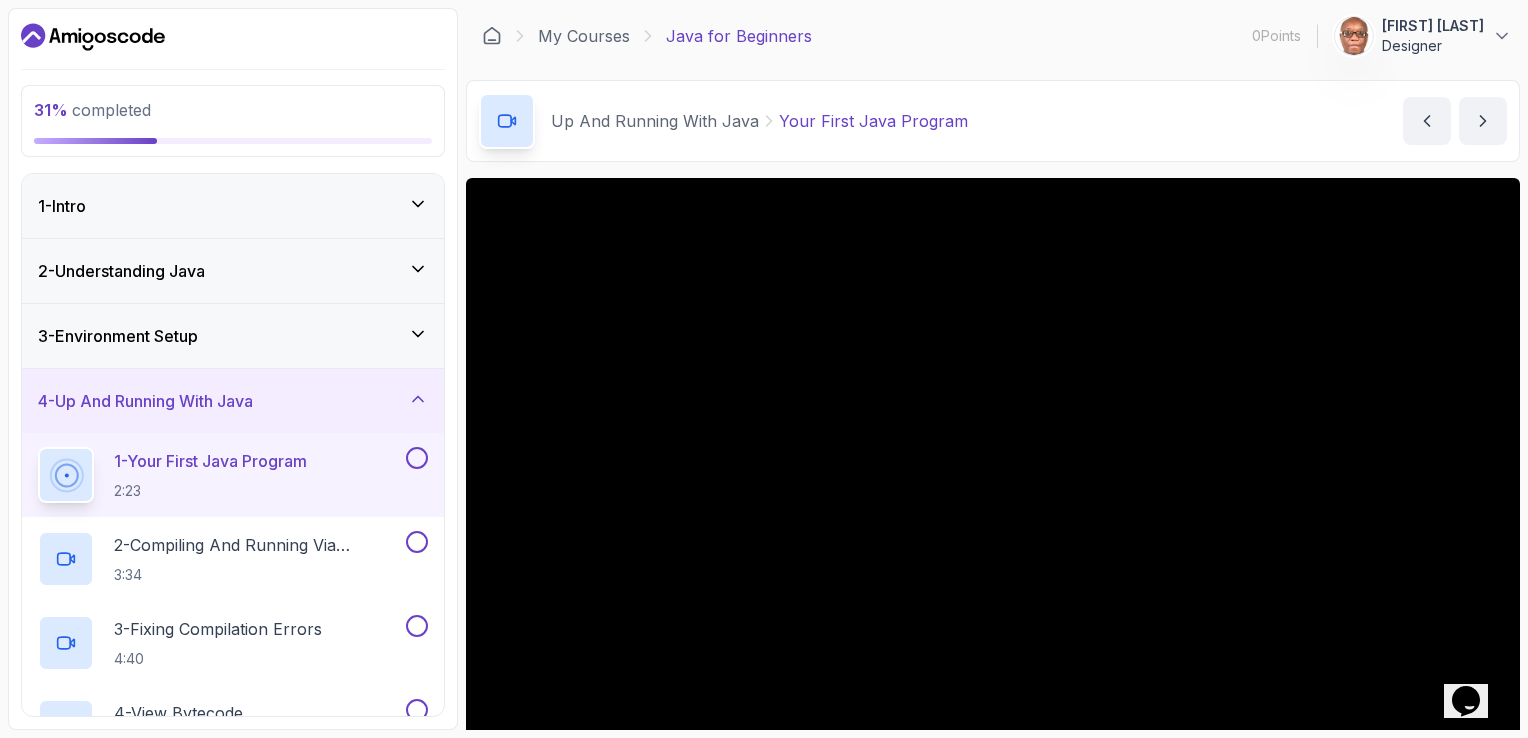 click 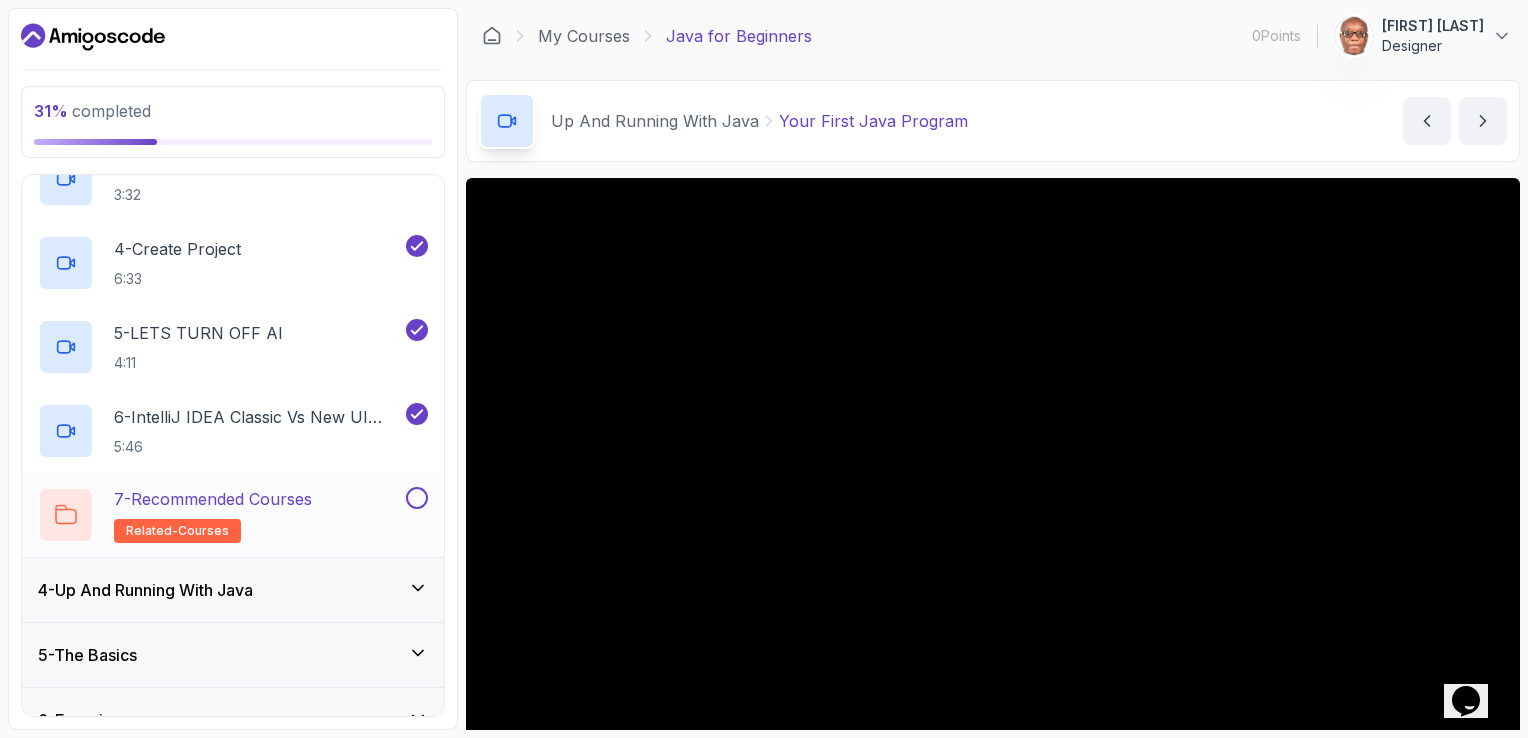 scroll, scrollTop: 497, scrollLeft: 0, axis: vertical 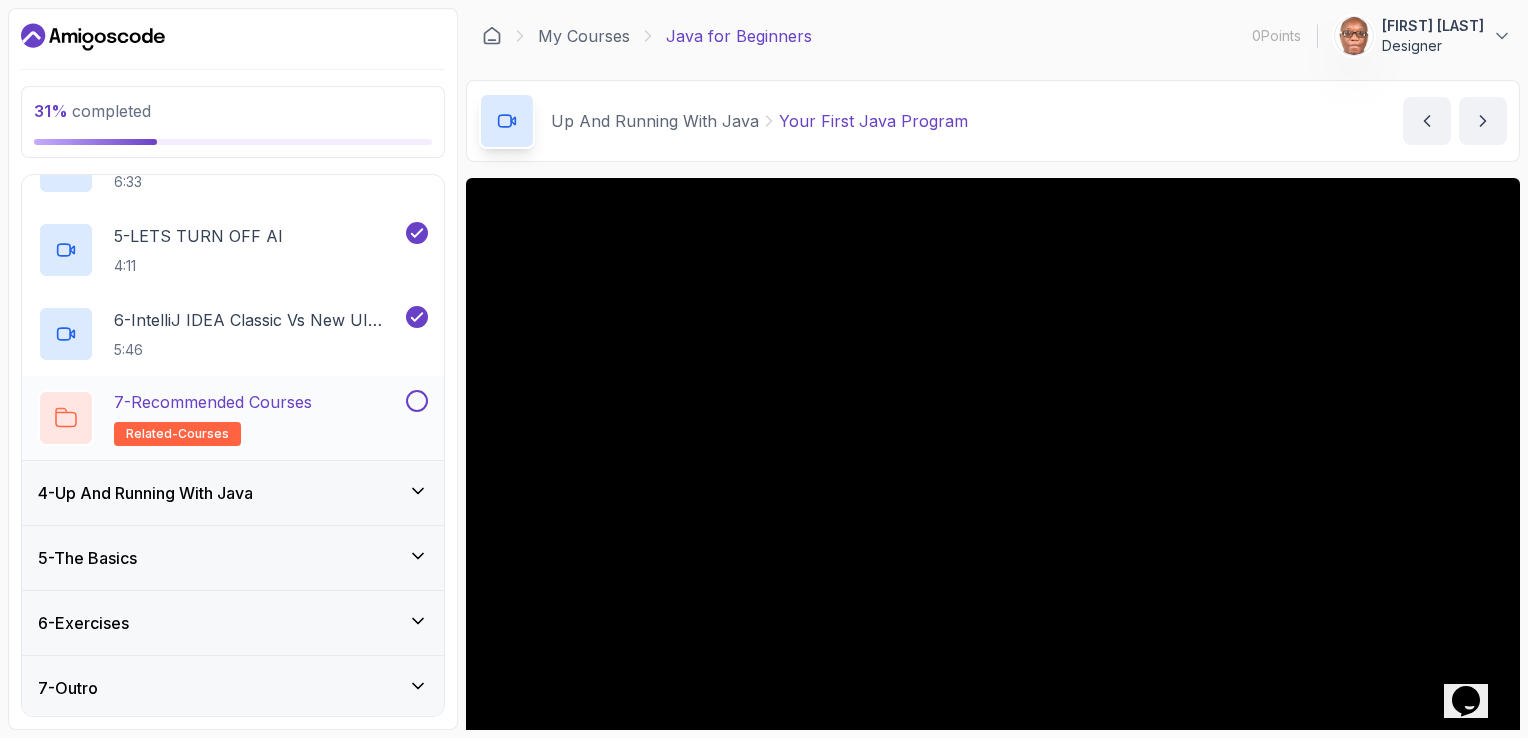 click at bounding box center (417, 401) 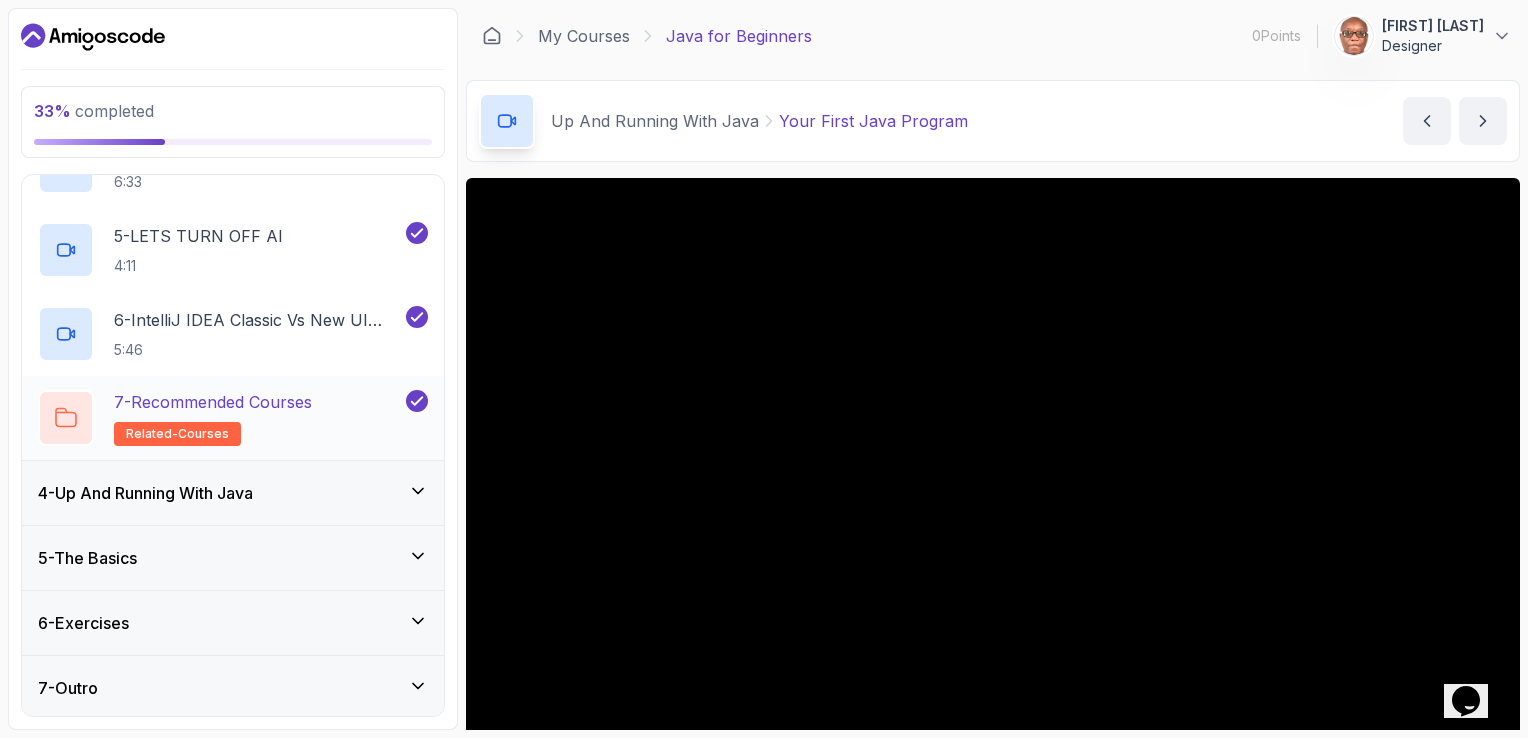 click on "related-courses" at bounding box center (177, 434) 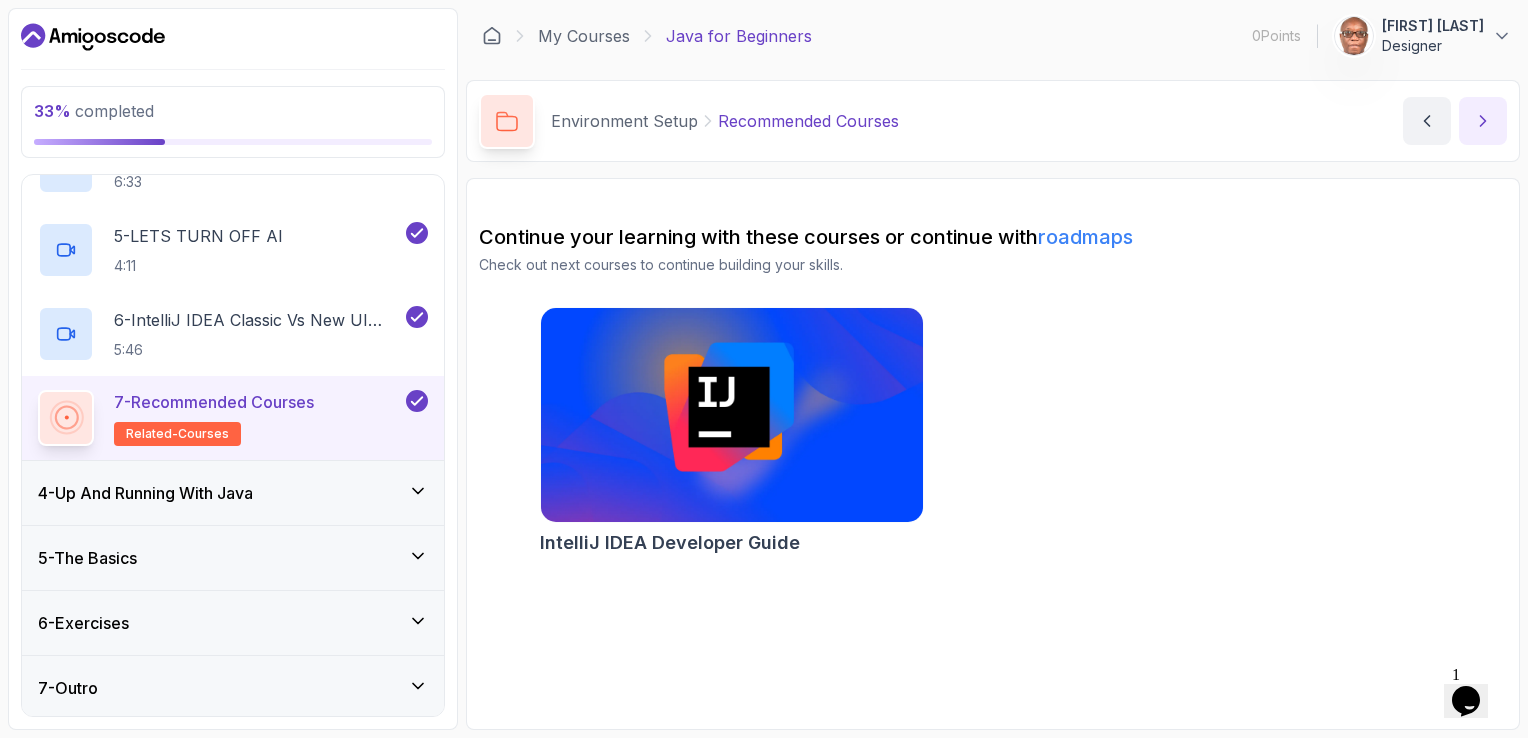 click 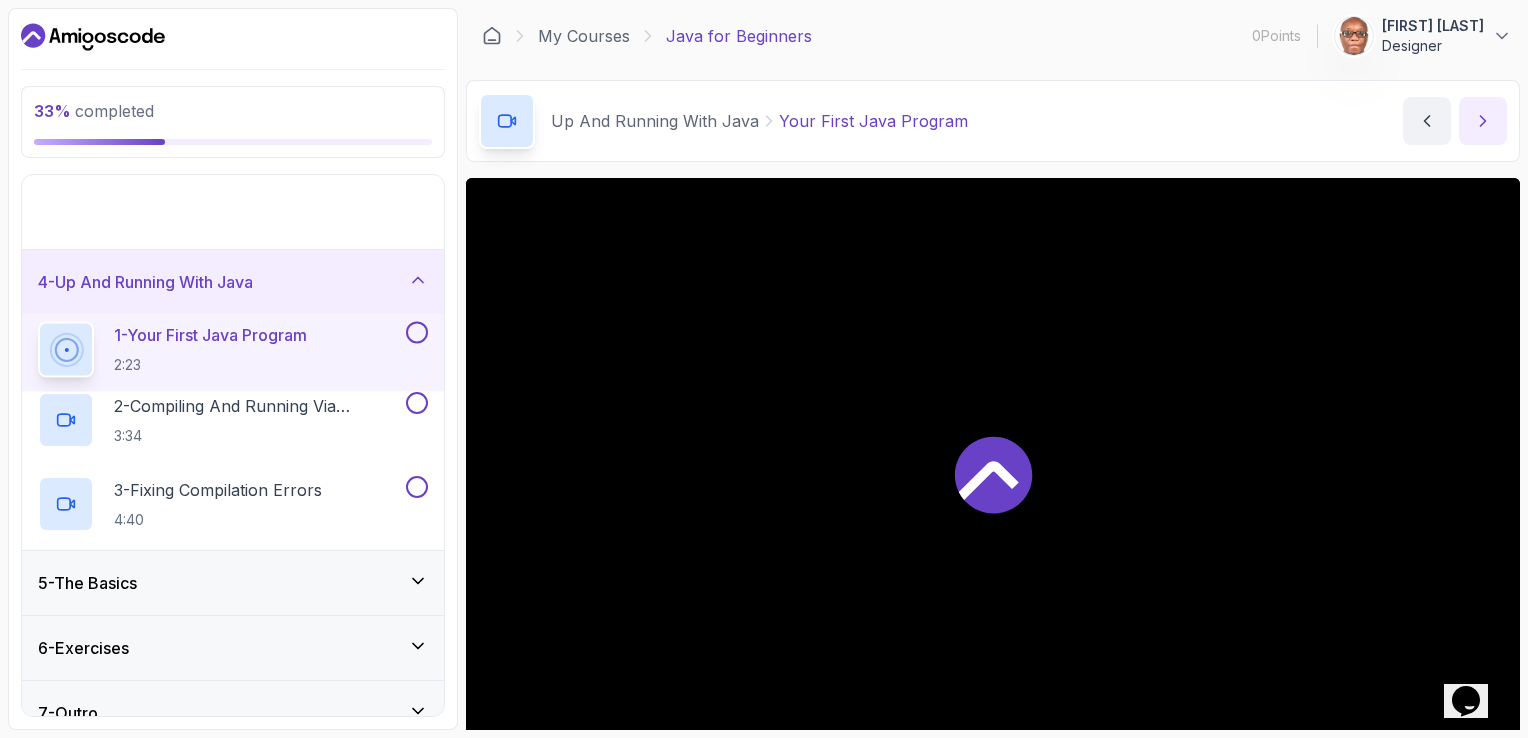 scroll, scrollTop: 0, scrollLeft: 0, axis: both 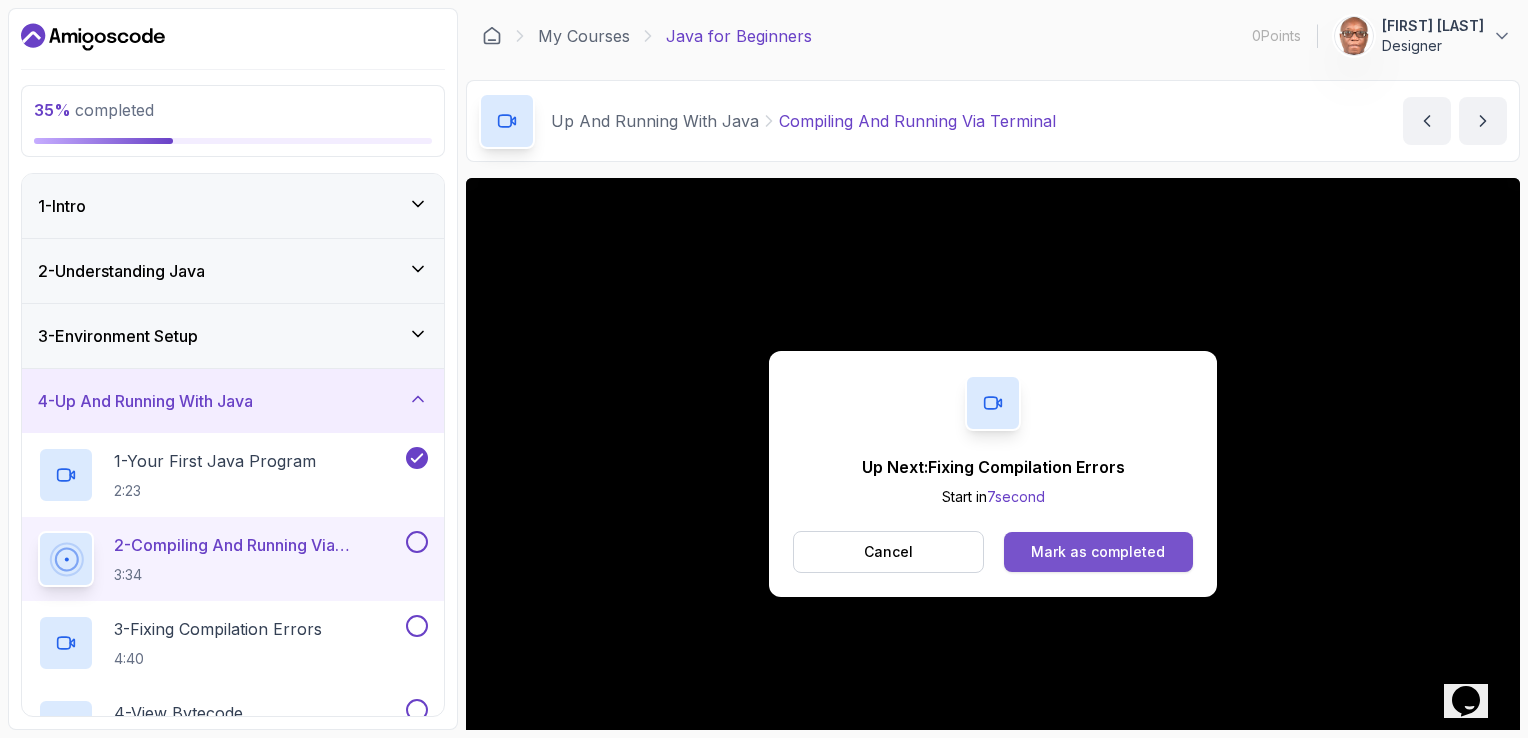 click on "Mark as completed" at bounding box center [1098, 552] 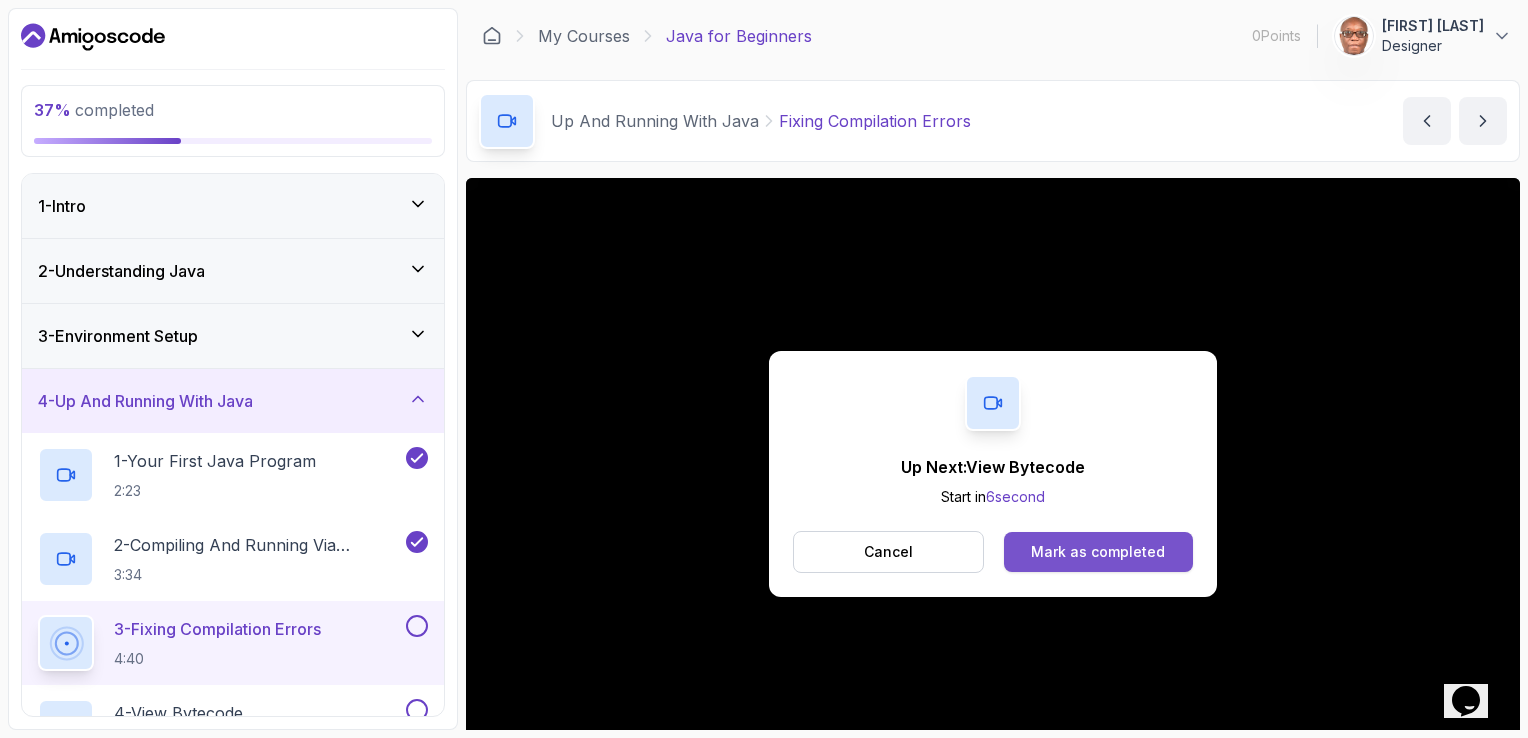 click on "Mark as completed" at bounding box center [1098, 552] 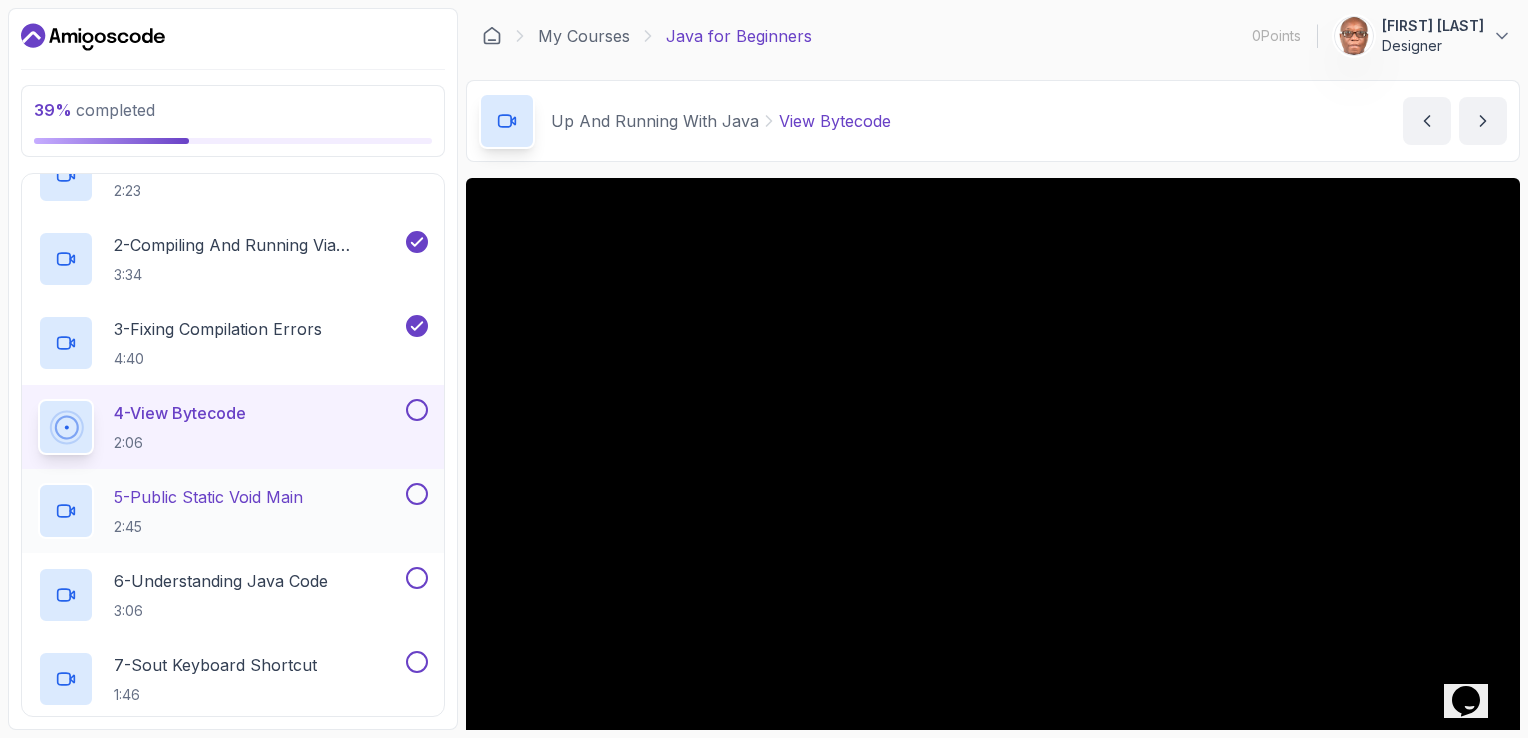 scroll, scrollTop: 400, scrollLeft: 0, axis: vertical 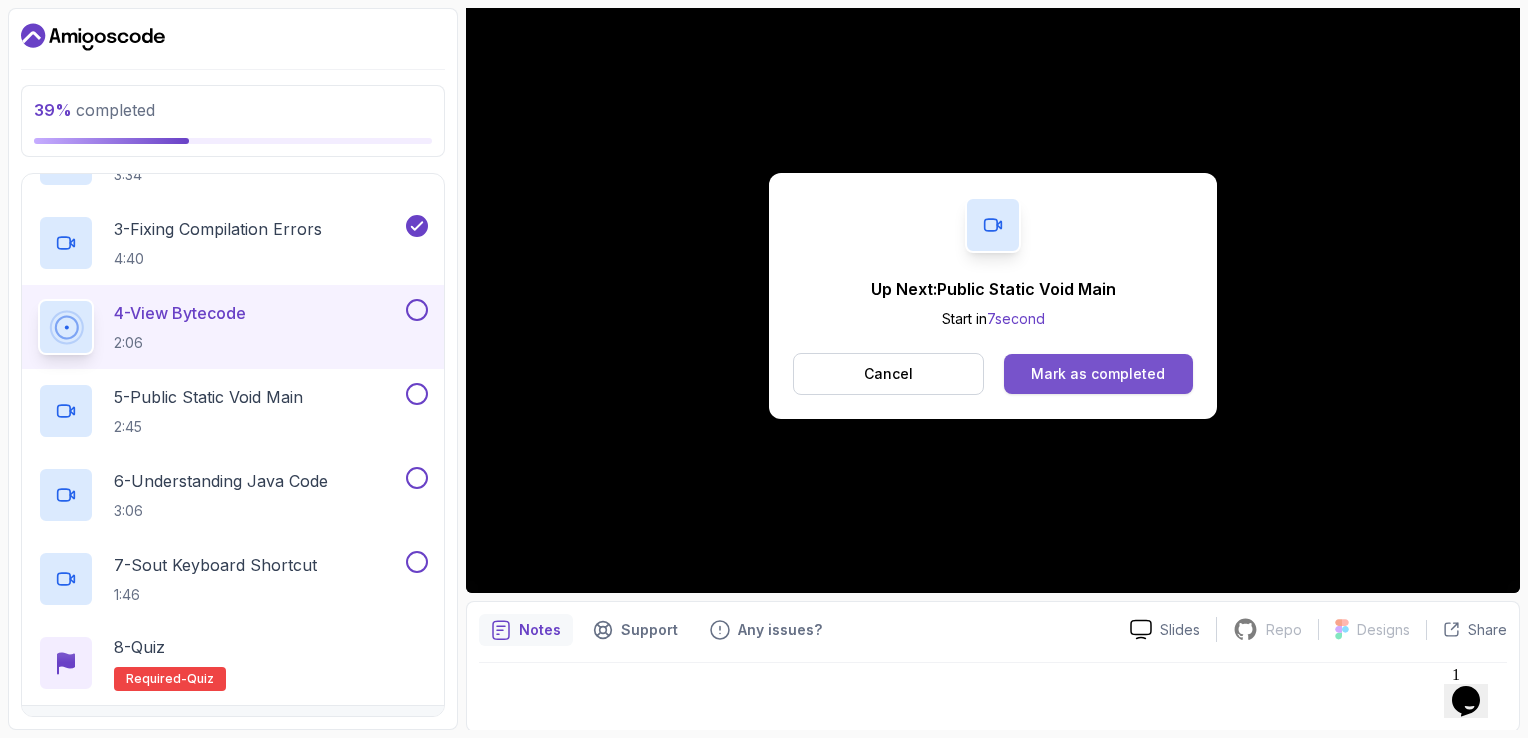 click on "Mark as completed" at bounding box center [1098, 374] 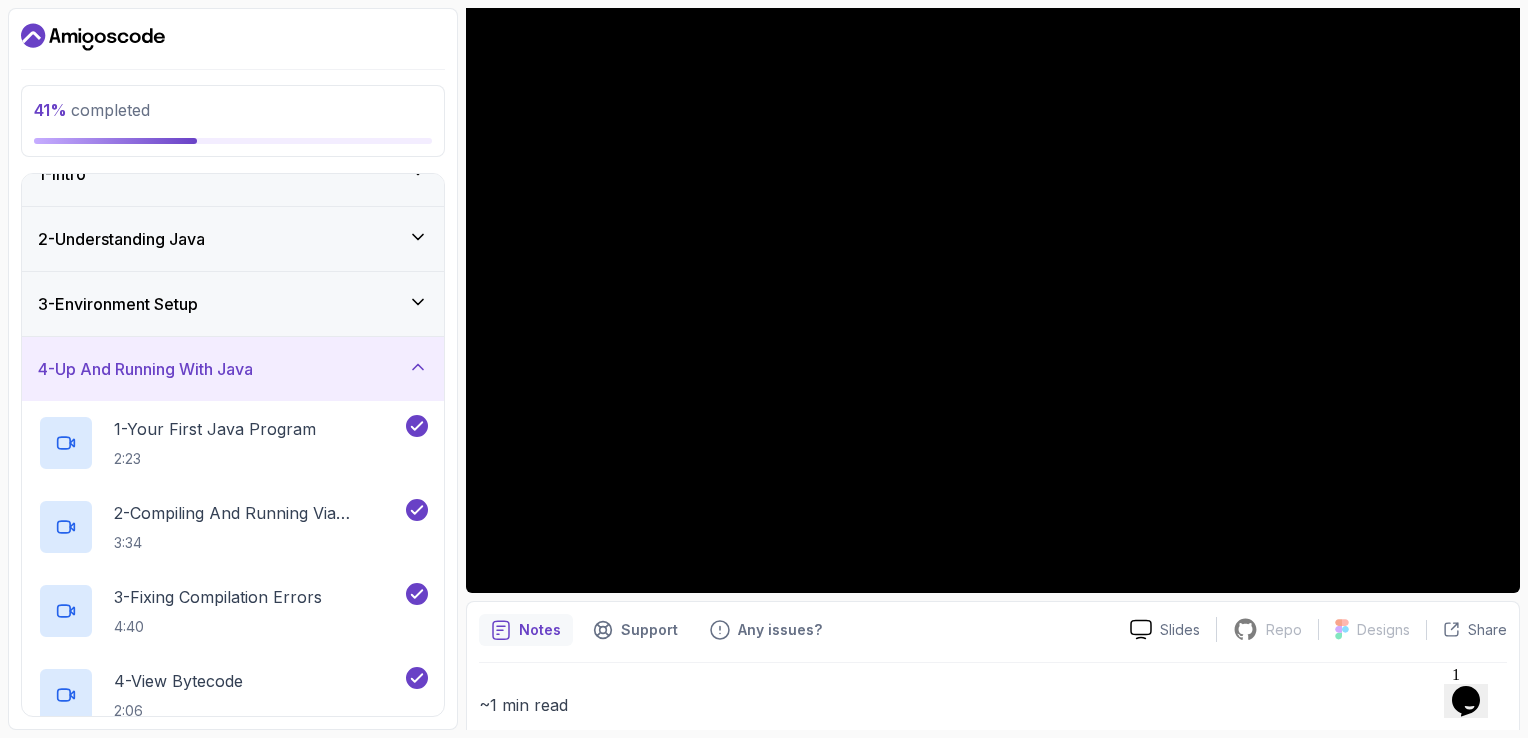 scroll, scrollTop: 0, scrollLeft: 0, axis: both 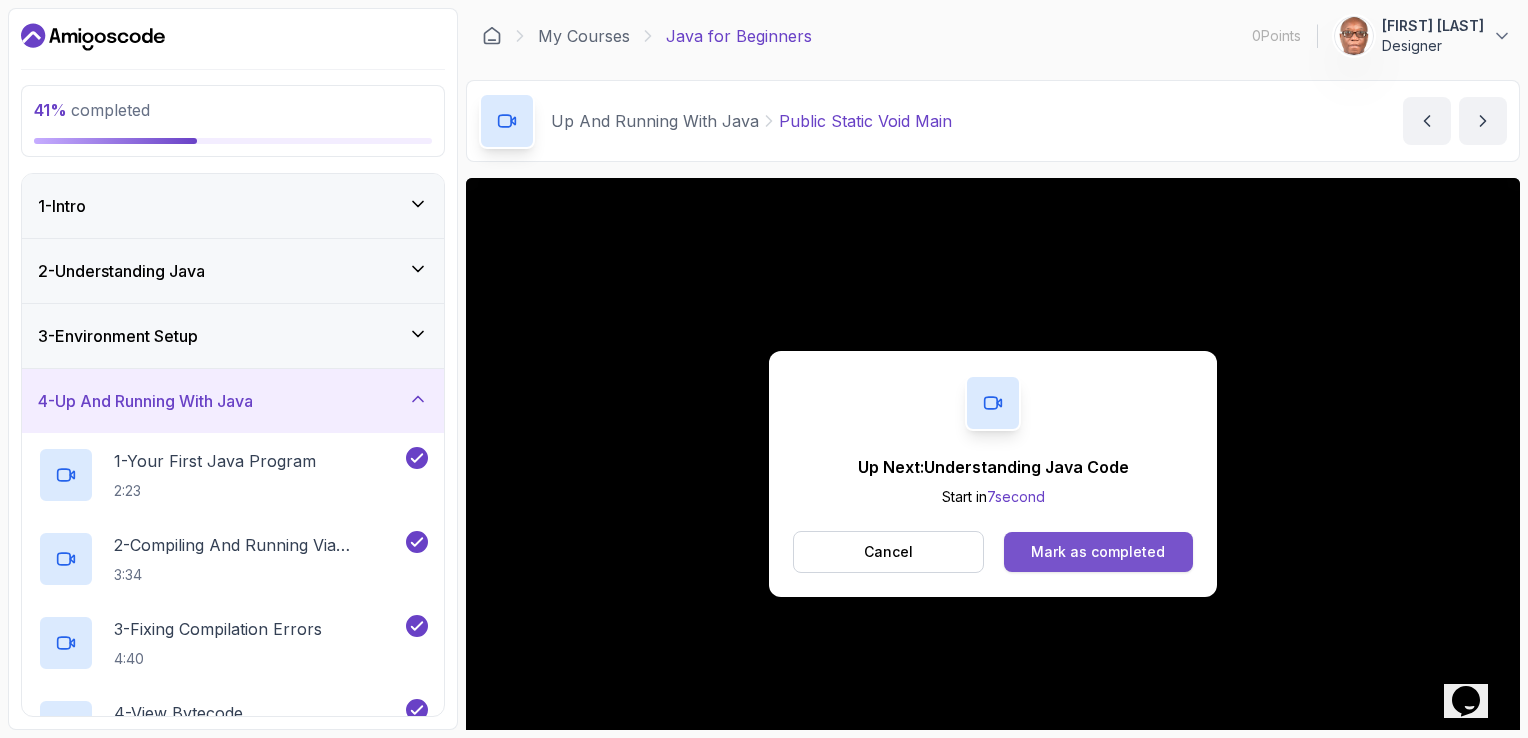 click on "Mark as completed" at bounding box center (1098, 552) 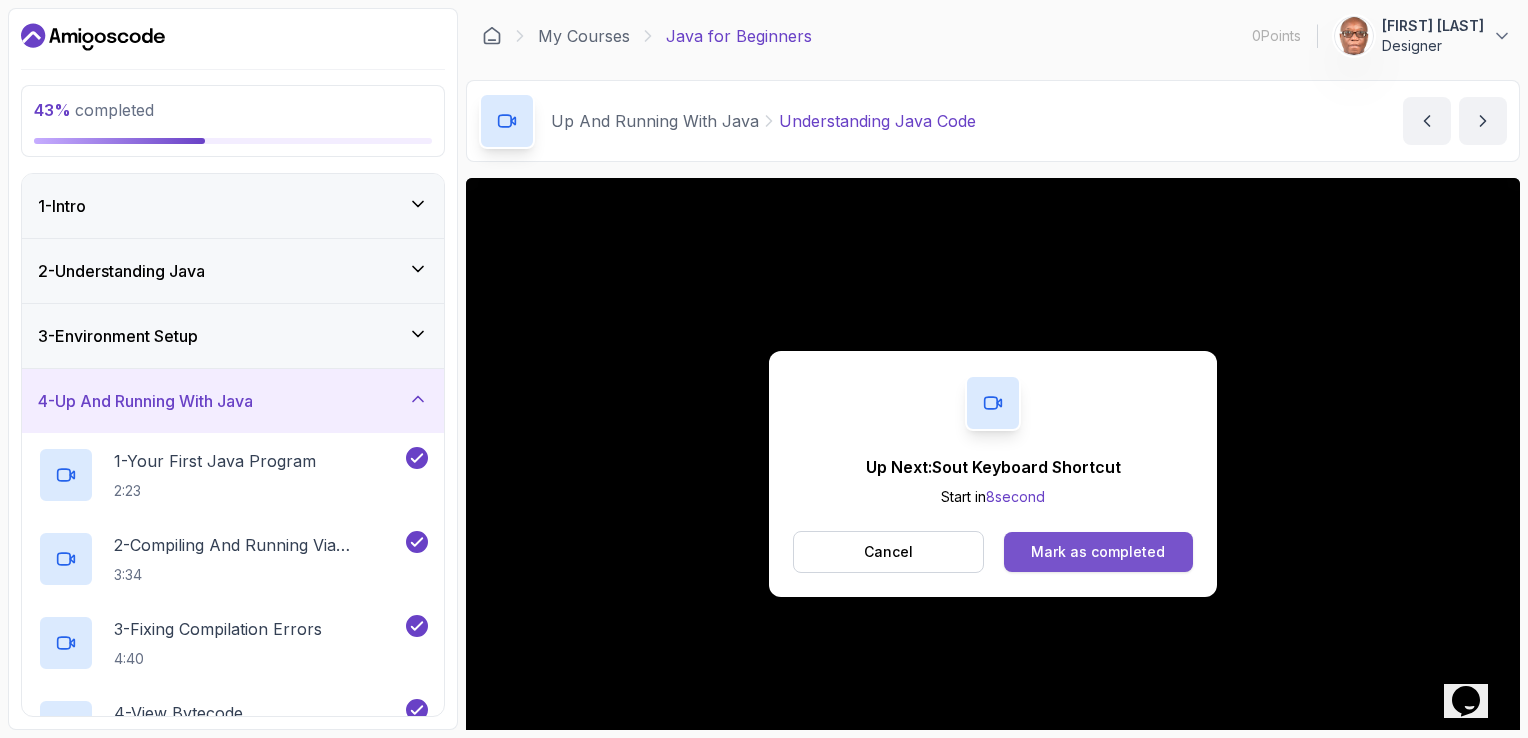 click on "Mark as completed" at bounding box center (1098, 552) 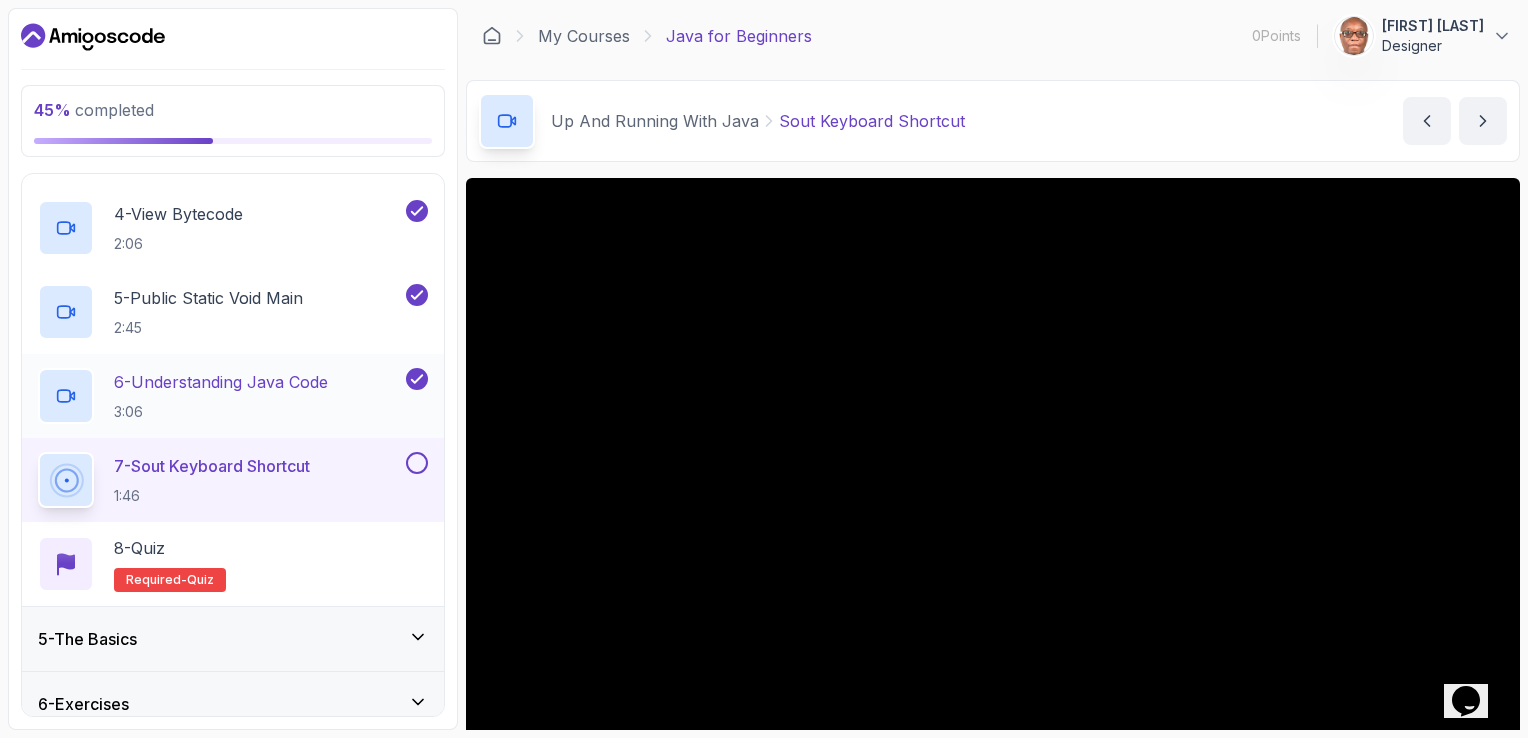 scroll, scrollTop: 581, scrollLeft: 0, axis: vertical 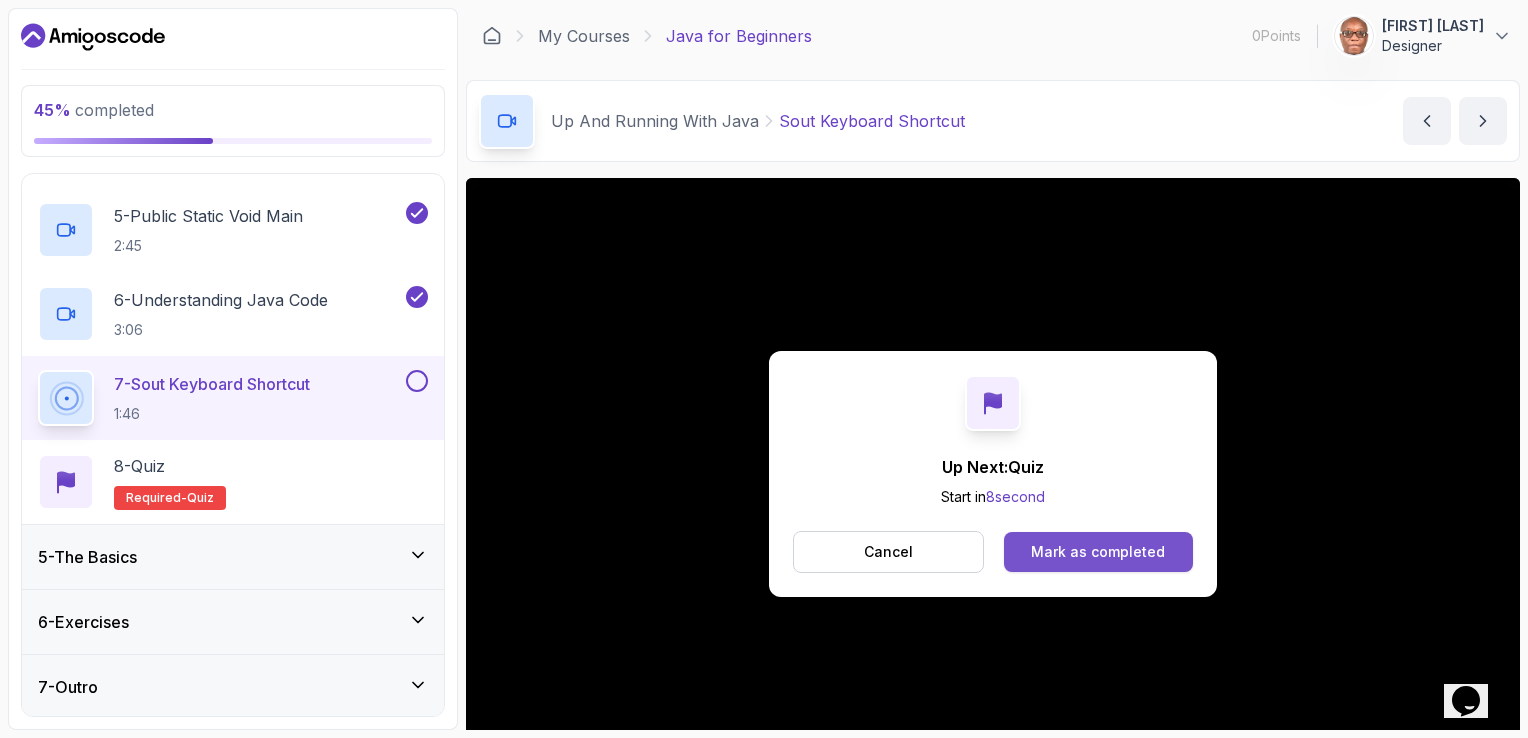 click on "Mark as completed" at bounding box center [1098, 552] 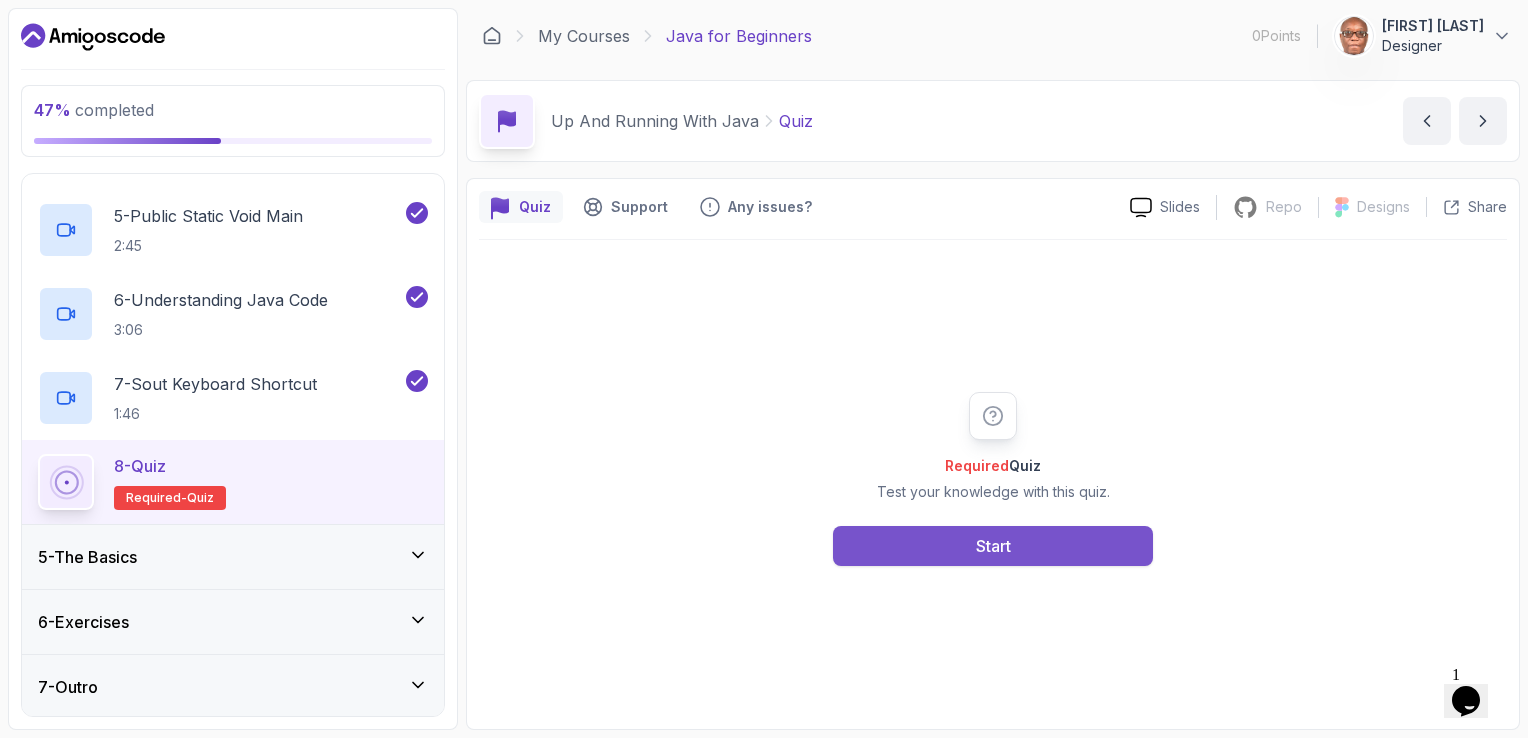 click on "Start" at bounding box center (993, 546) 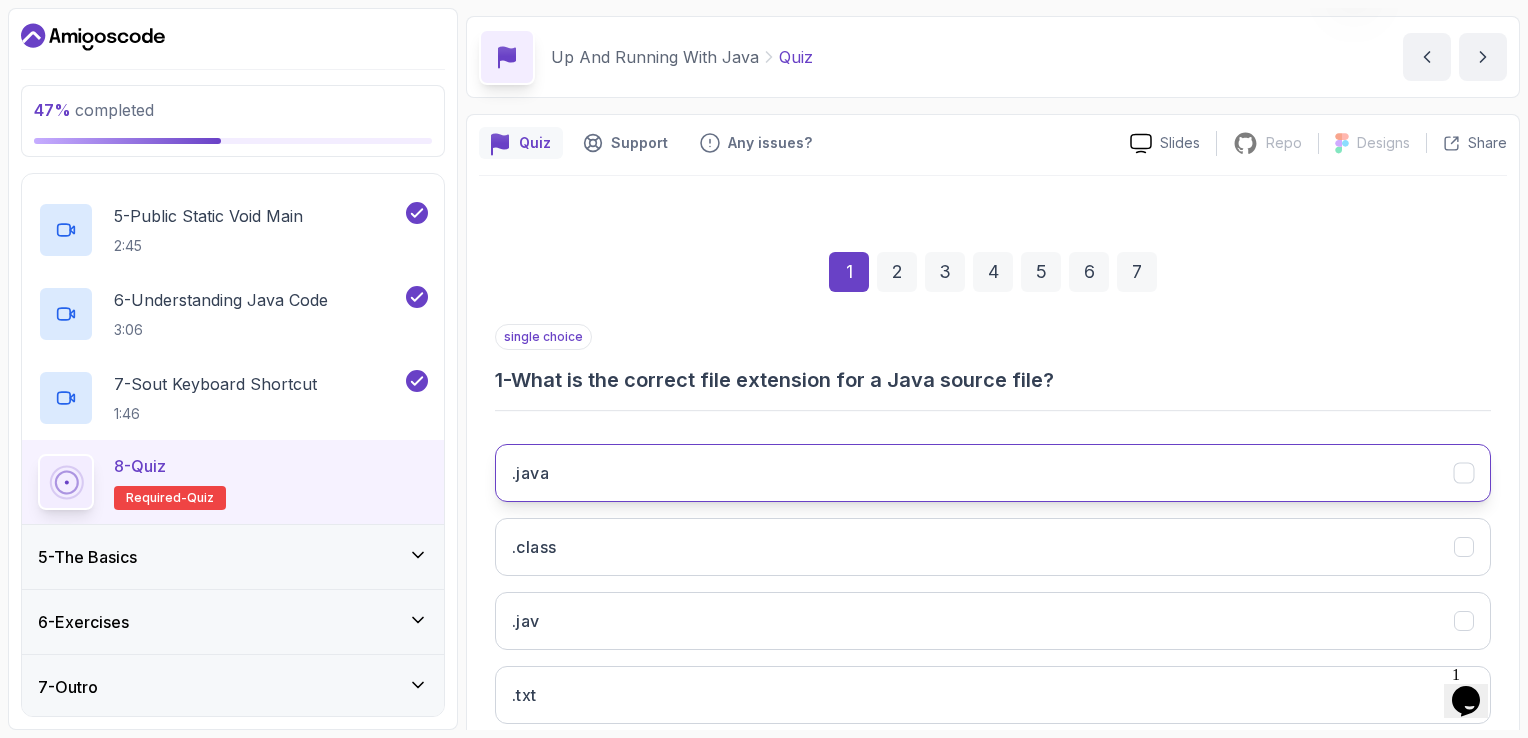 scroll, scrollTop: 100, scrollLeft: 0, axis: vertical 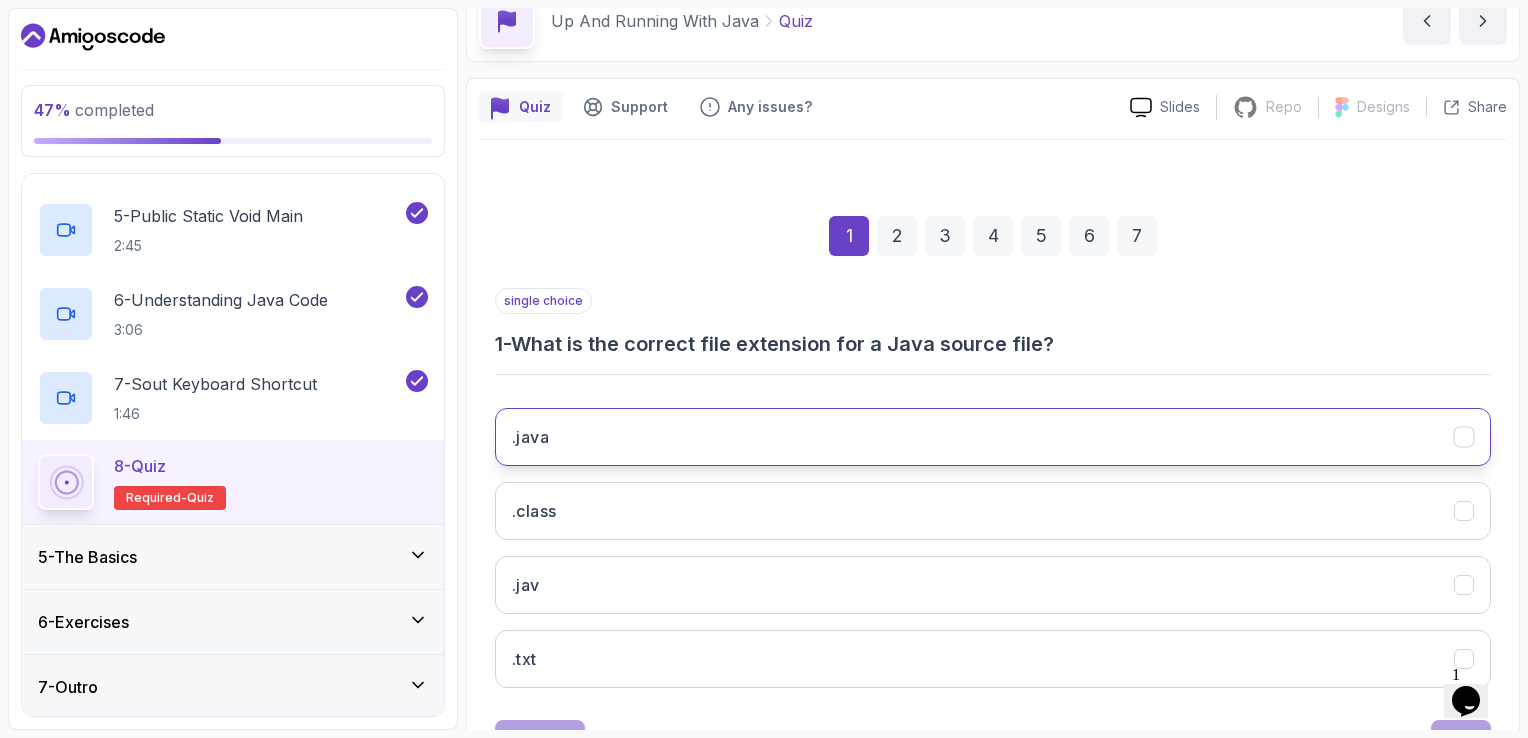 click on ".java" at bounding box center (993, 437) 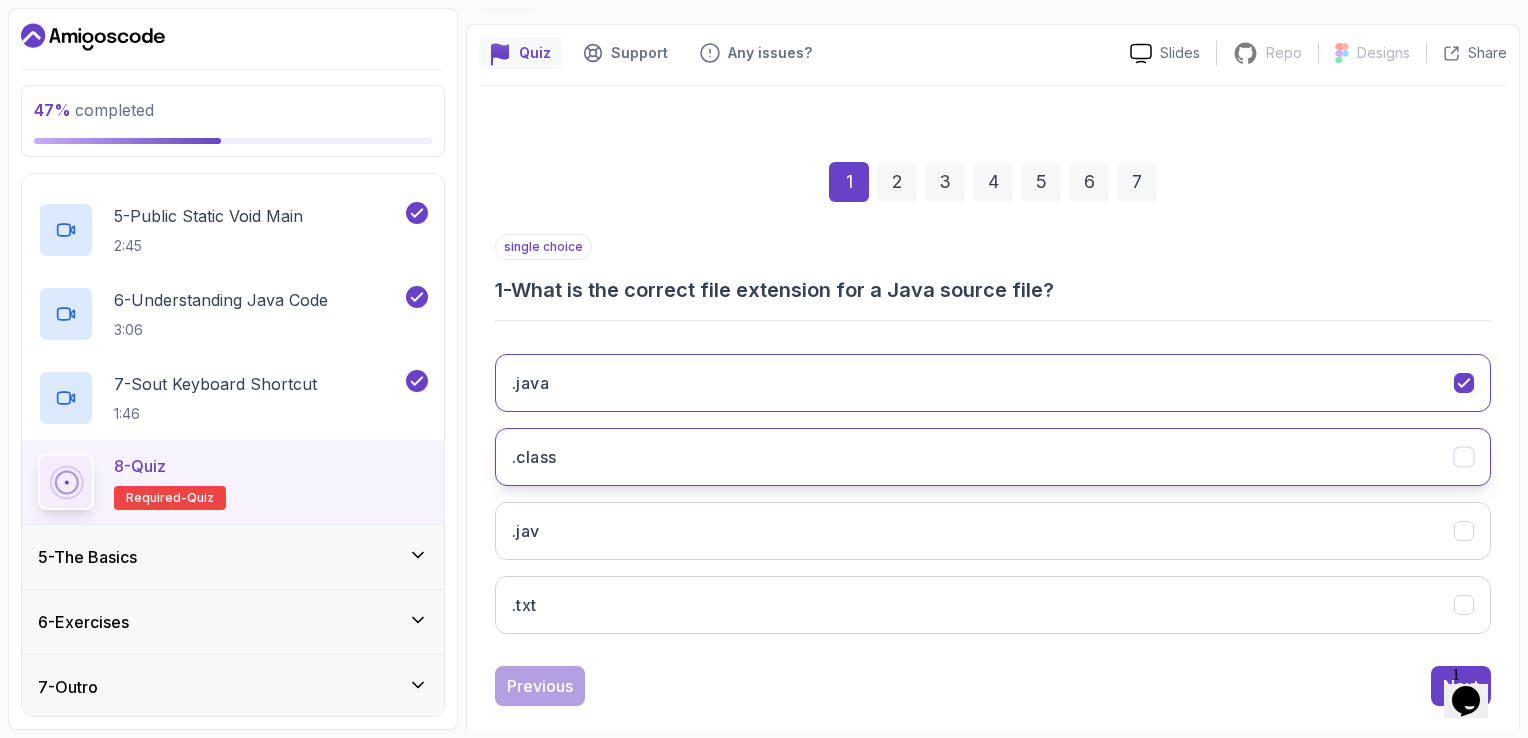 scroll, scrollTop: 184, scrollLeft: 0, axis: vertical 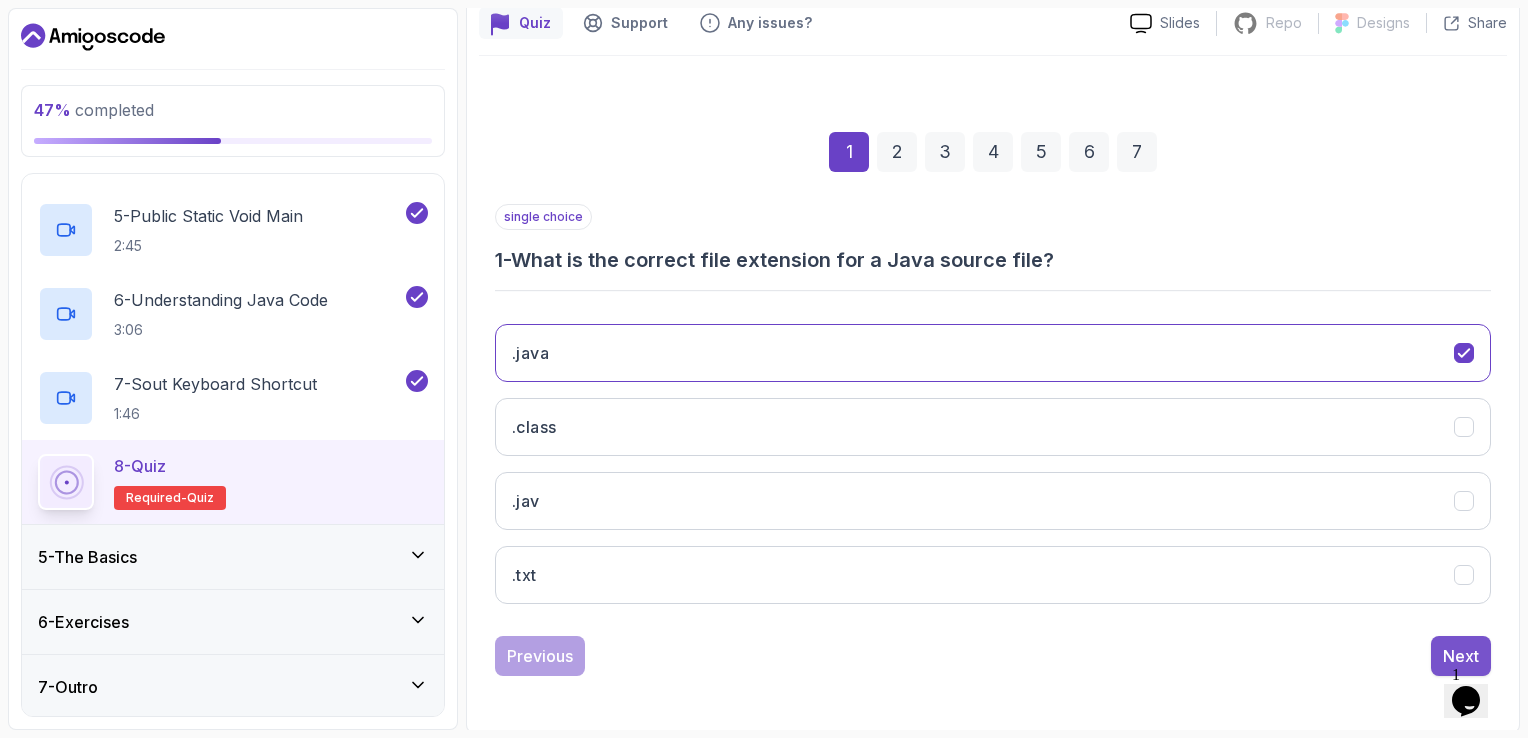 click on "Next" at bounding box center [1461, 656] 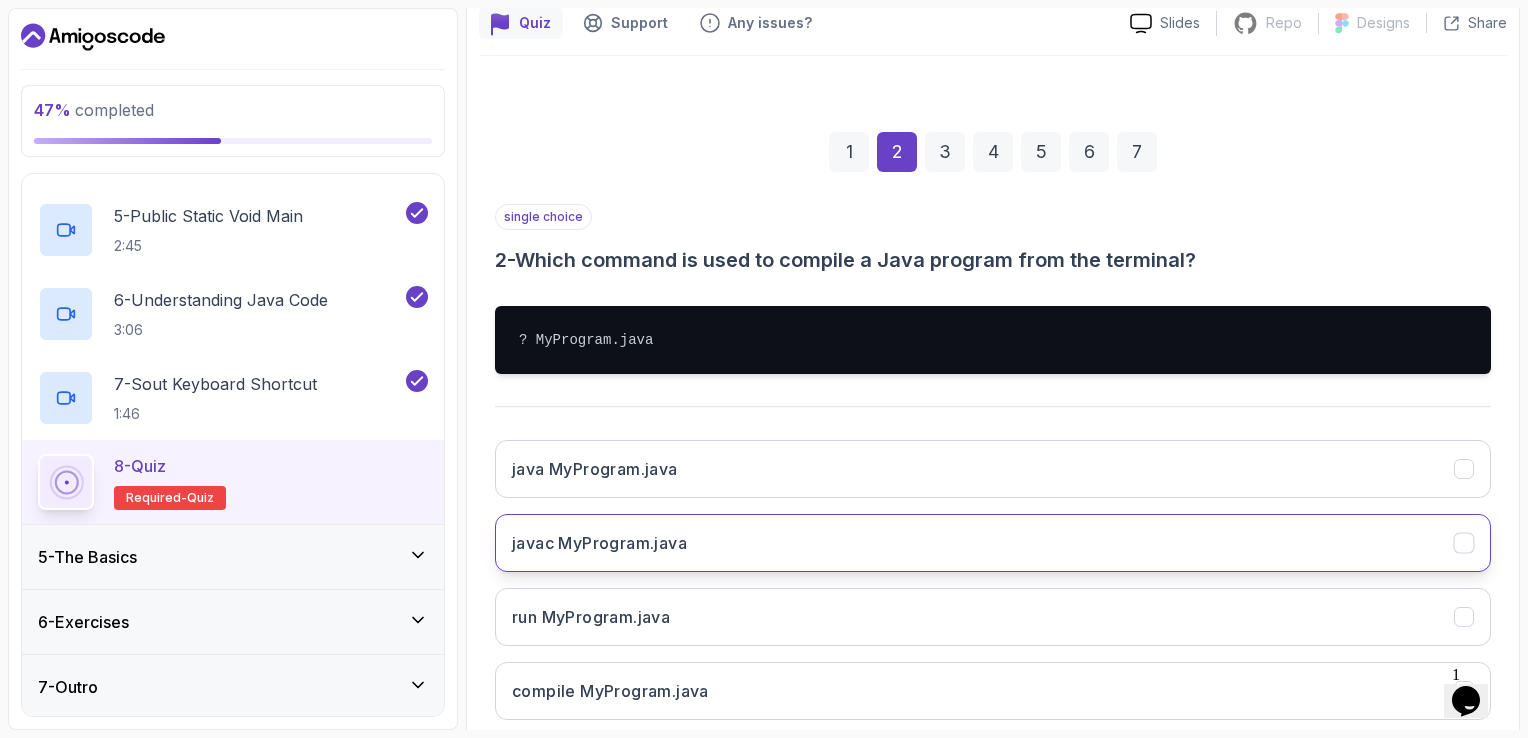 click on "javac MyProgram.java" at bounding box center (993, 543) 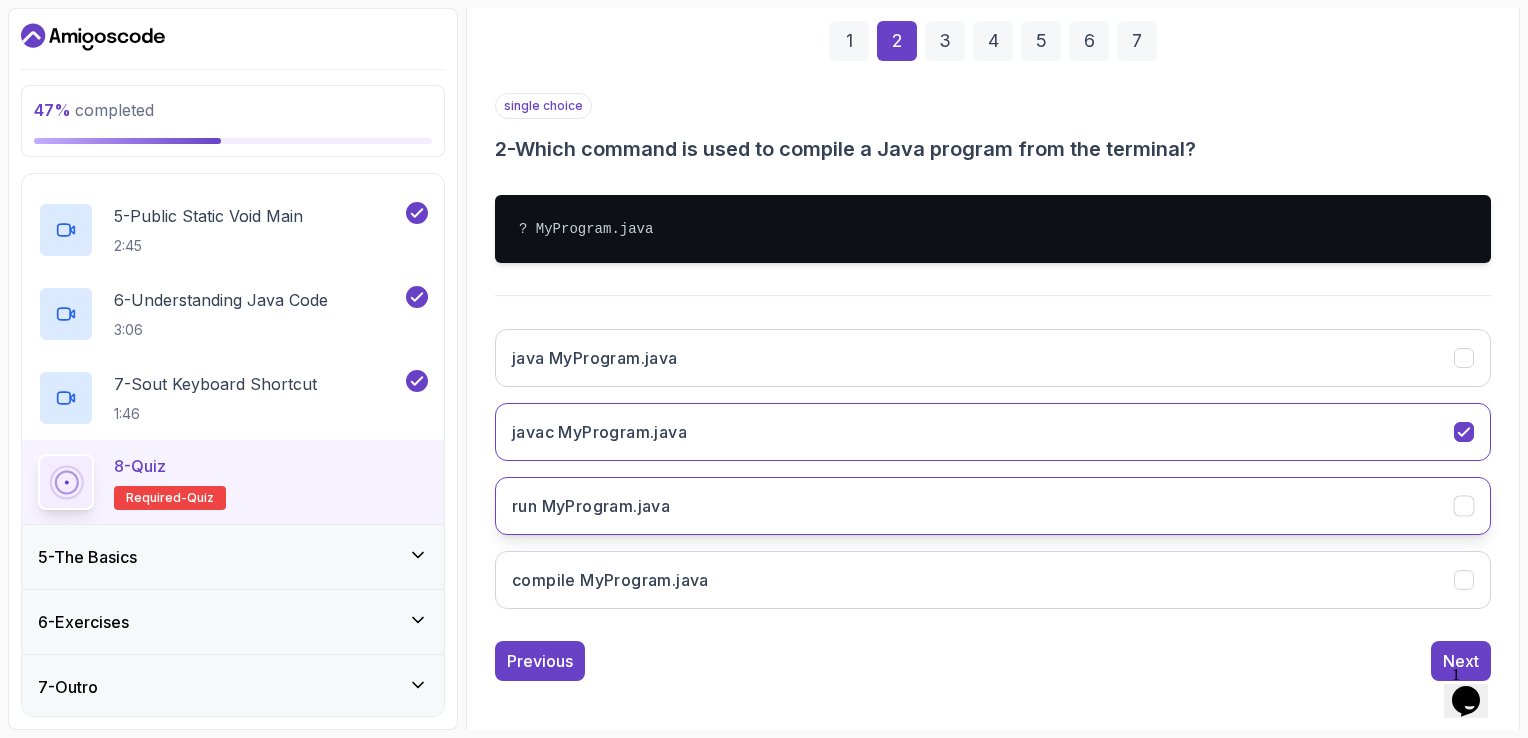 scroll, scrollTop: 300, scrollLeft: 0, axis: vertical 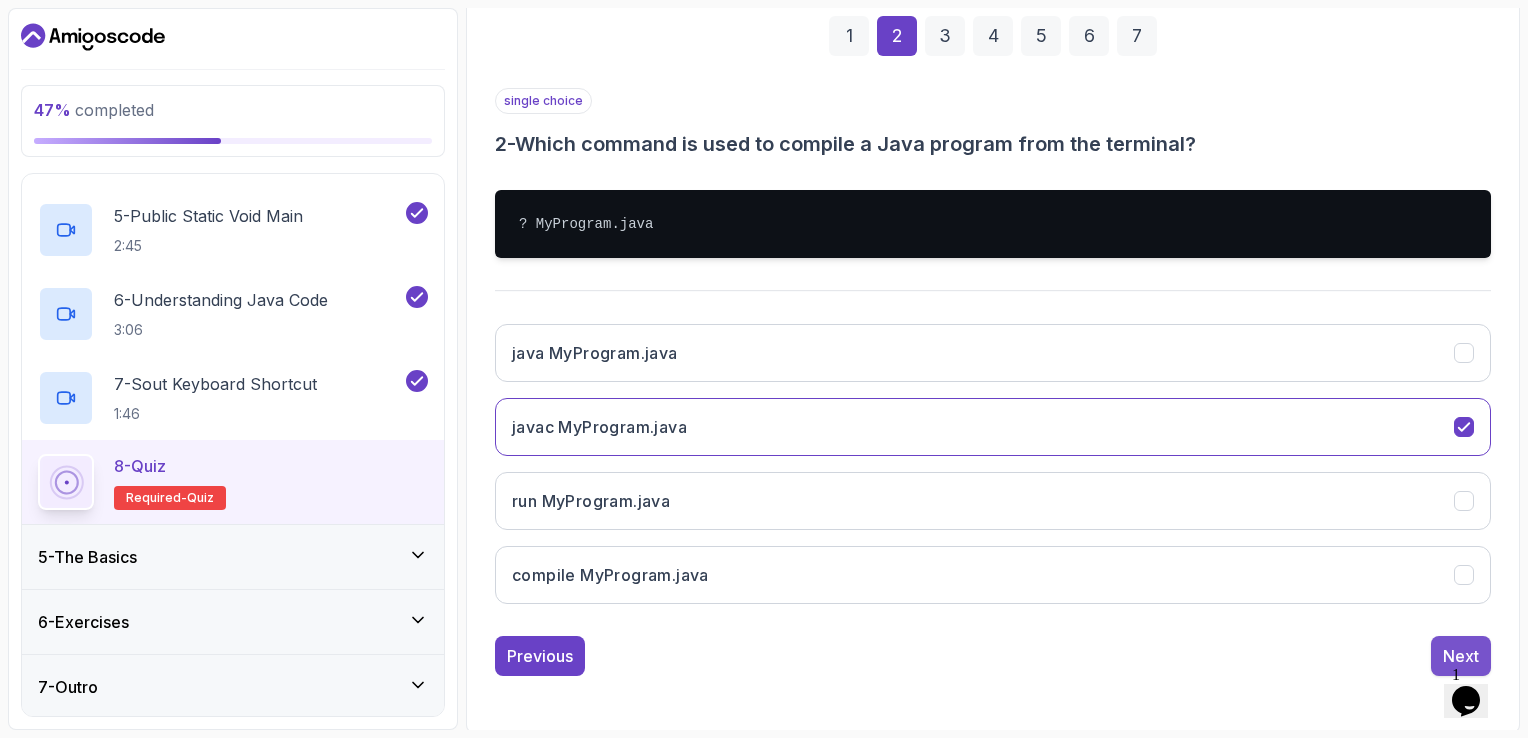 click on "Next" at bounding box center (1461, 656) 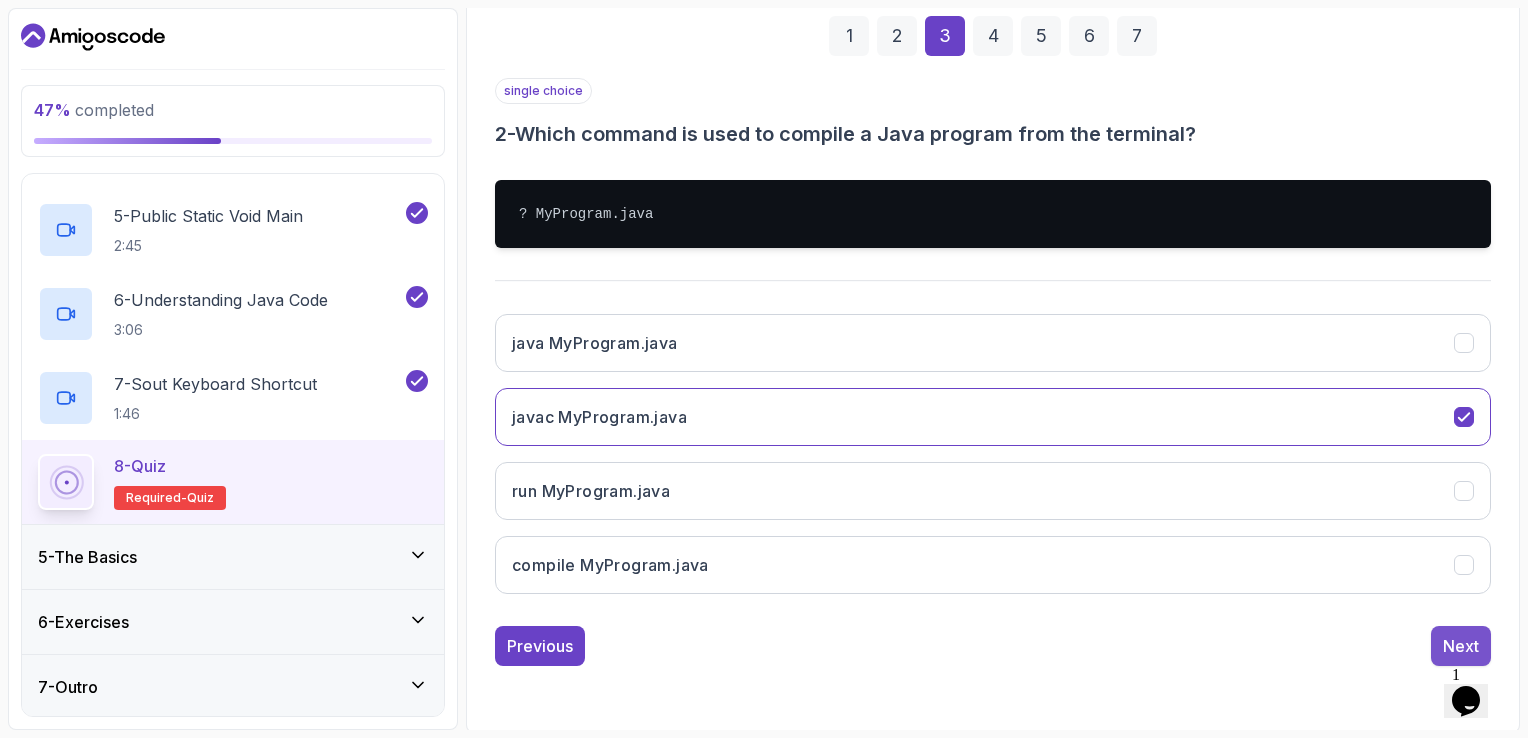 scroll, scrollTop: 184, scrollLeft: 0, axis: vertical 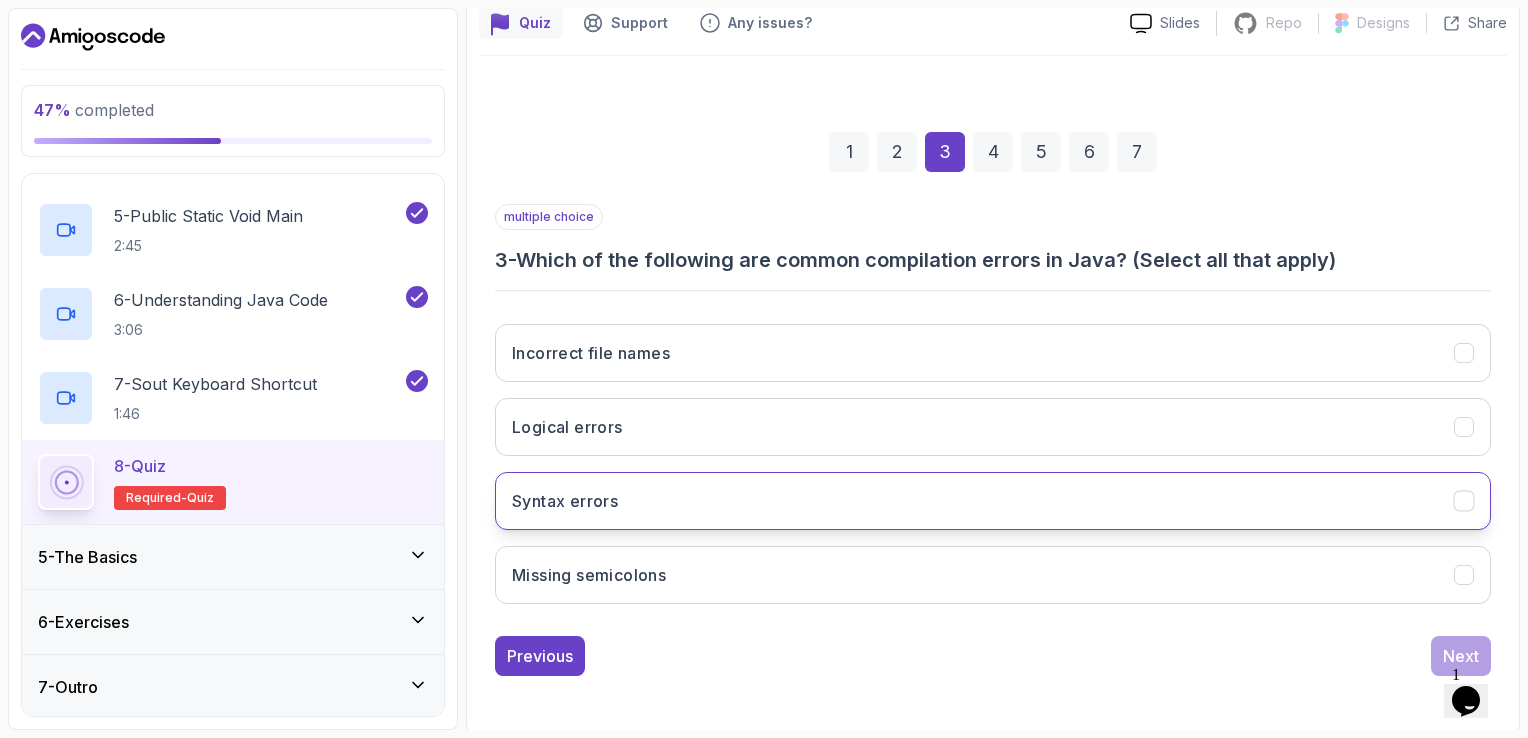 click on "Syntax errors" at bounding box center [565, 501] 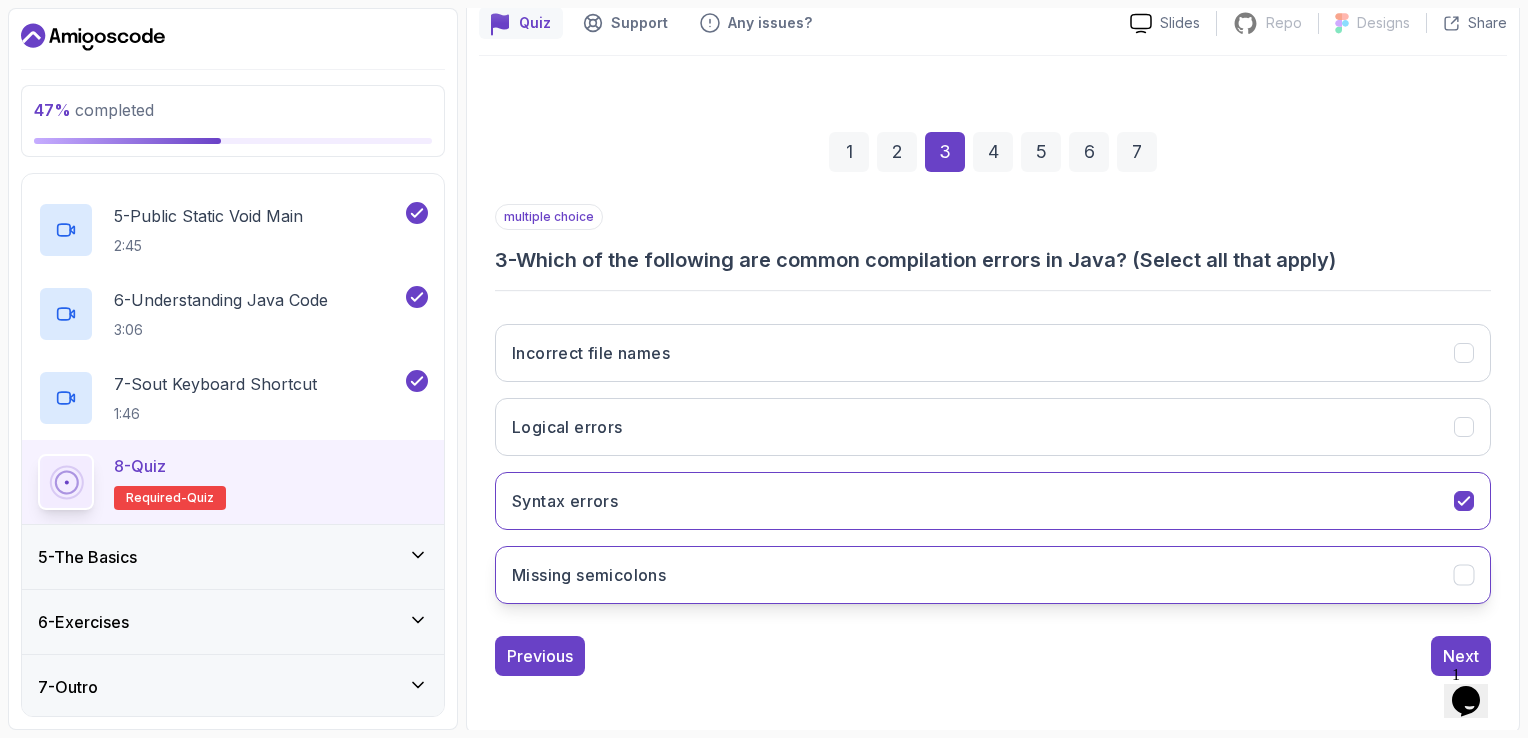 click on "Missing semicolons" at bounding box center [589, 575] 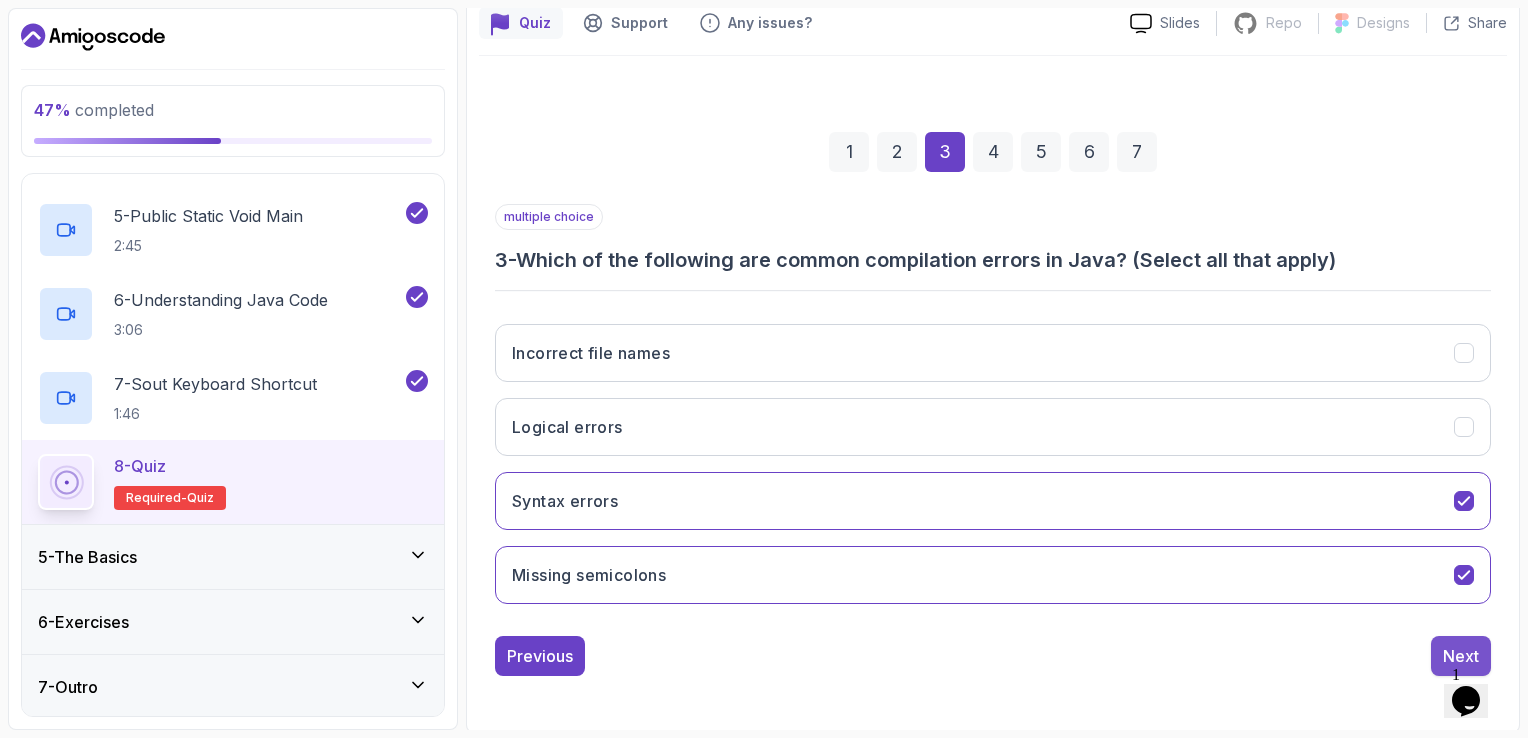 click on "Next" at bounding box center (1461, 656) 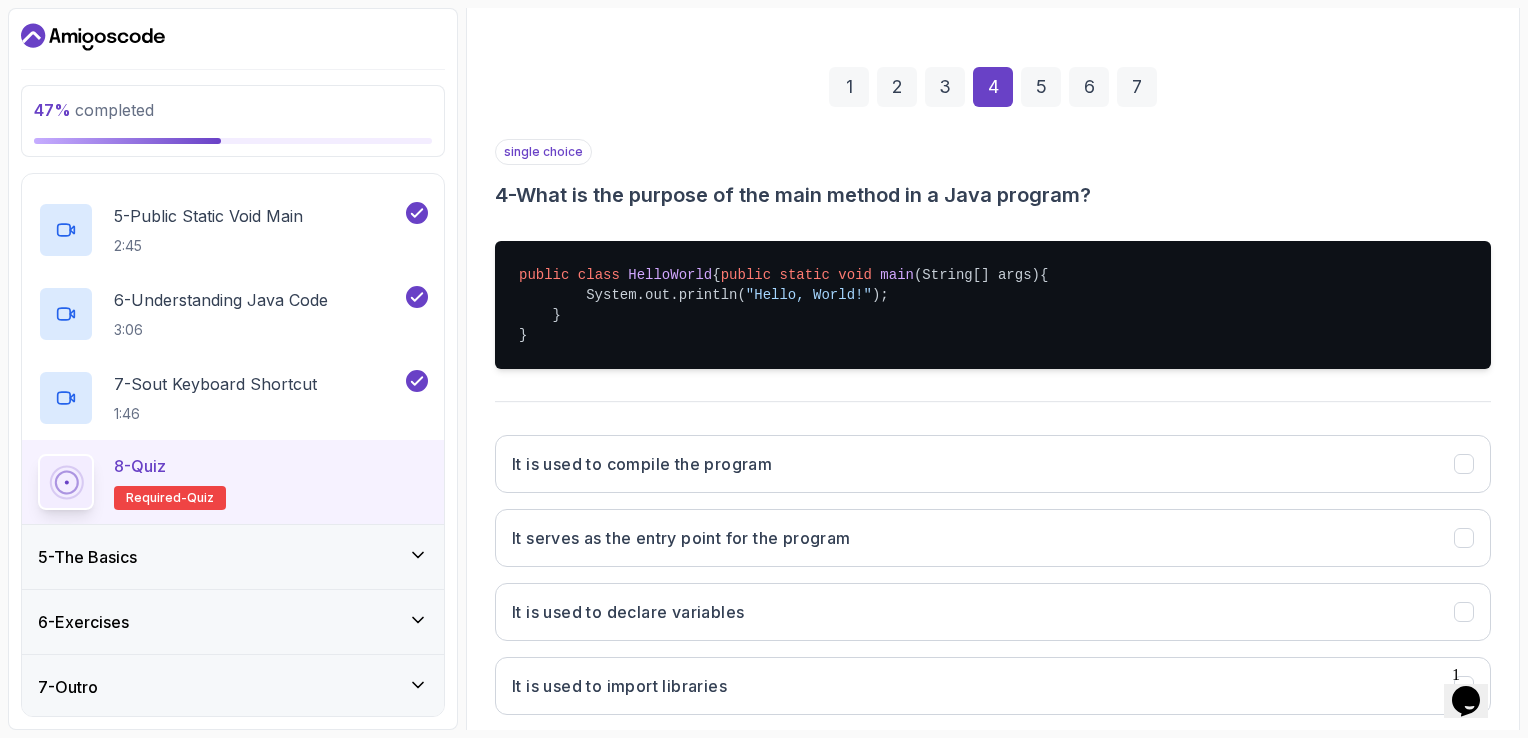 scroll, scrollTop: 284, scrollLeft: 0, axis: vertical 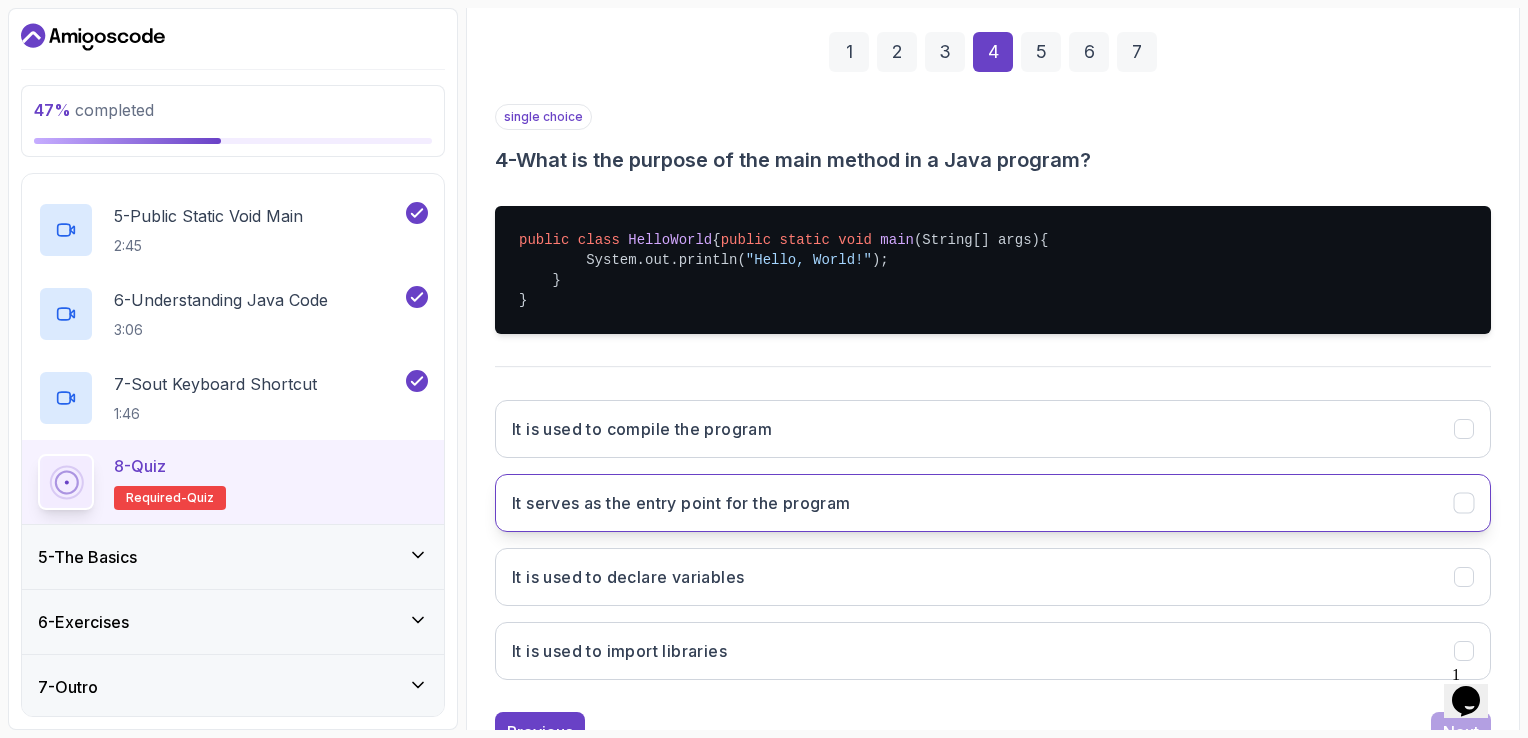 click on "It serves as the entry point for the program" at bounding box center (993, 503) 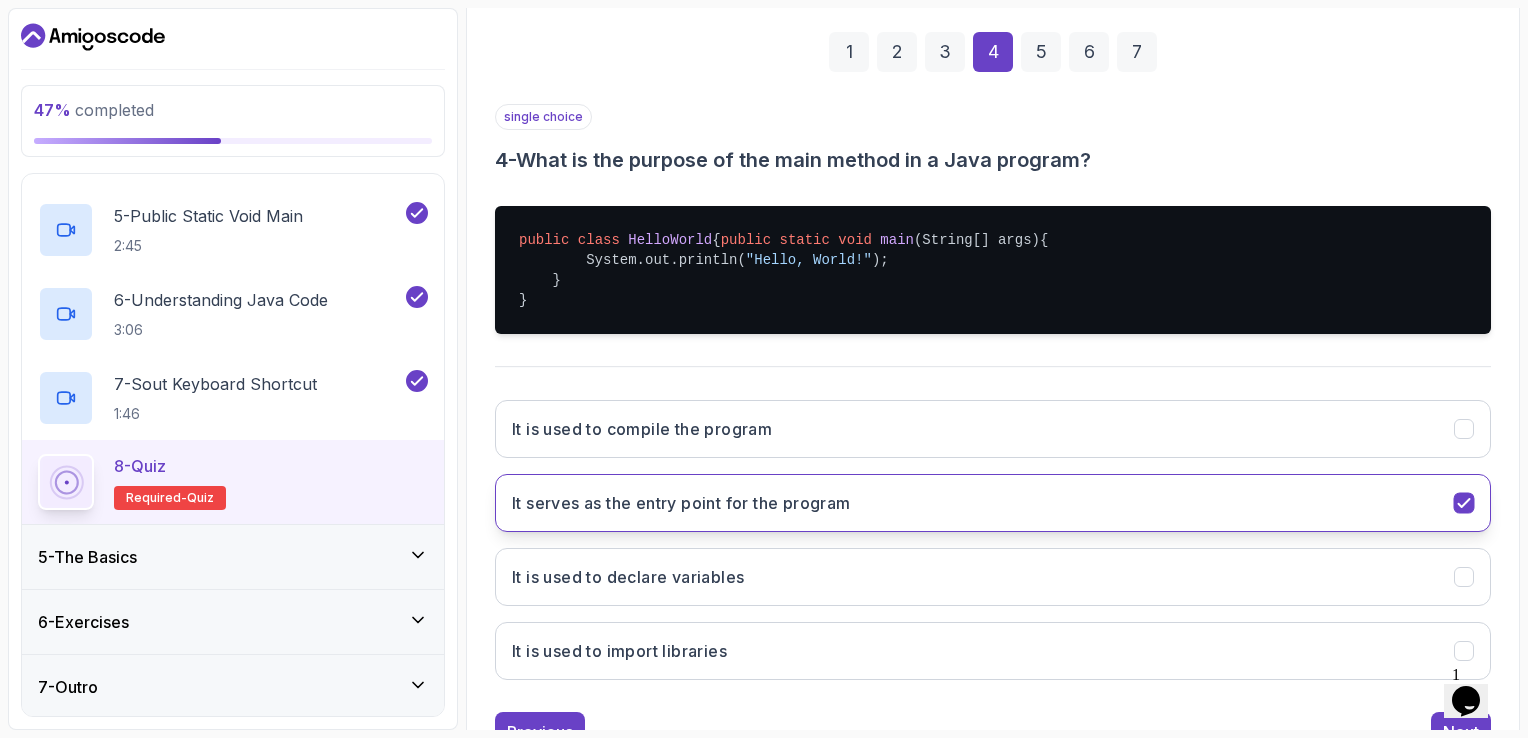 scroll, scrollTop: 380, scrollLeft: 0, axis: vertical 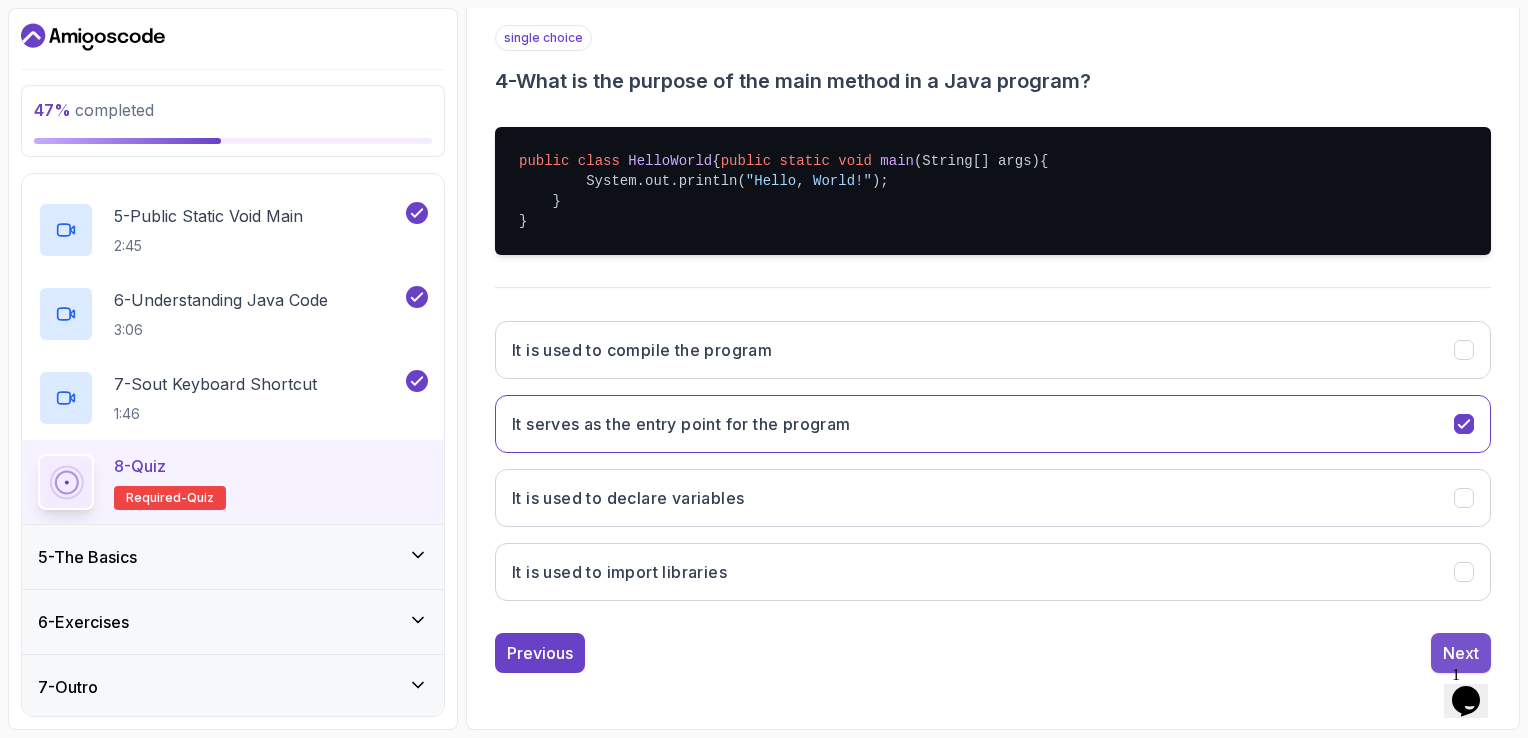 click on "Next" at bounding box center (1461, 653) 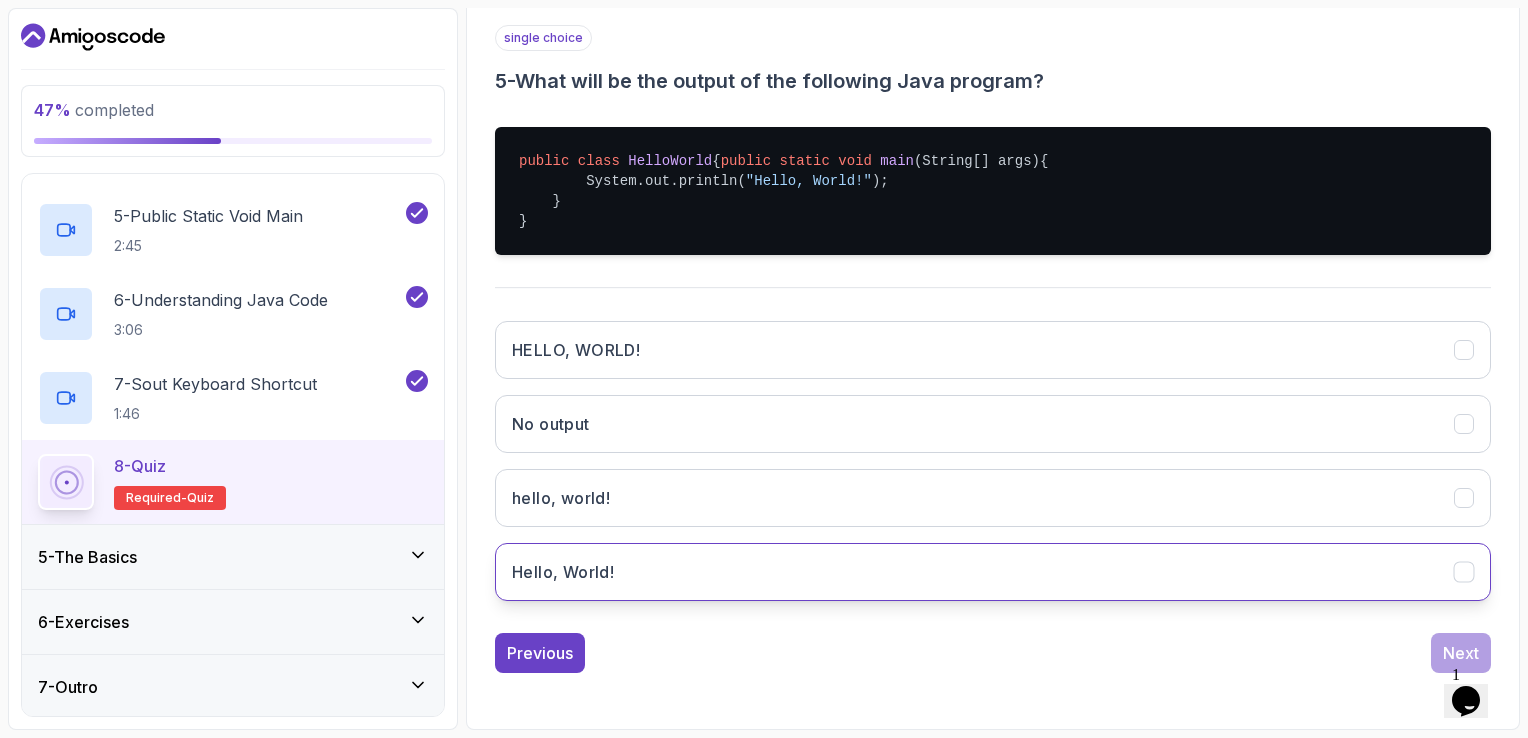 click on "Hello, World!" at bounding box center (563, 572) 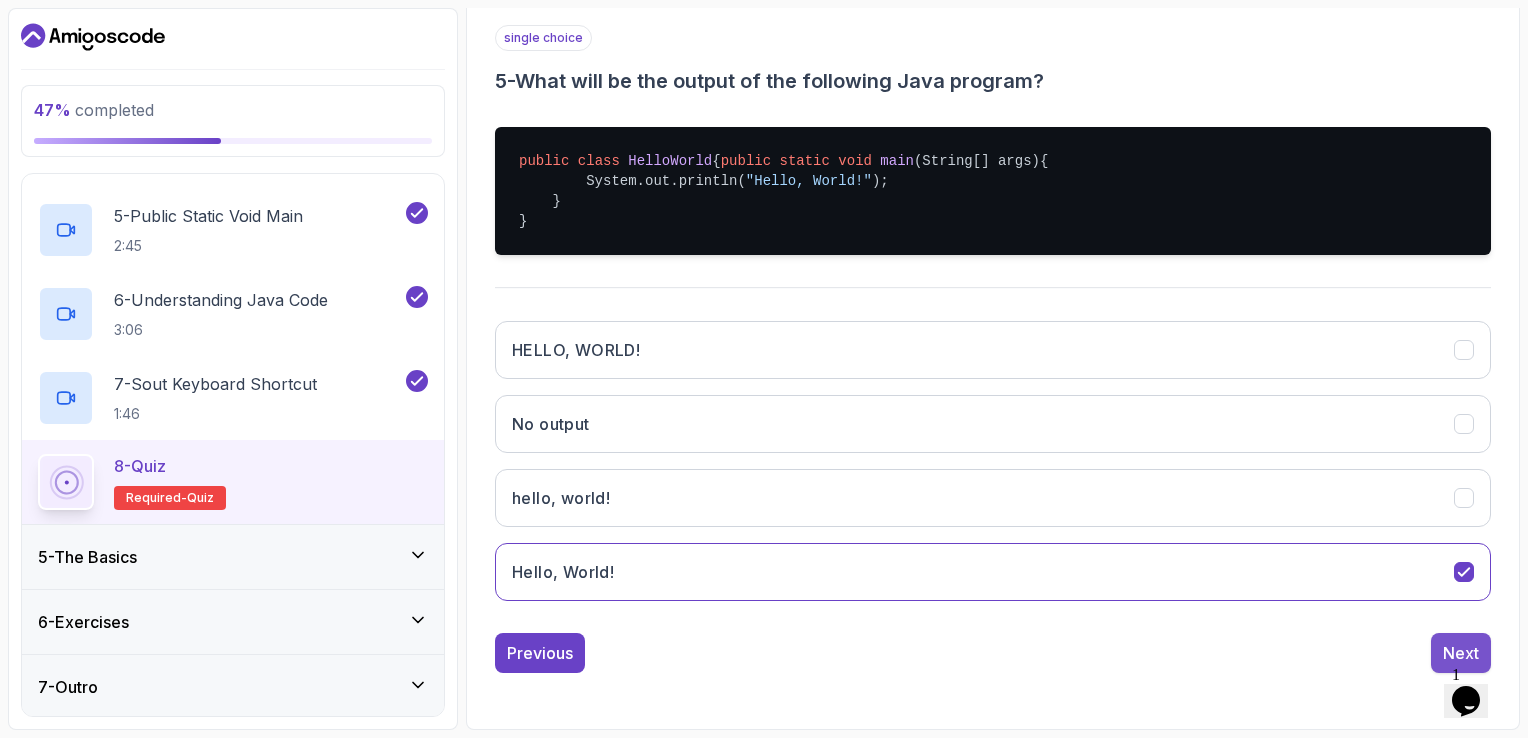 click on "Next" at bounding box center (1461, 653) 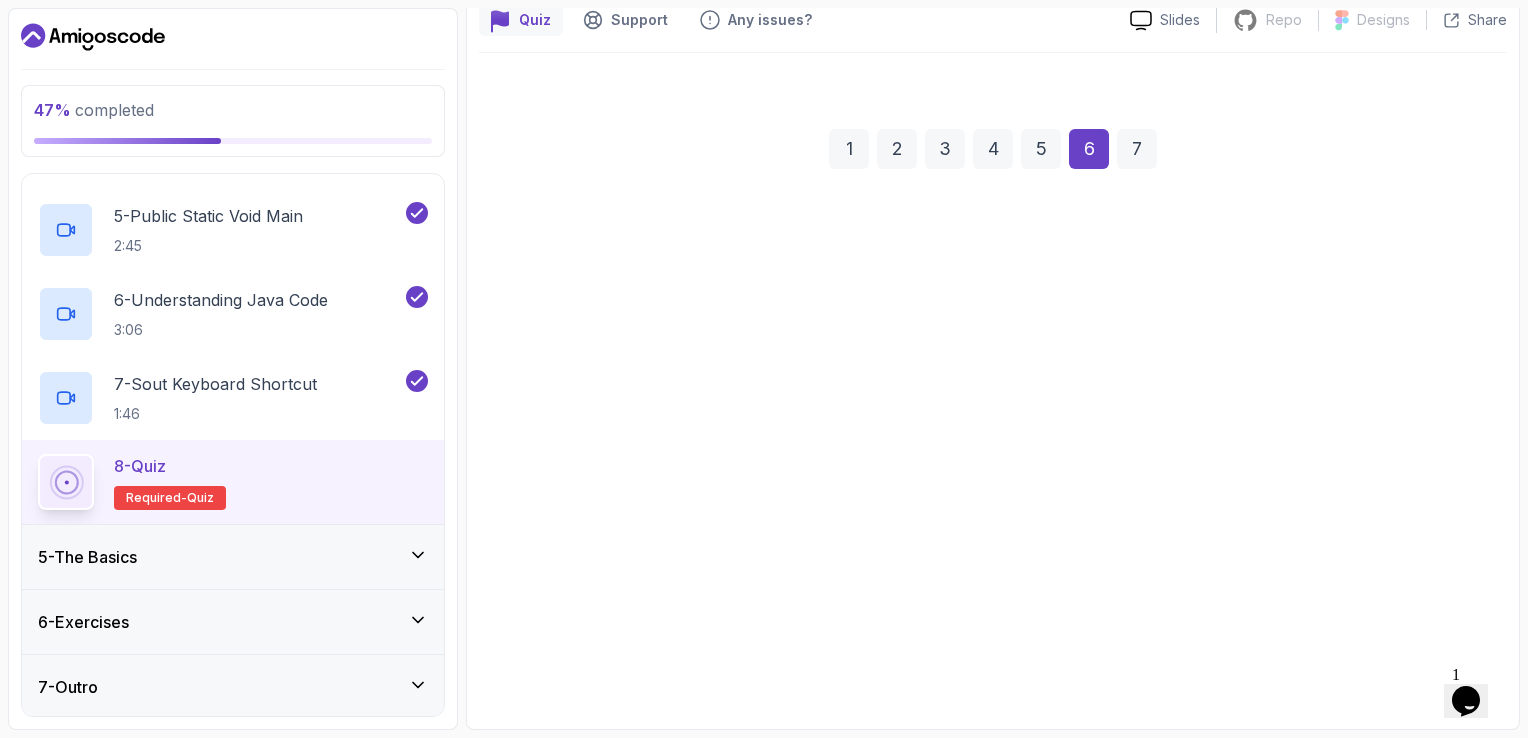 scroll, scrollTop: 184, scrollLeft: 0, axis: vertical 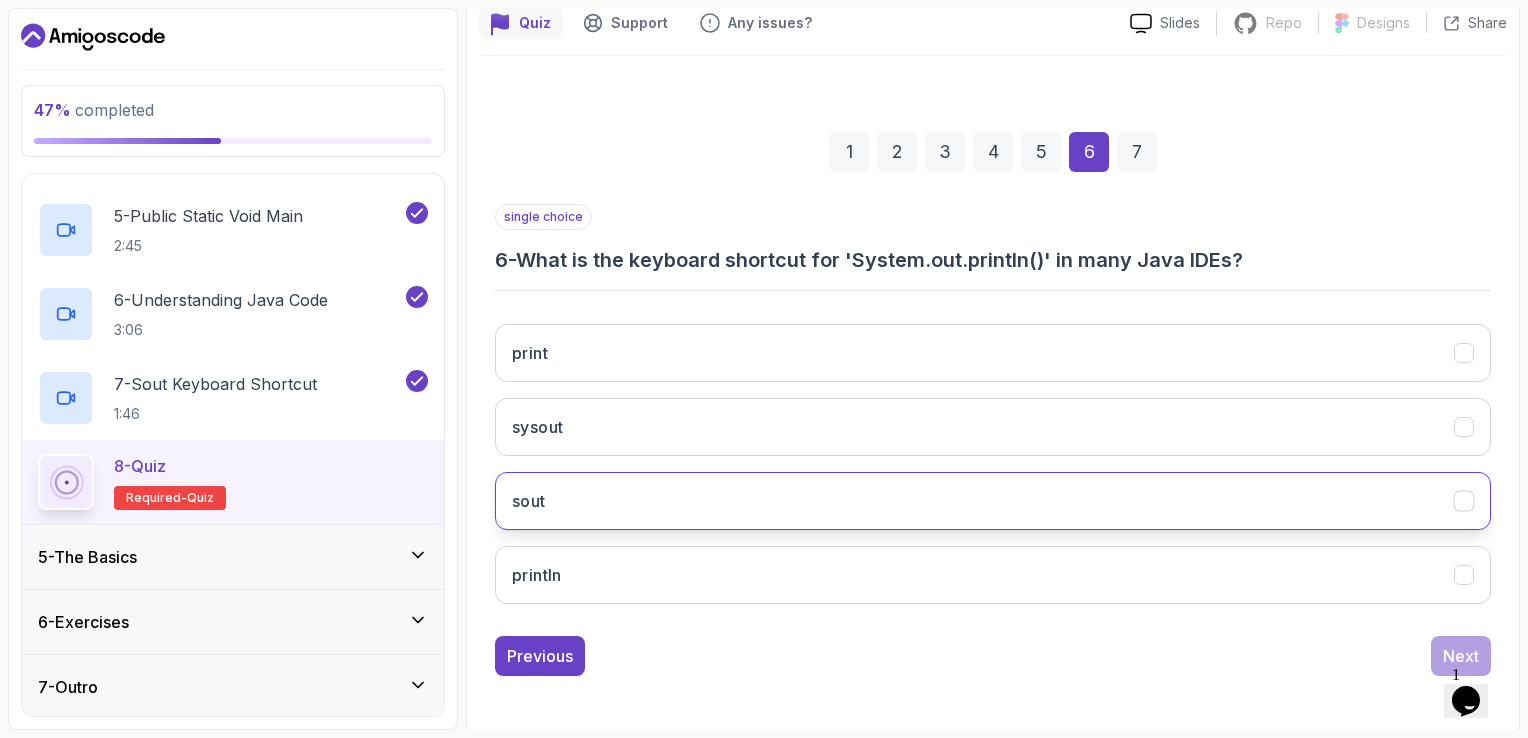click on "sout" at bounding box center [993, 501] 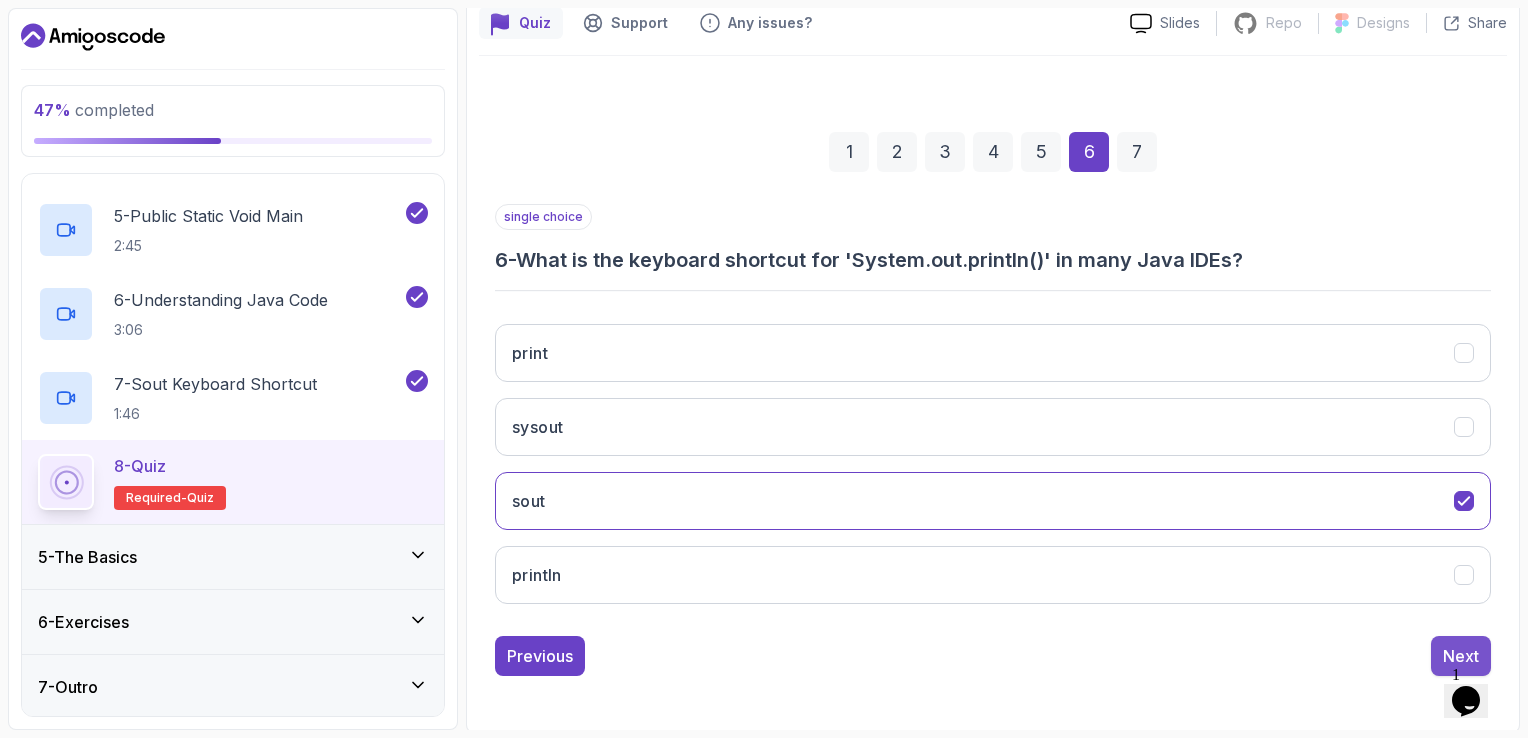 click on "Next" at bounding box center (1461, 656) 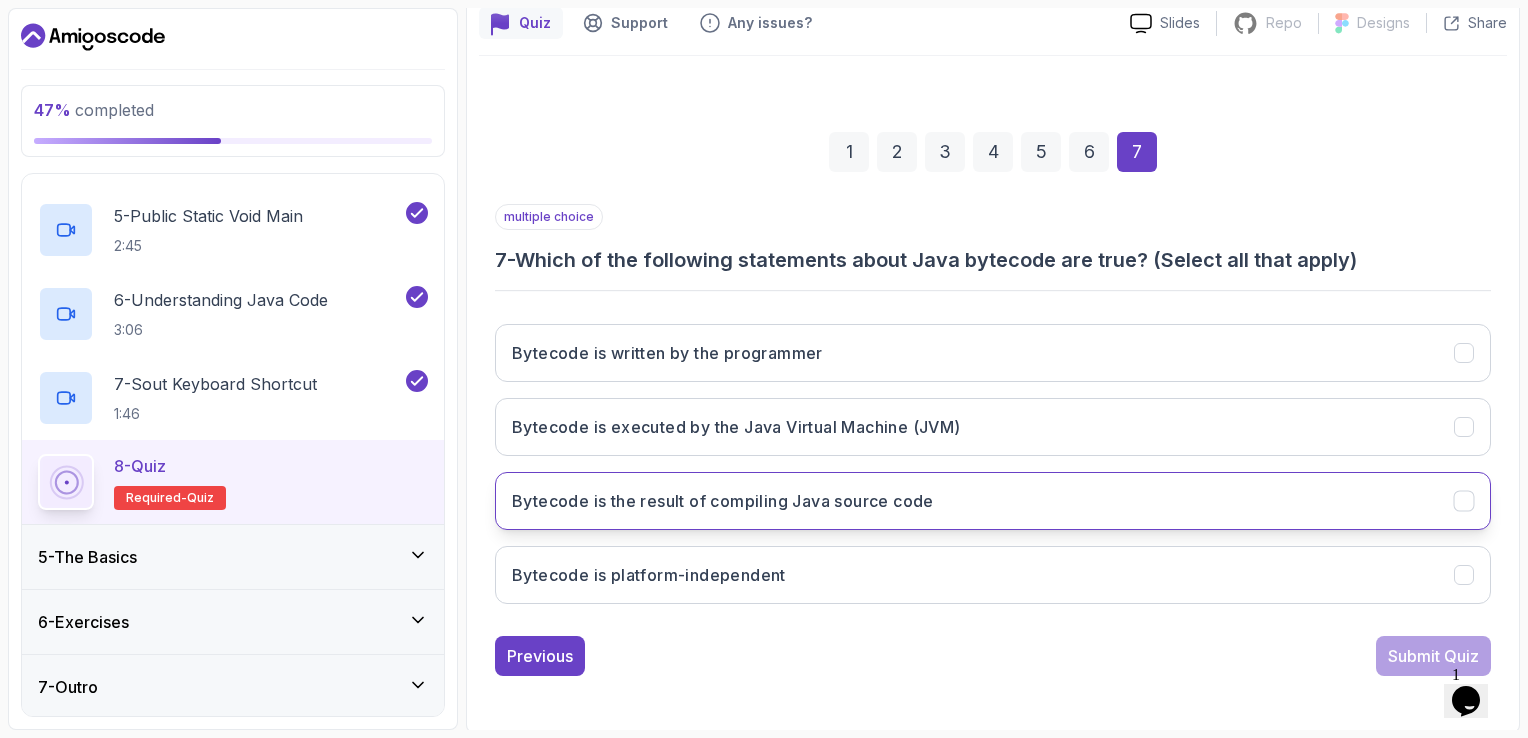 click on "Bytecode is the result of compiling Java source code" at bounding box center [993, 501] 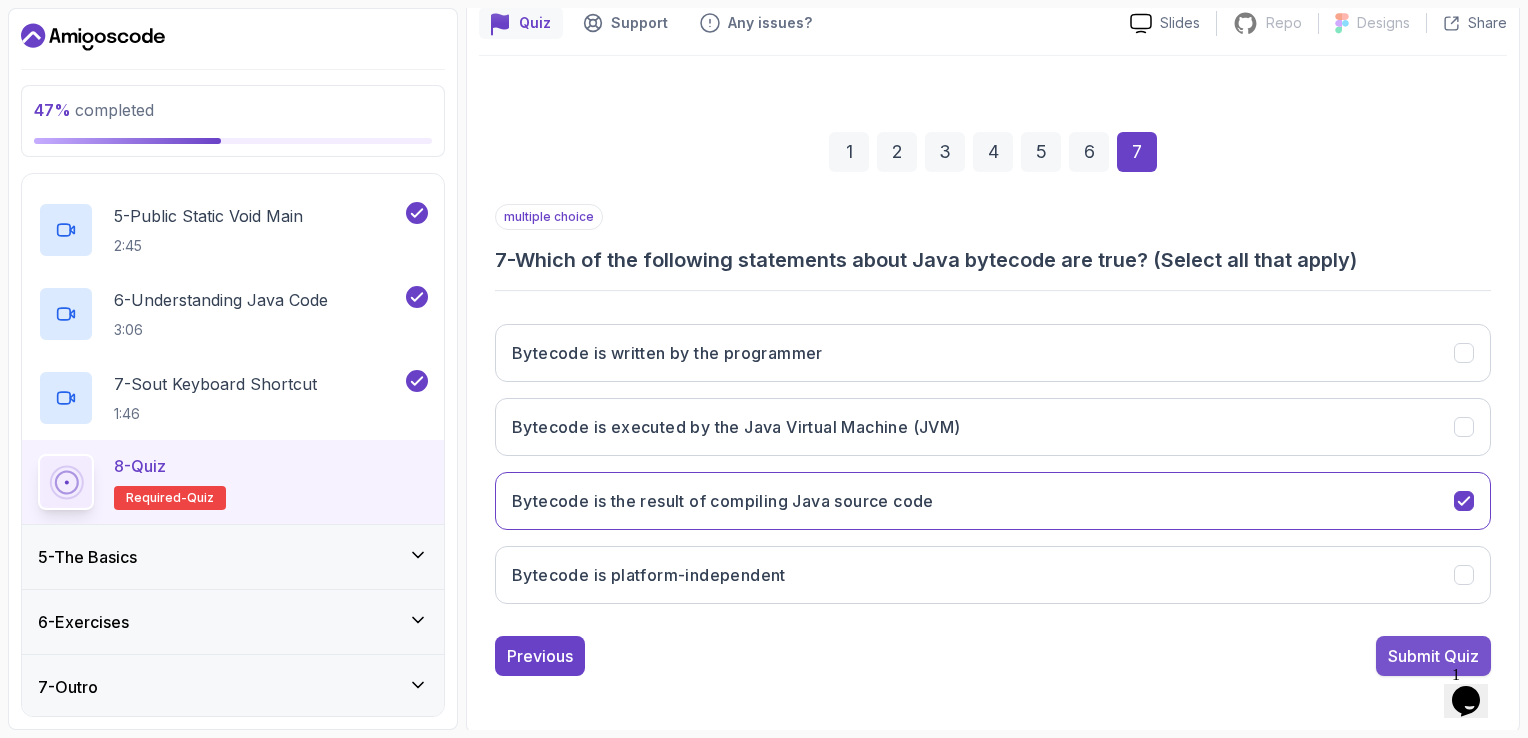 click on "Submit Quiz" at bounding box center (1433, 656) 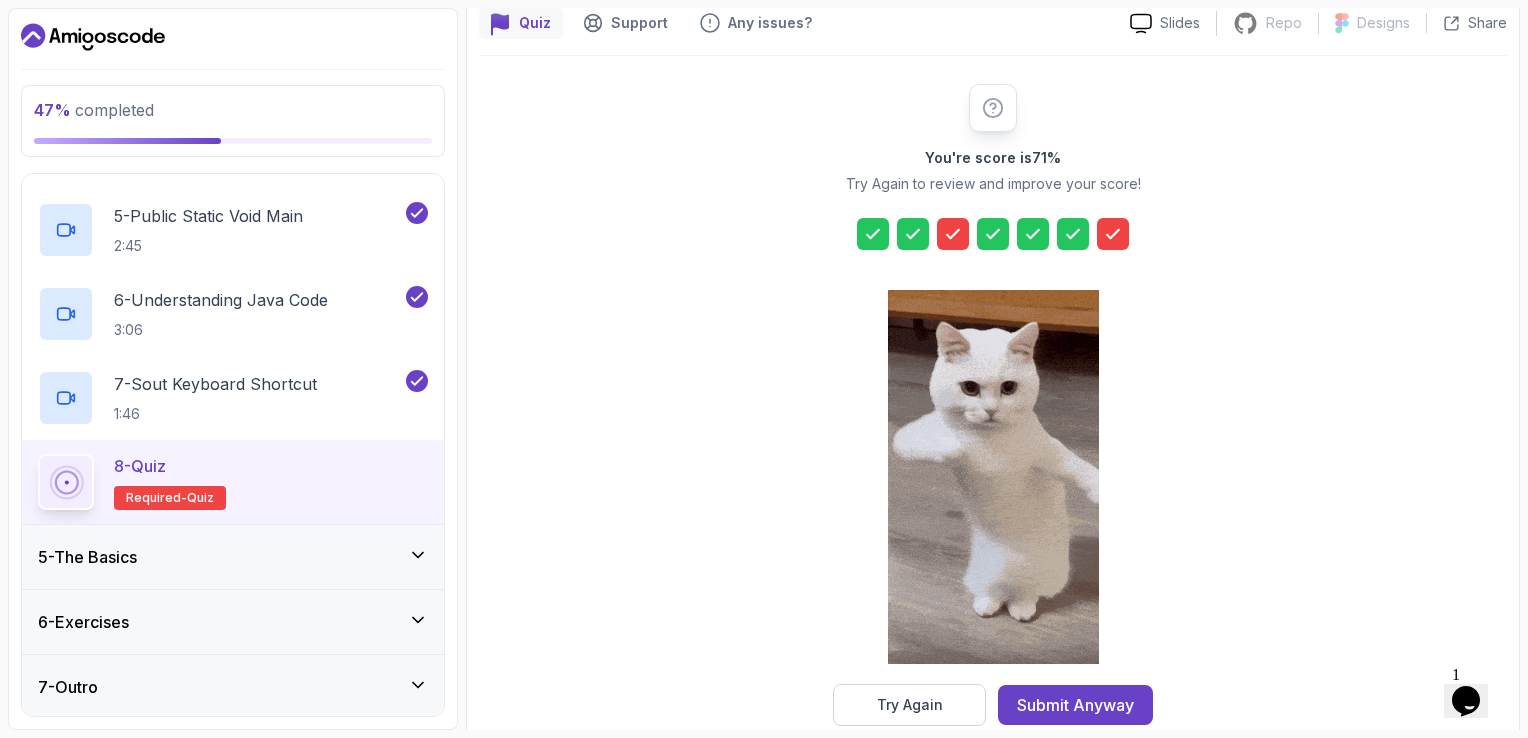 scroll, scrollTop: 219, scrollLeft: 0, axis: vertical 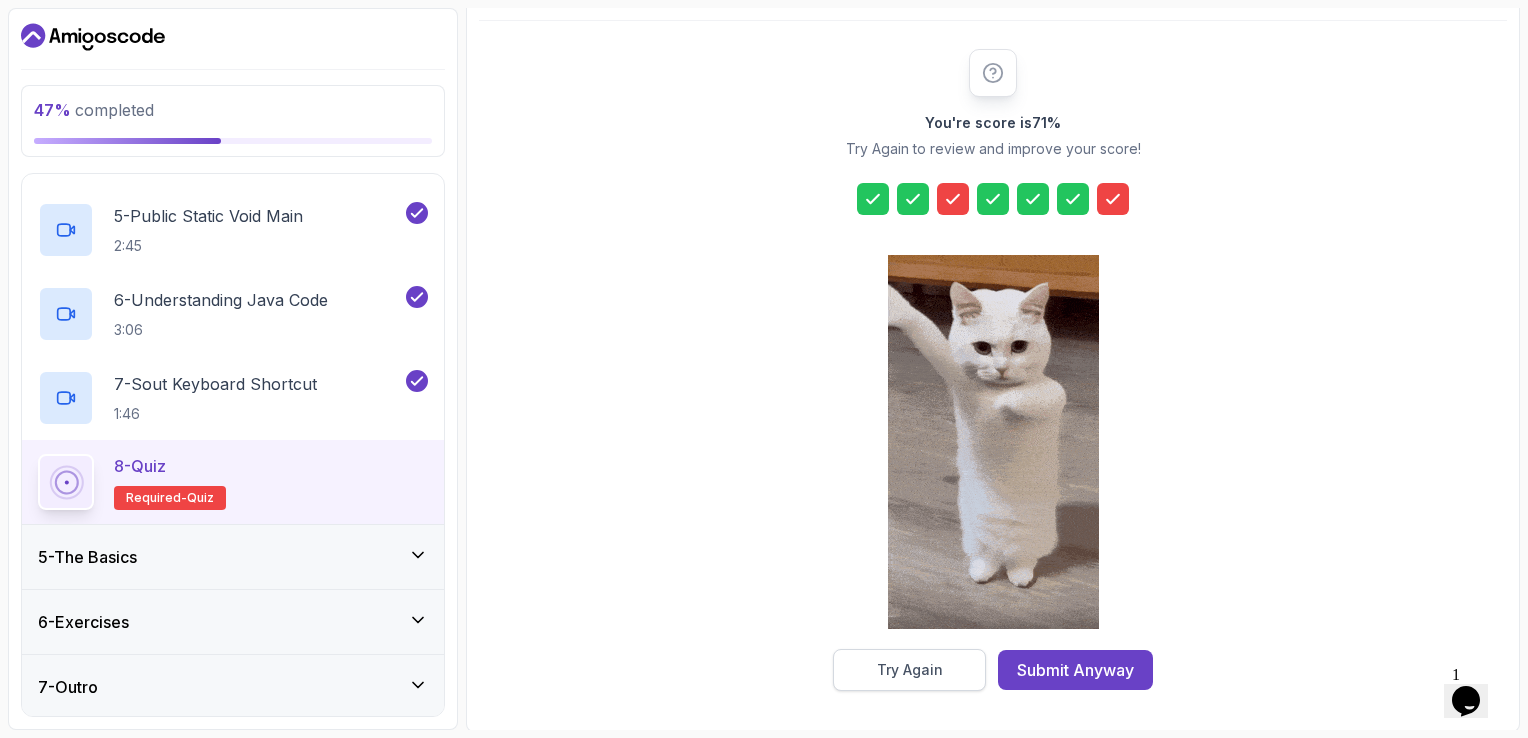 click on "Try Again" at bounding box center (910, 670) 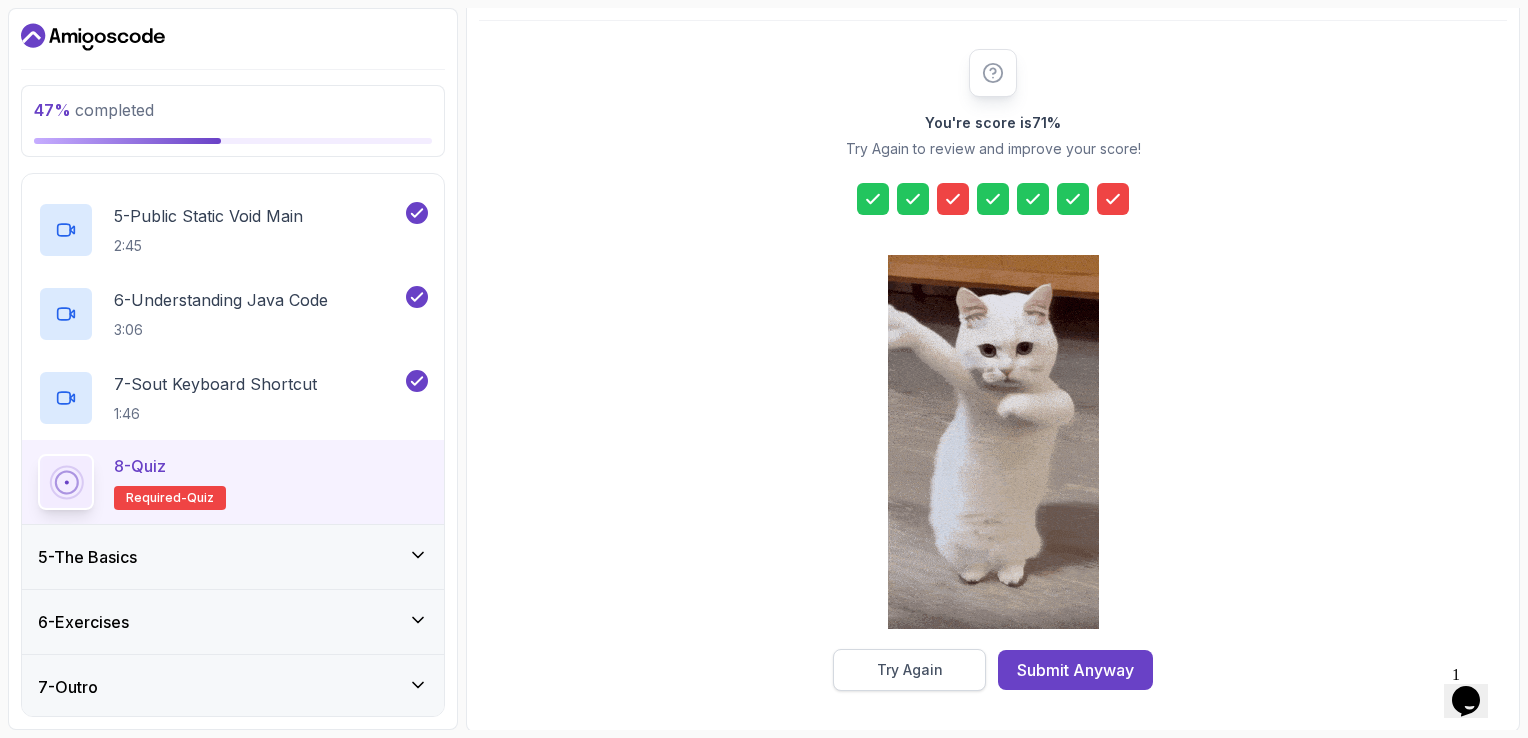 scroll, scrollTop: 184, scrollLeft: 0, axis: vertical 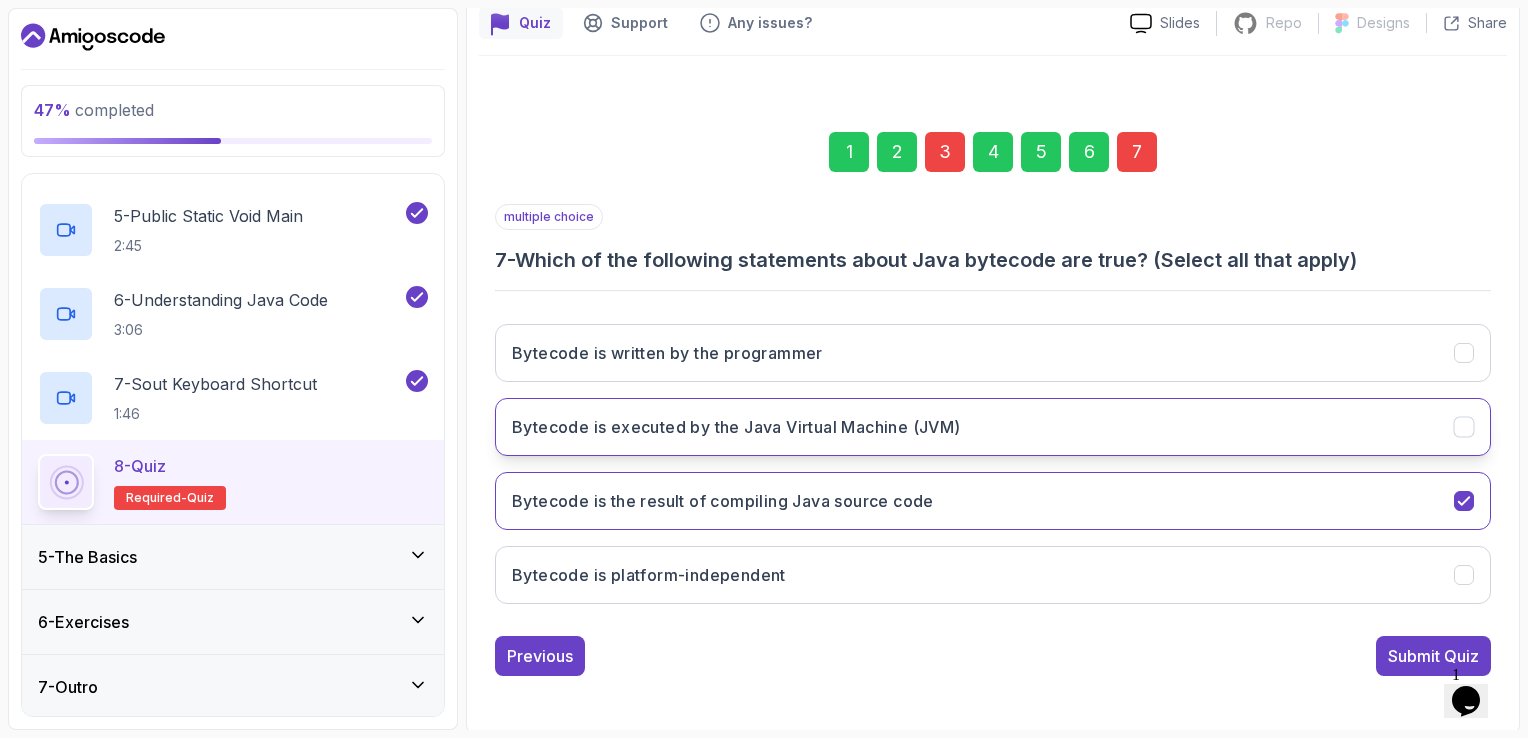 click on "Bytecode is executed by the Java Virtual Machine (JVM)" at bounding box center (736, 427) 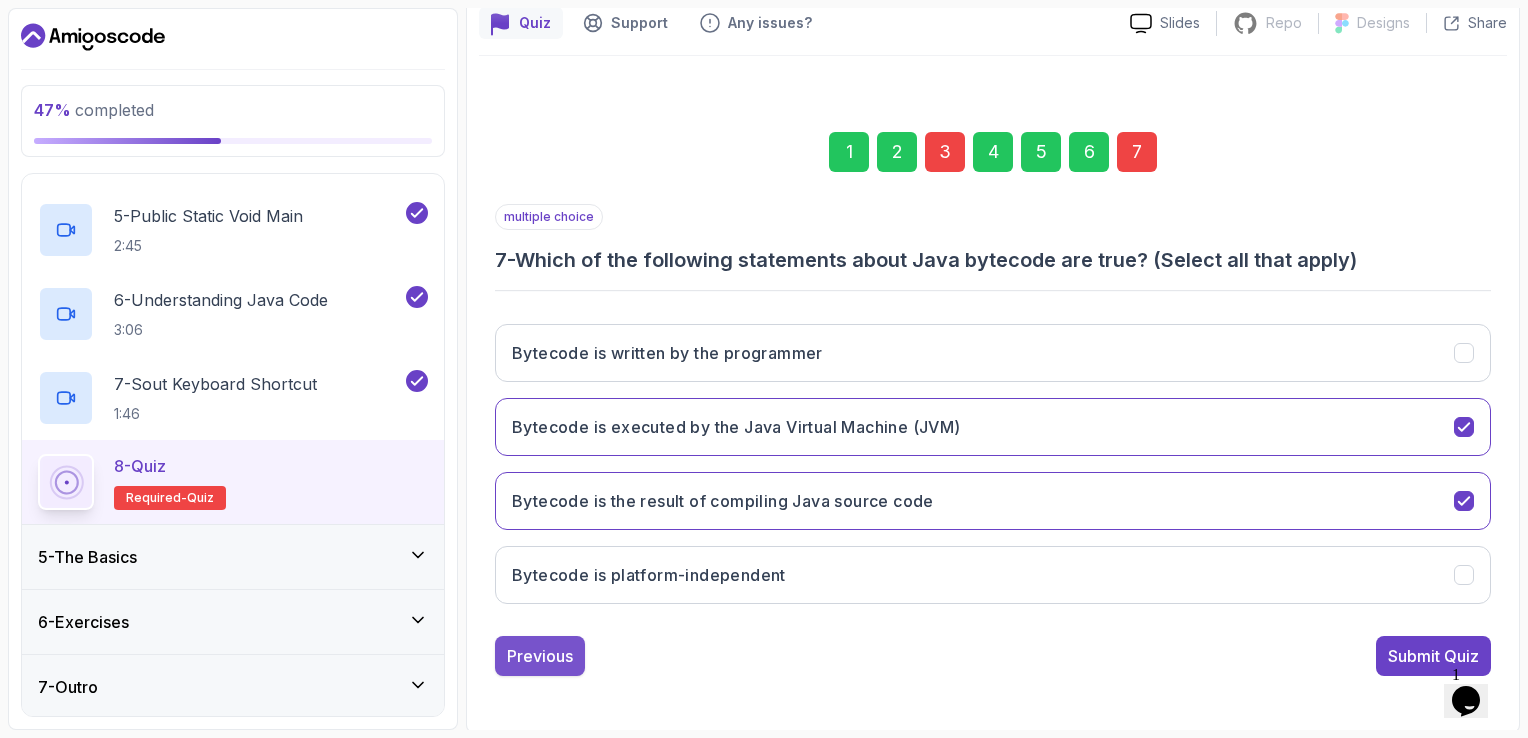 click on "Previous" at bounding box center (540, 656) 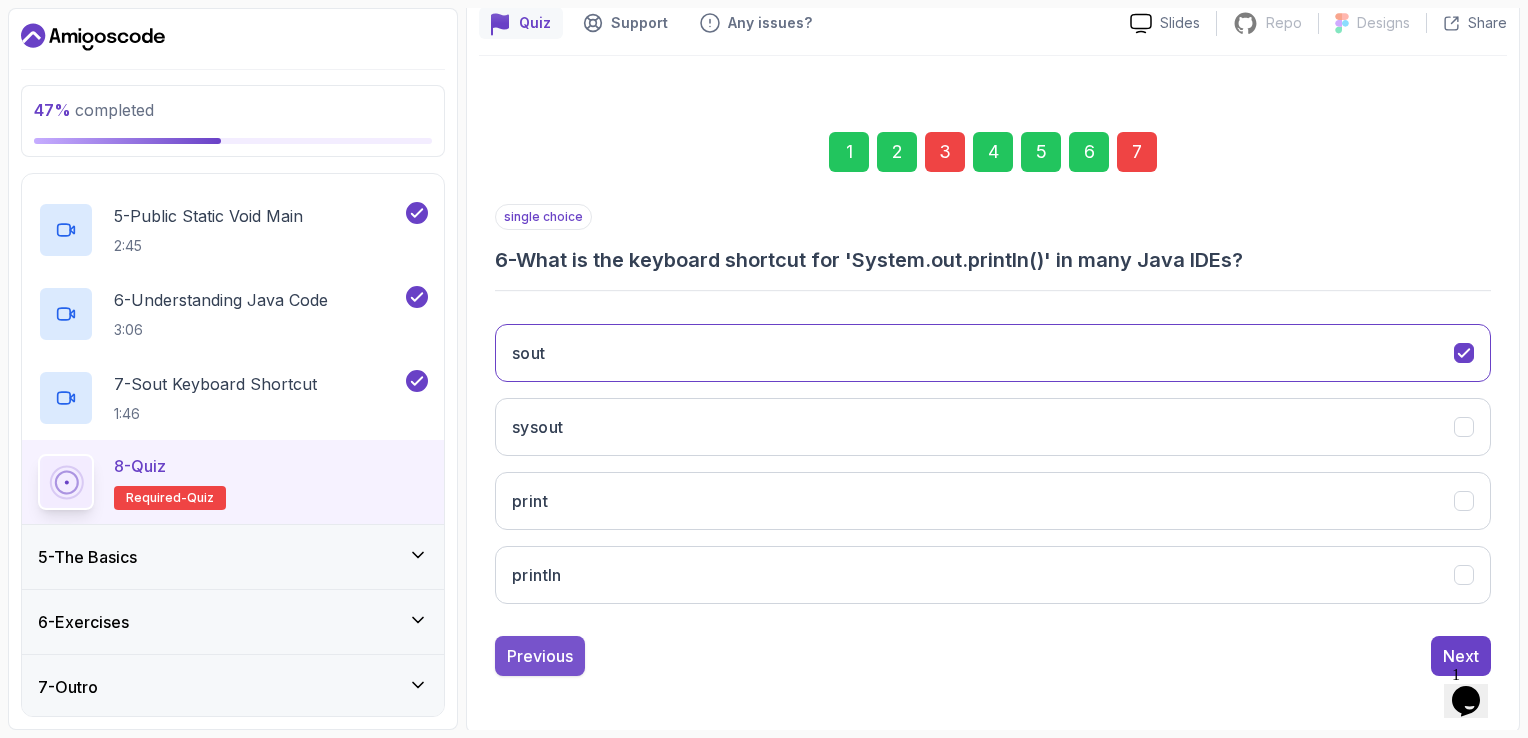 click on "Previous" at bounding box center (540, 656) 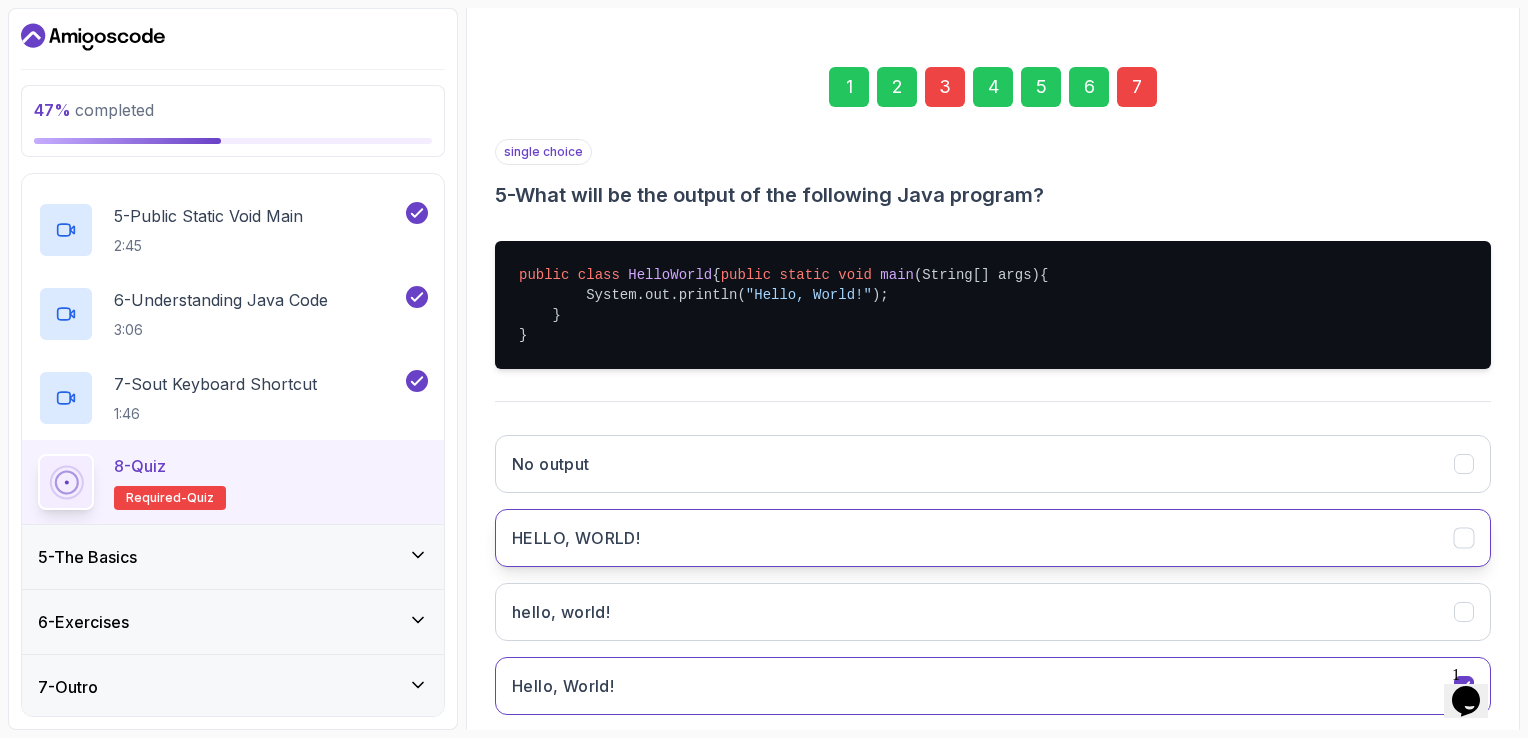 scroll, scrollTop: 380, scrollLeft: 0, axis: vertical 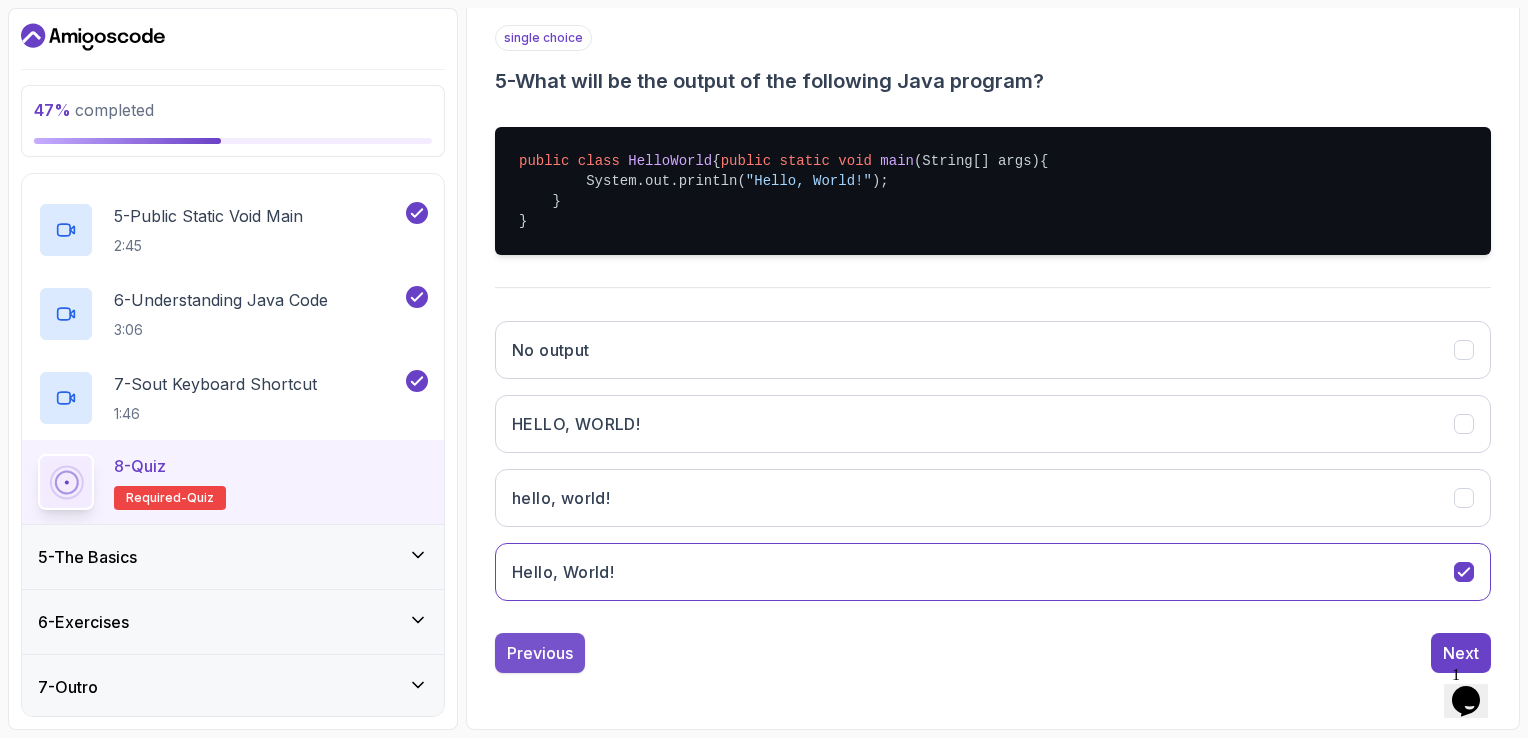 click on "Previous" at bounding box center [540, 653] 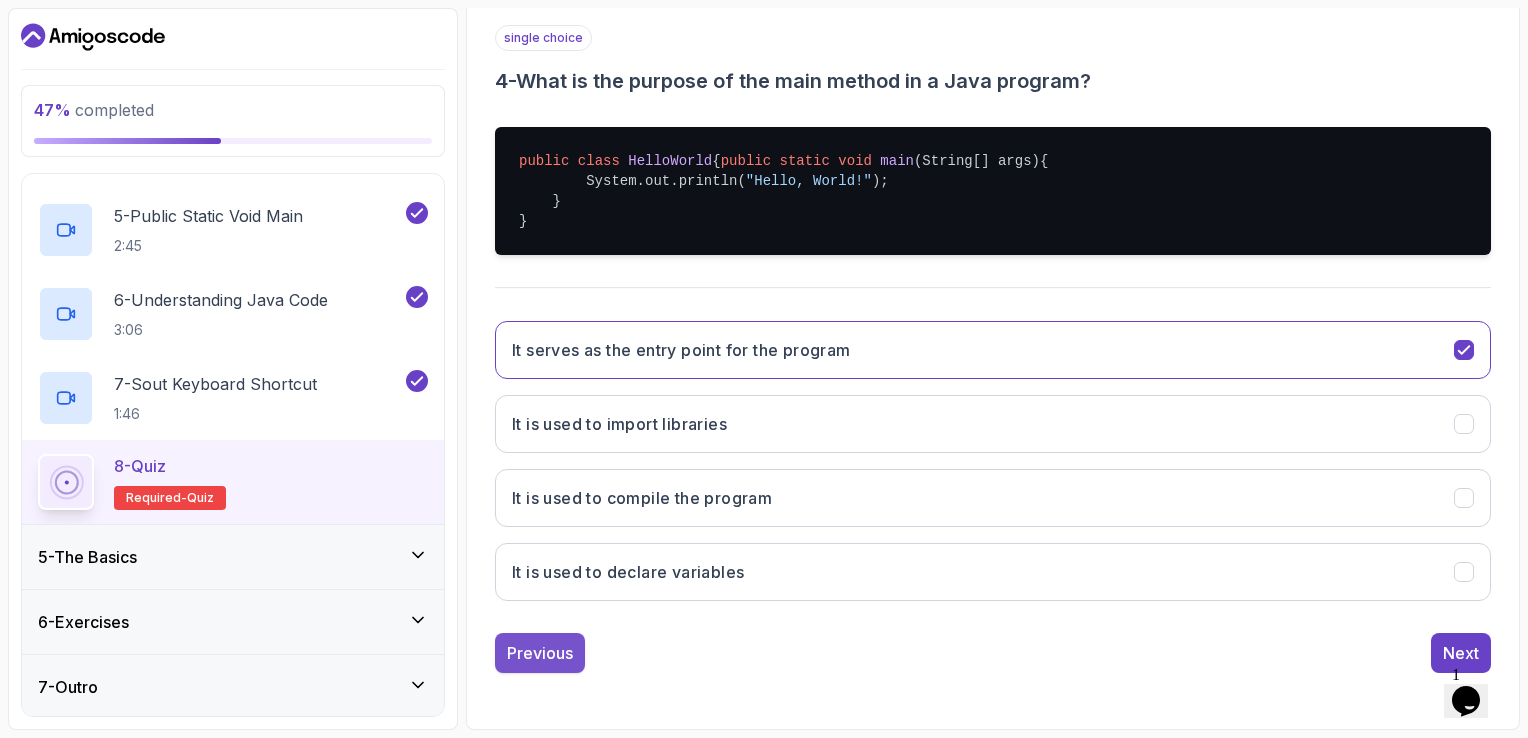 click on "Previous" at bounding box center [540, 653] 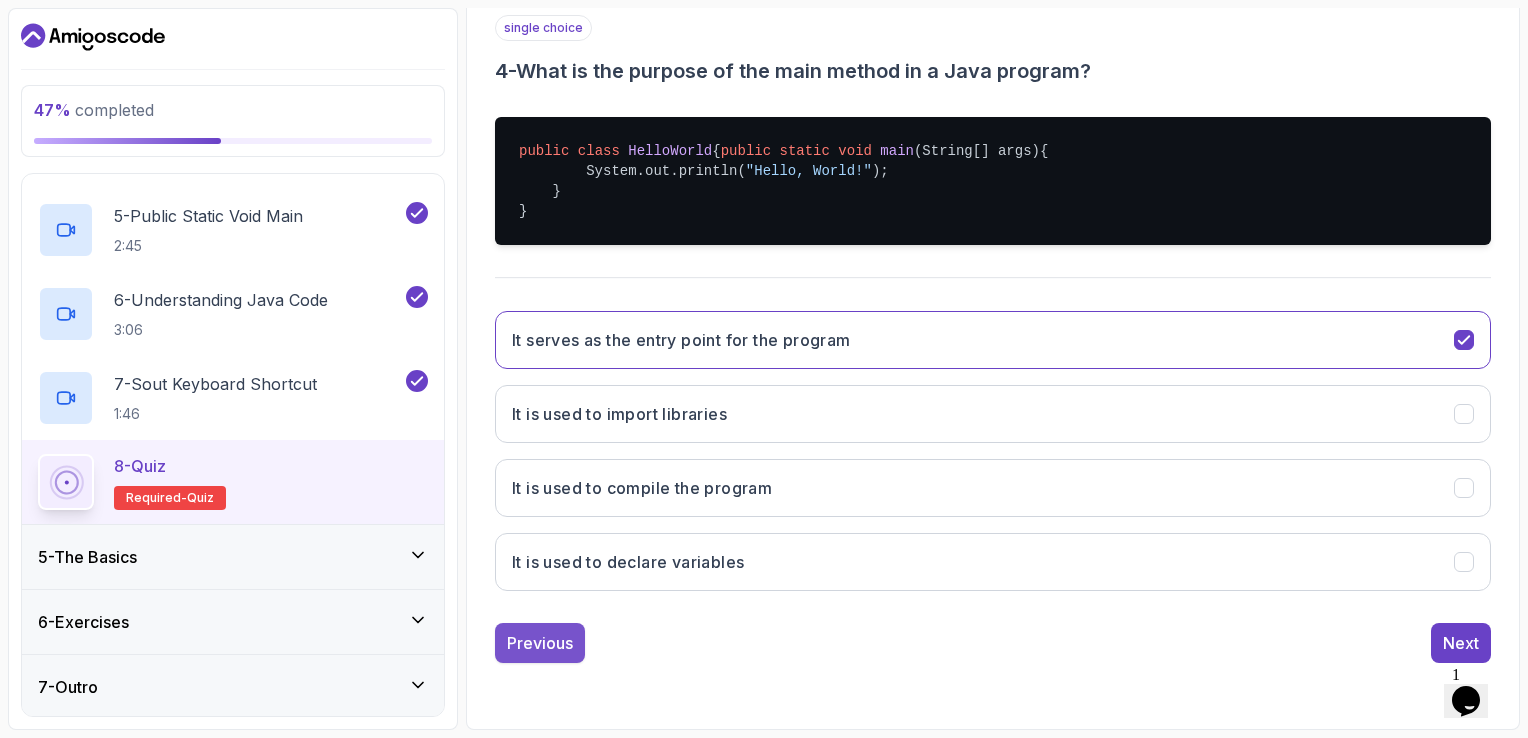 scroll, scrollTop: 184, scrollLeft: 0, axis: vertical 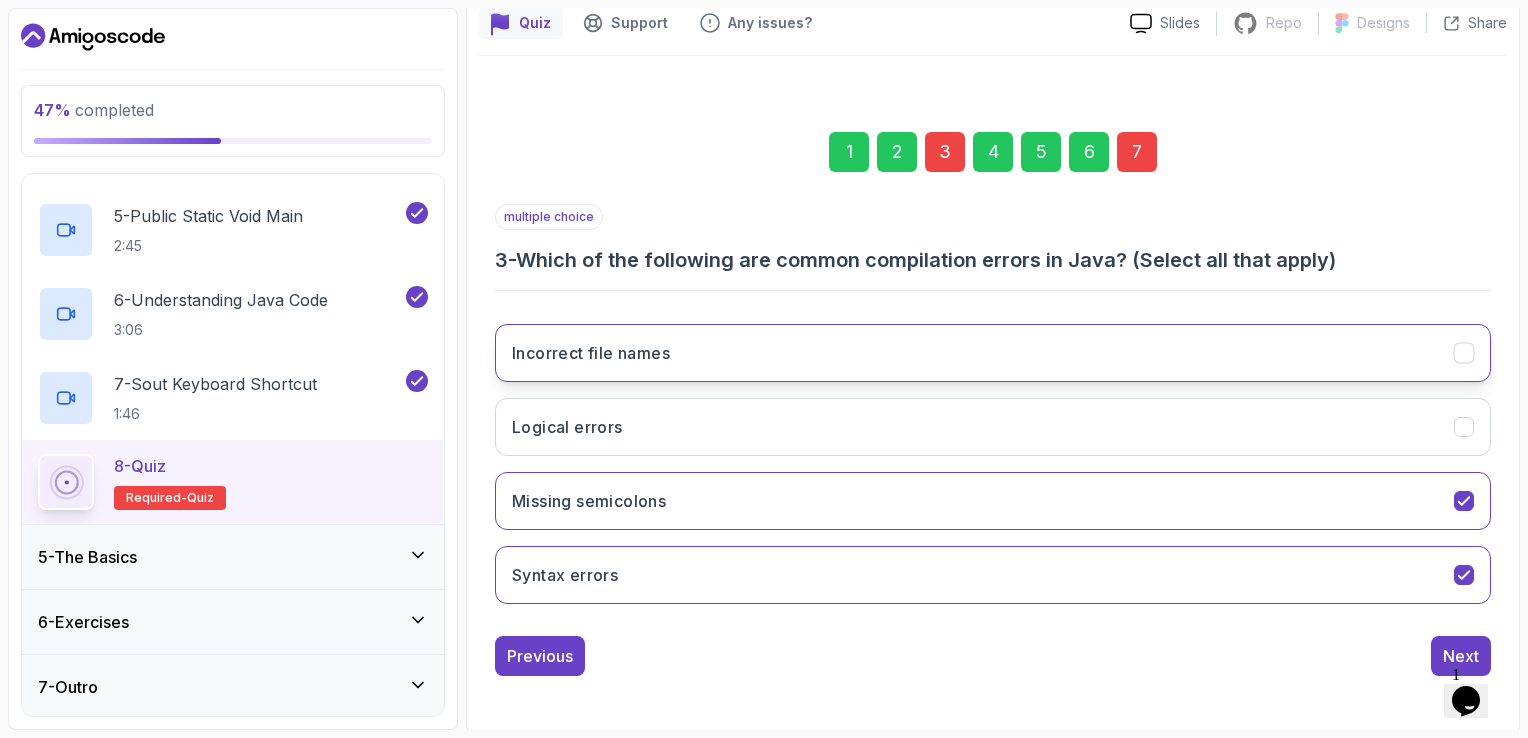 click on "Incorrect file names" at bounding box center (993, 353) 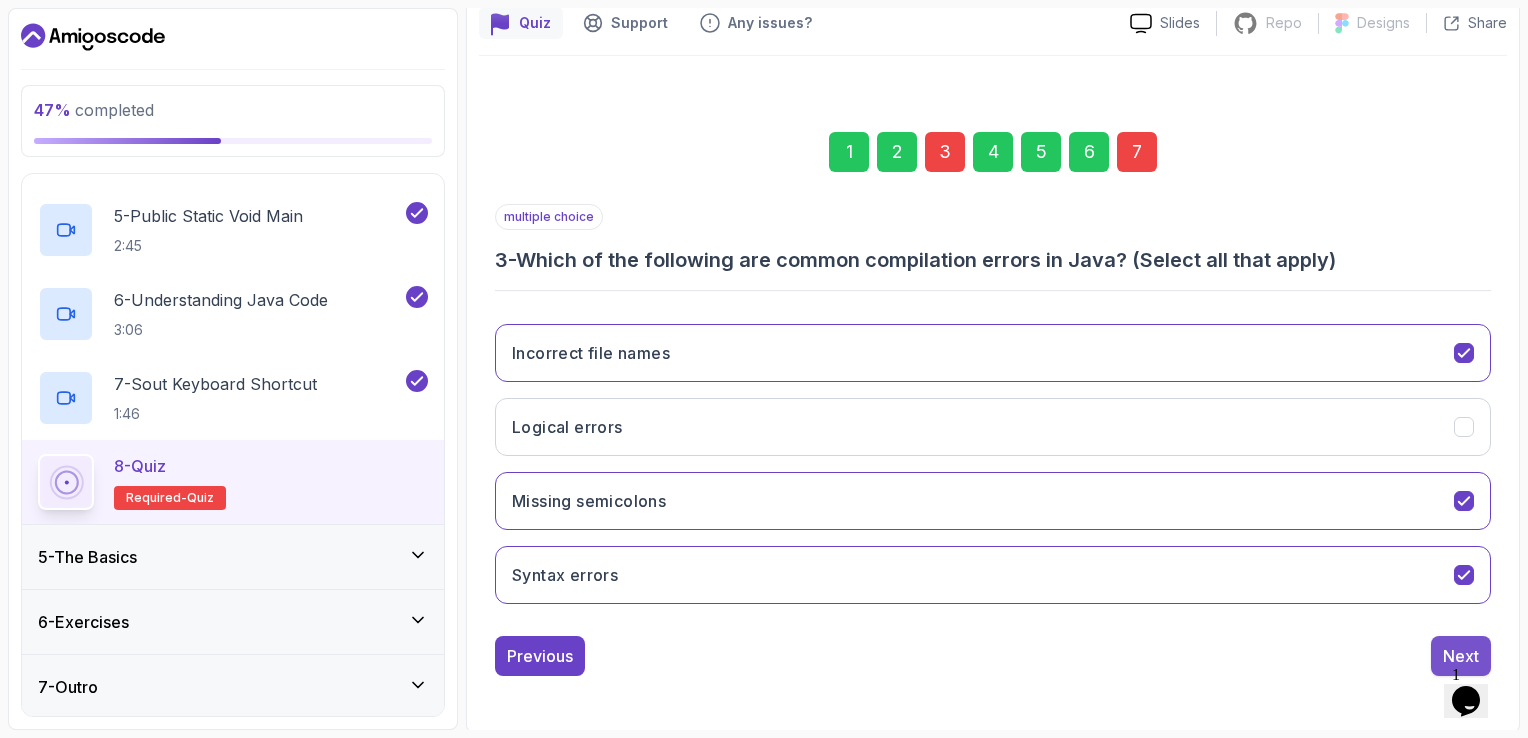 click on "Next" at bounding box center [1461, 656] 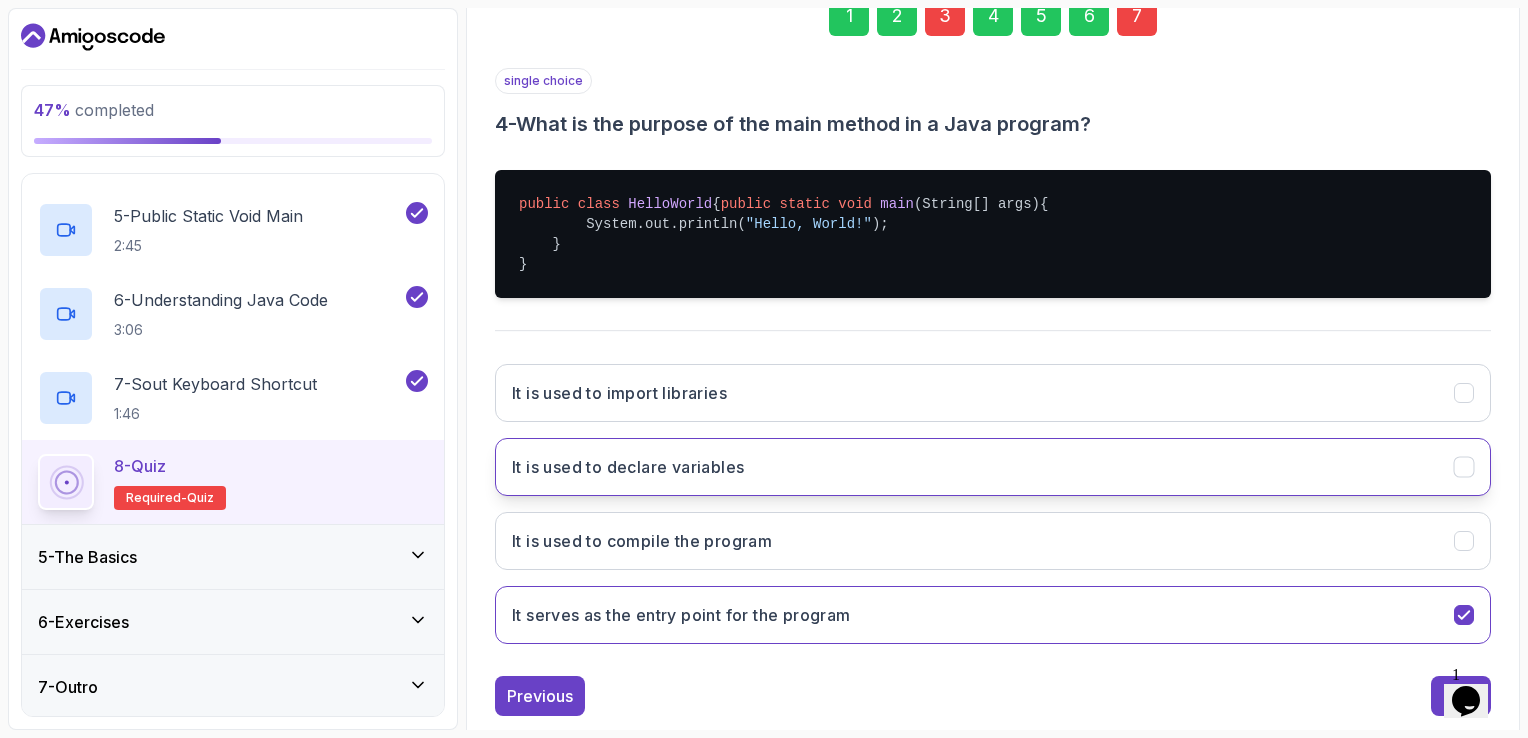 scroll, scrollTop: 380, scrollLeft: 0, axis: vertical 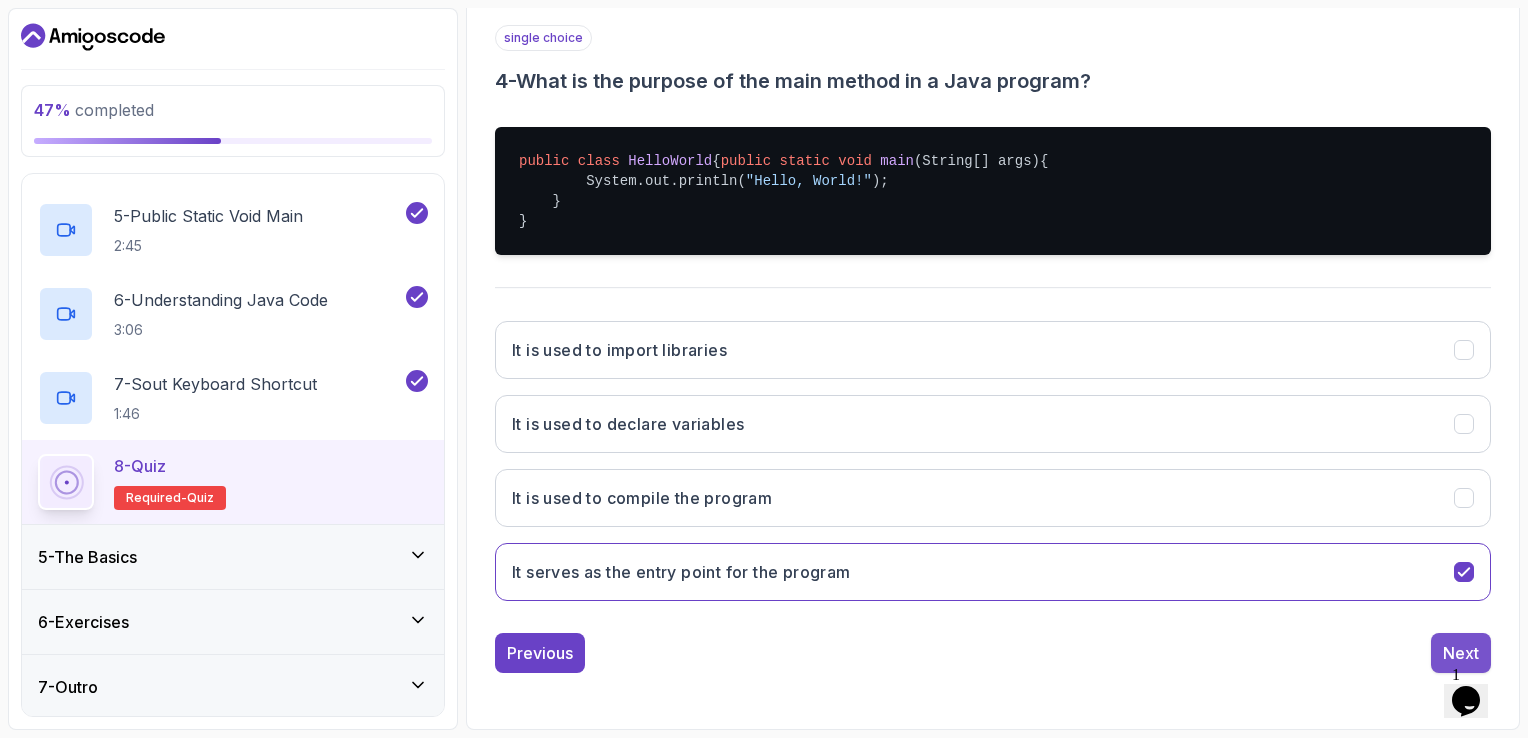 click on "Next" at bounding box center [1461, 653] 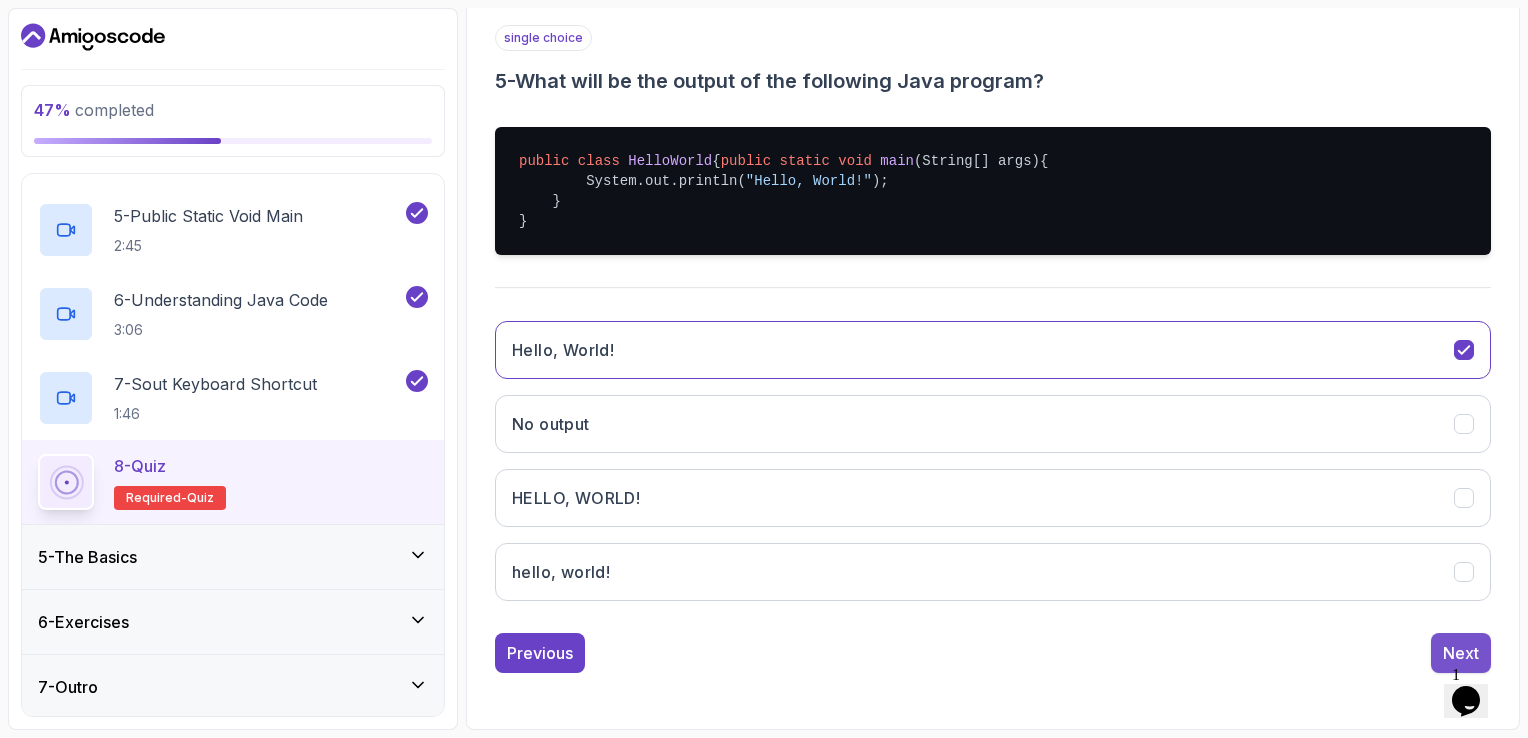 click on "Next" at bounding box center (1461, 653) 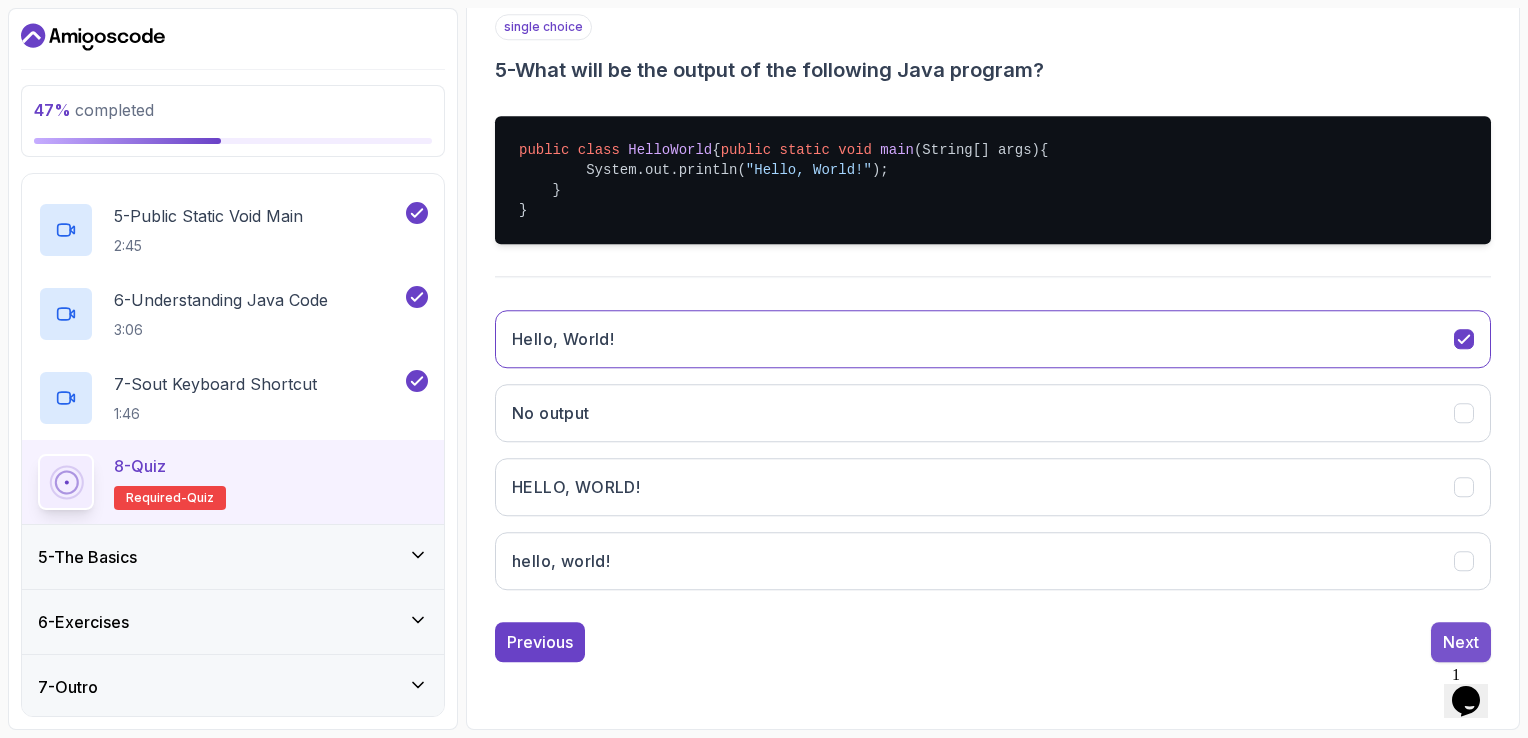 scroll, scrollTop: 184, scrollLeft: 0, axis: vertical 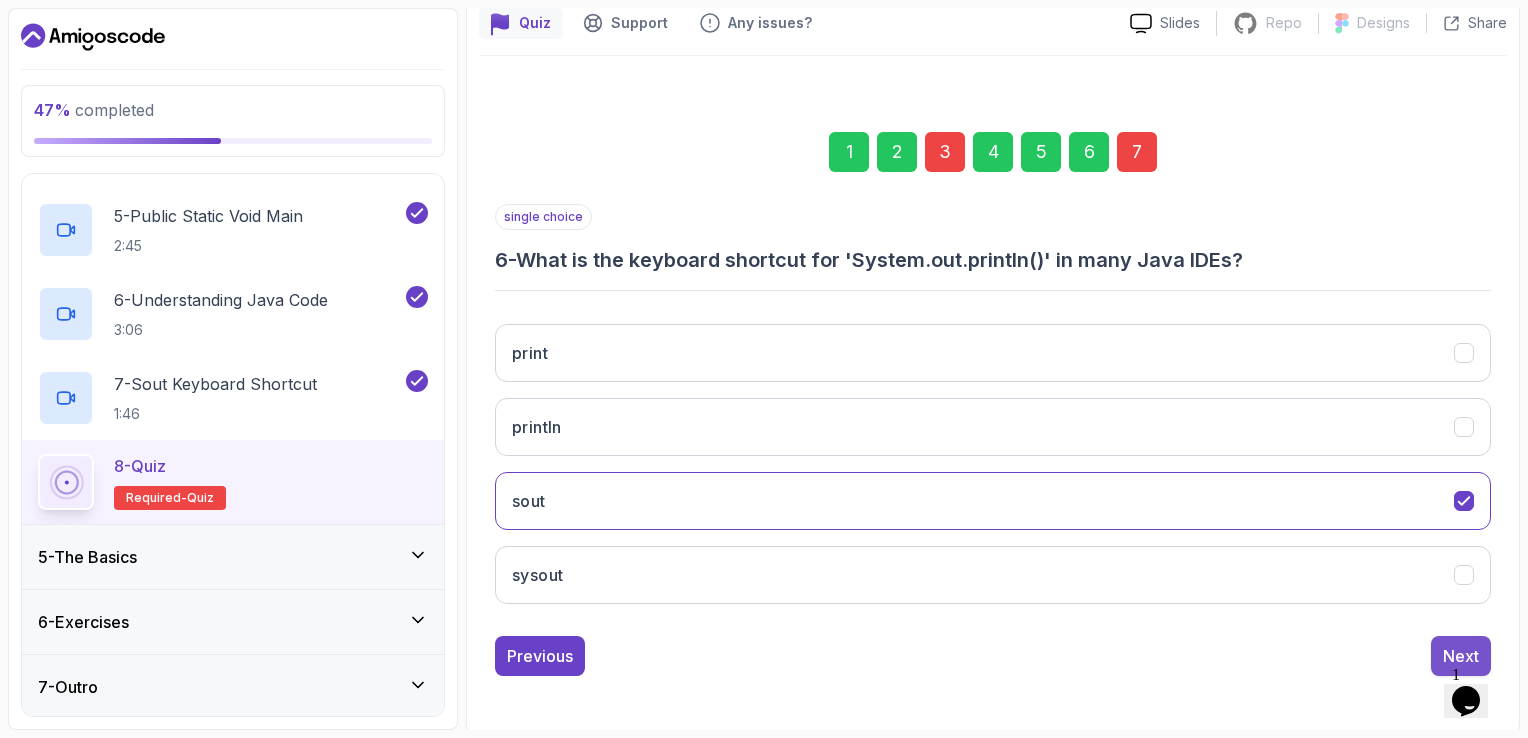 click on "Next" at bounding box center (1461, 656) 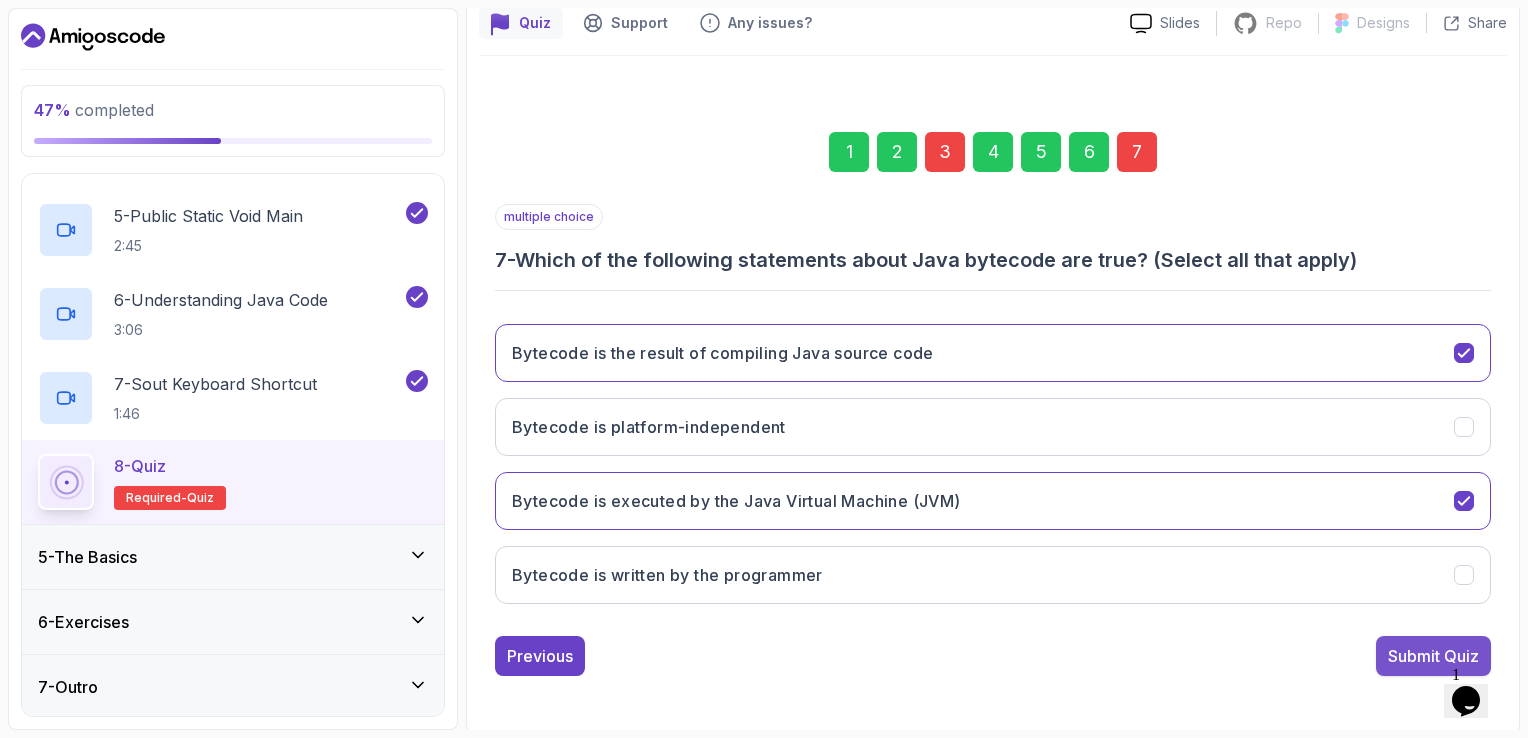 click on "Submit Quiz" at bounding box center (1433, 656) 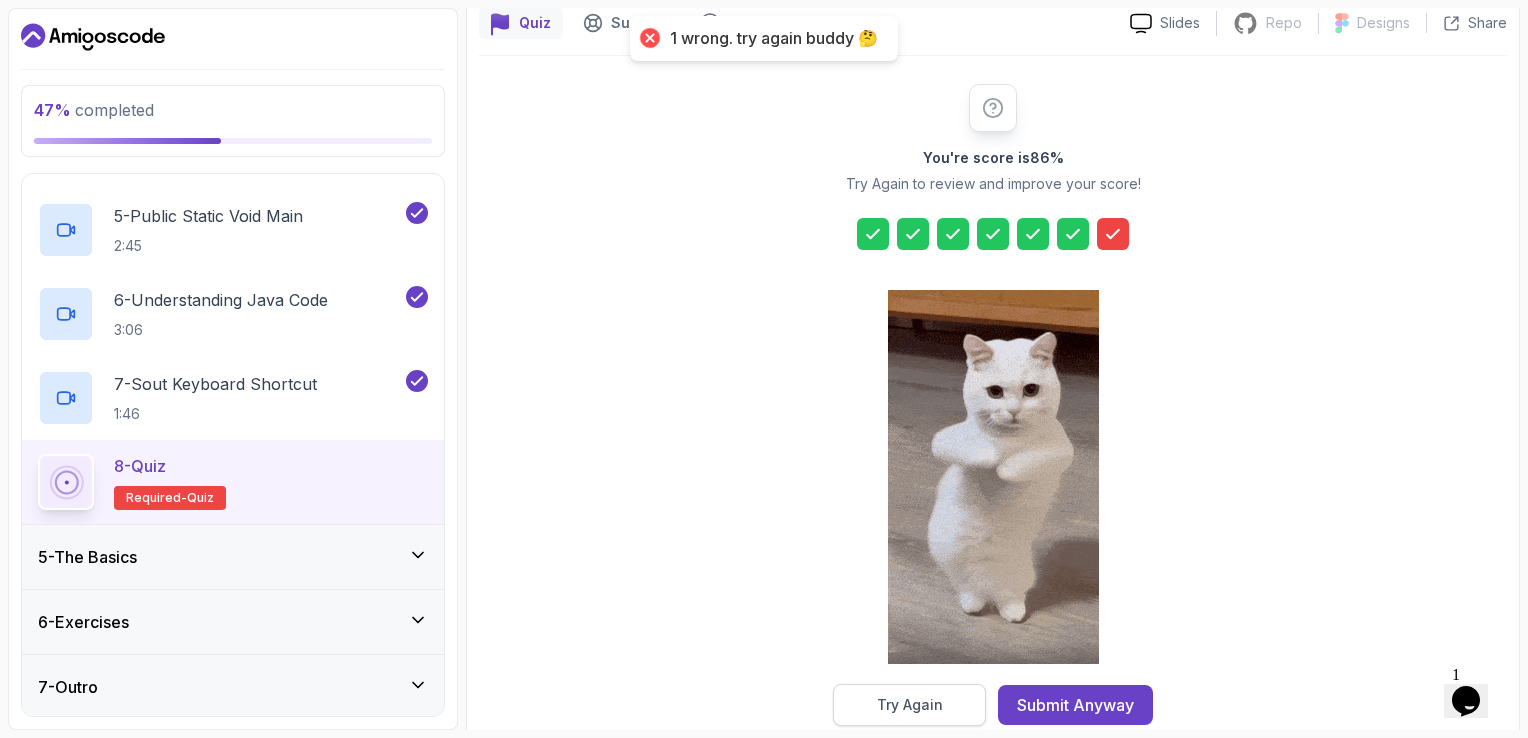 click on "Try Again" at bounding box center [910, 705] 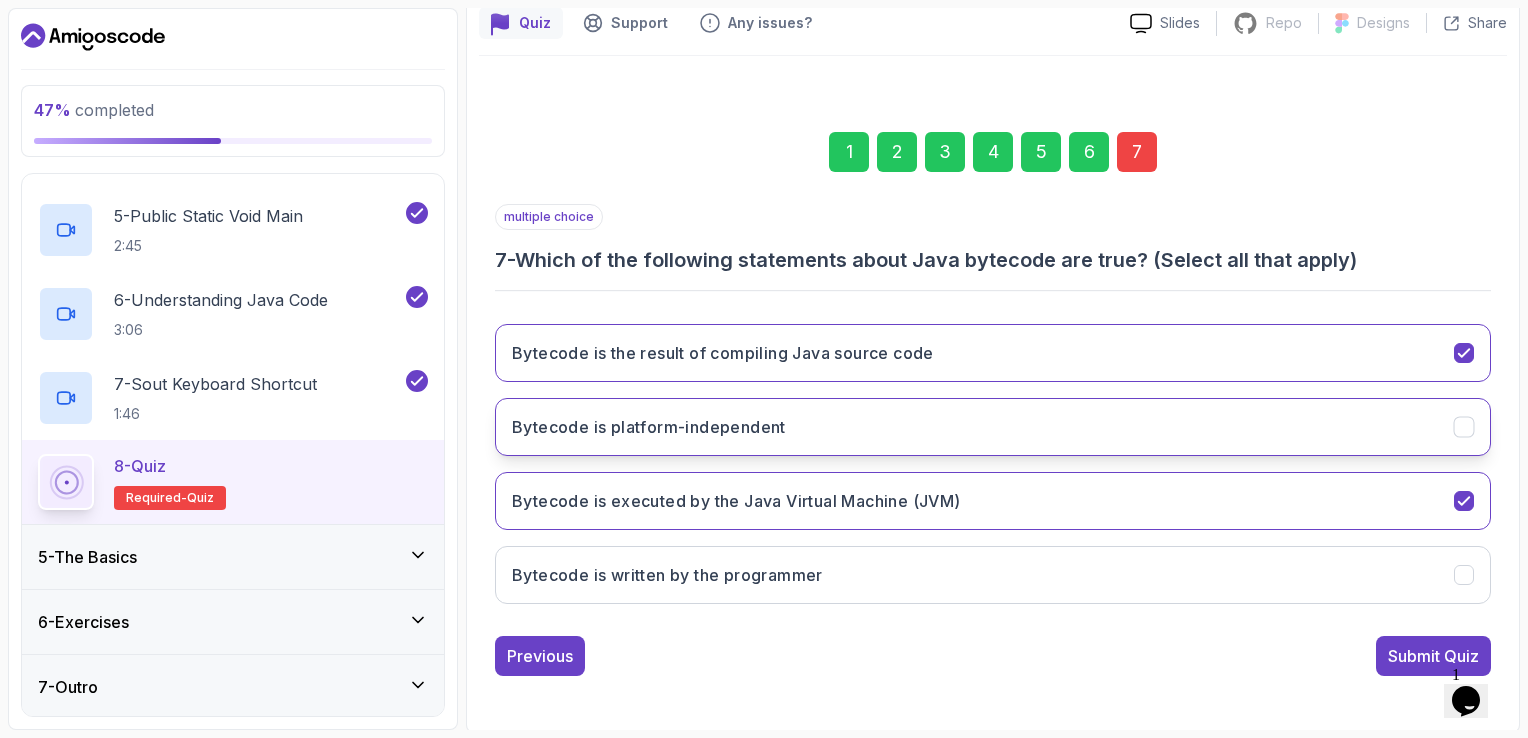 click 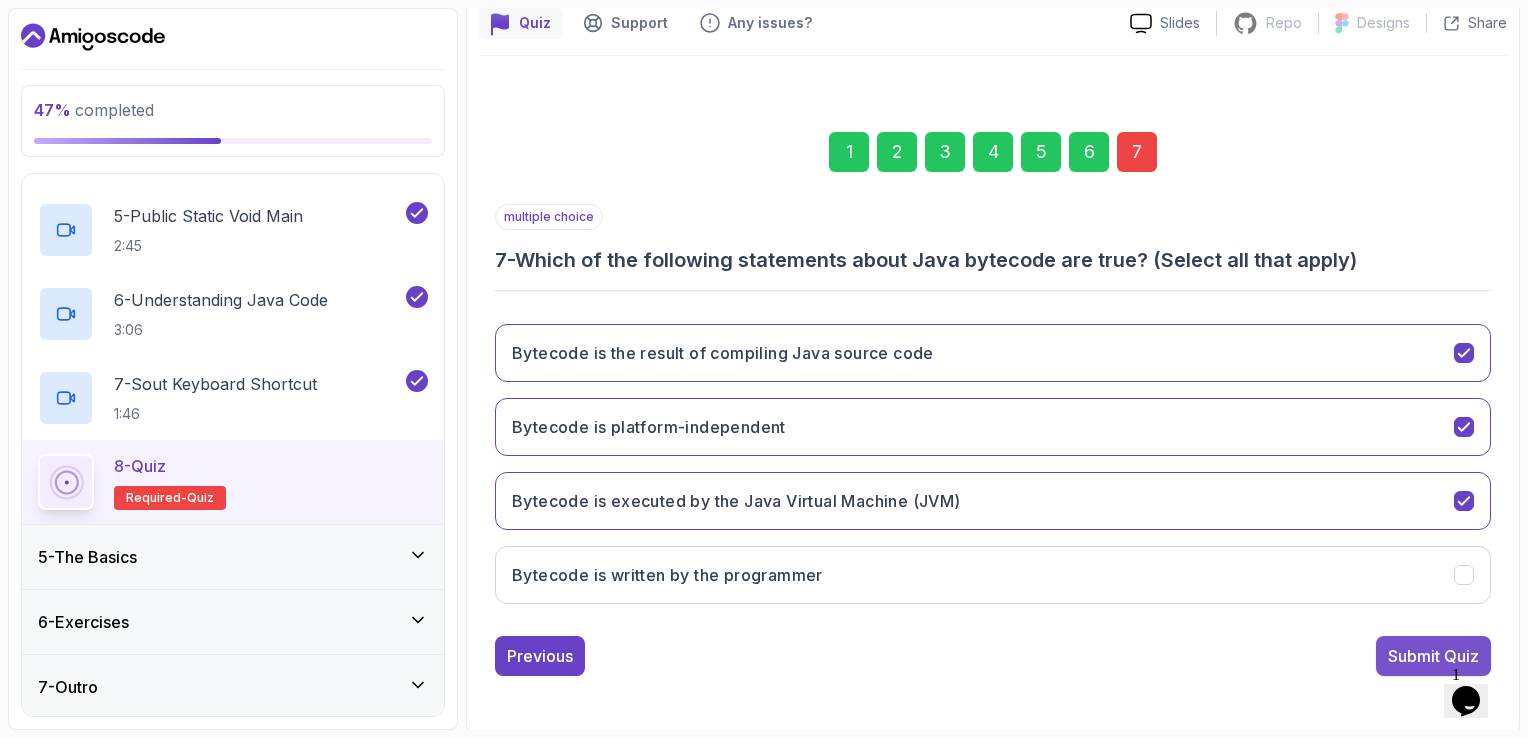 click on "Submit Quiz" at bounding box center [1433, 656] 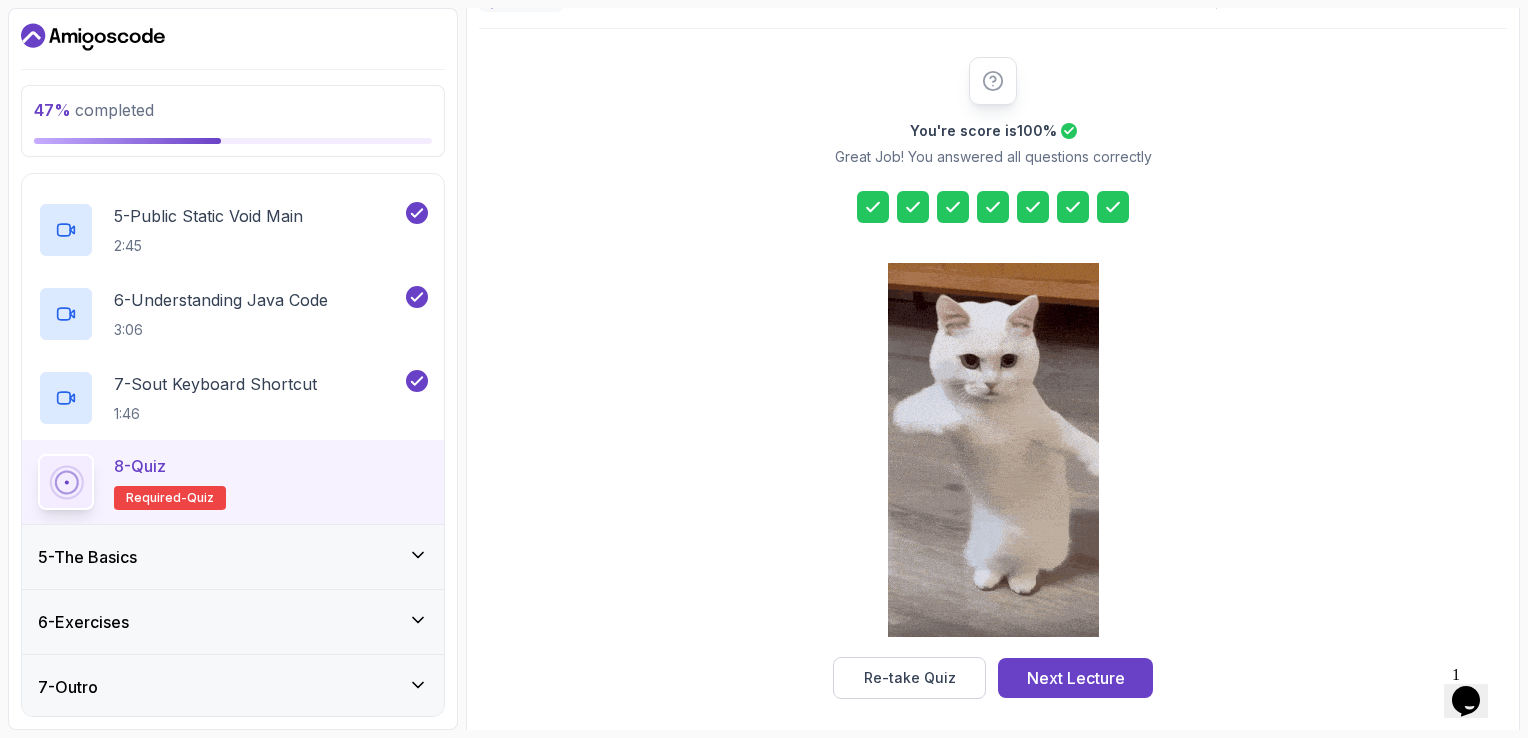 scroll, scrollTop: 219, scrollLeft: 0, axis: vertical 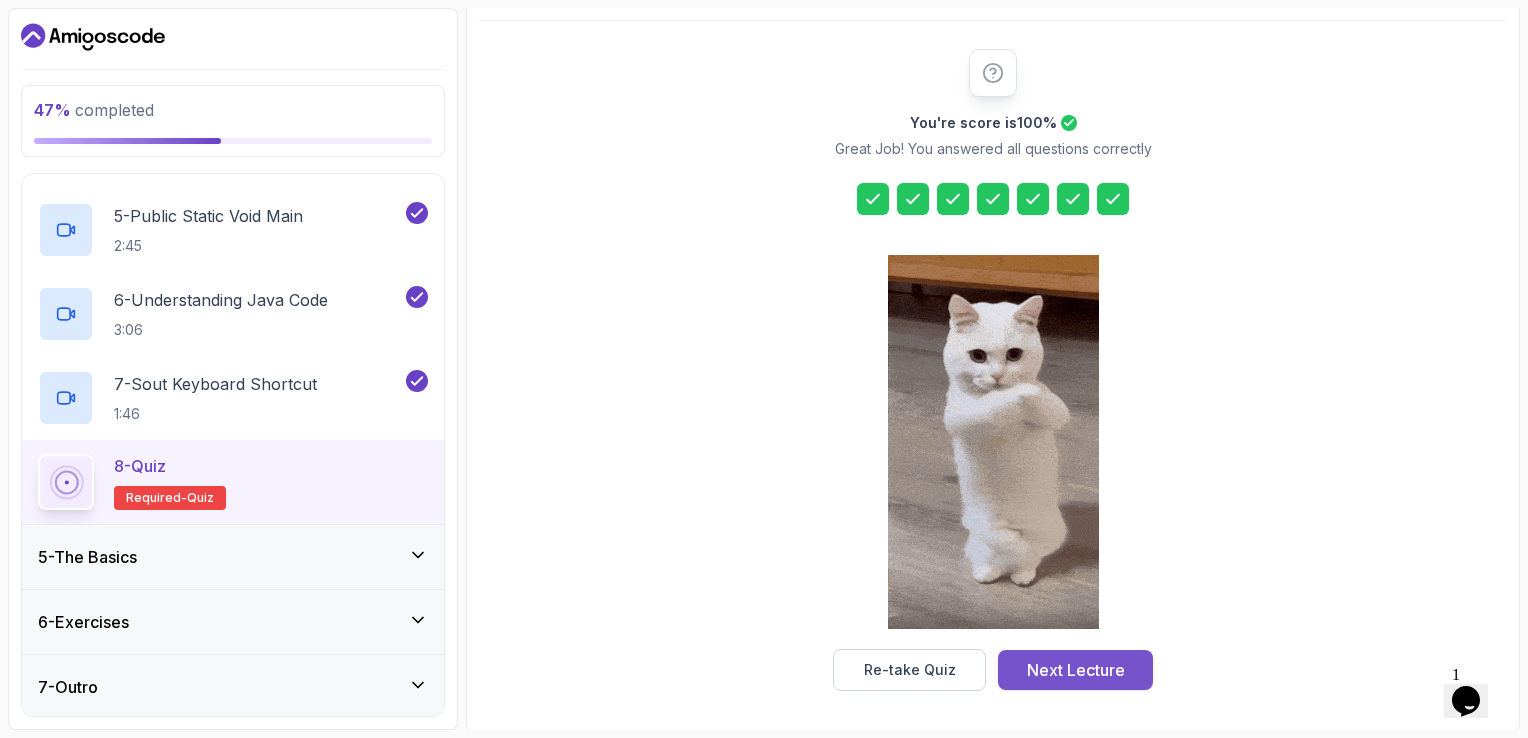 click on "Next Lecture" at bounding box center [1076, 670] 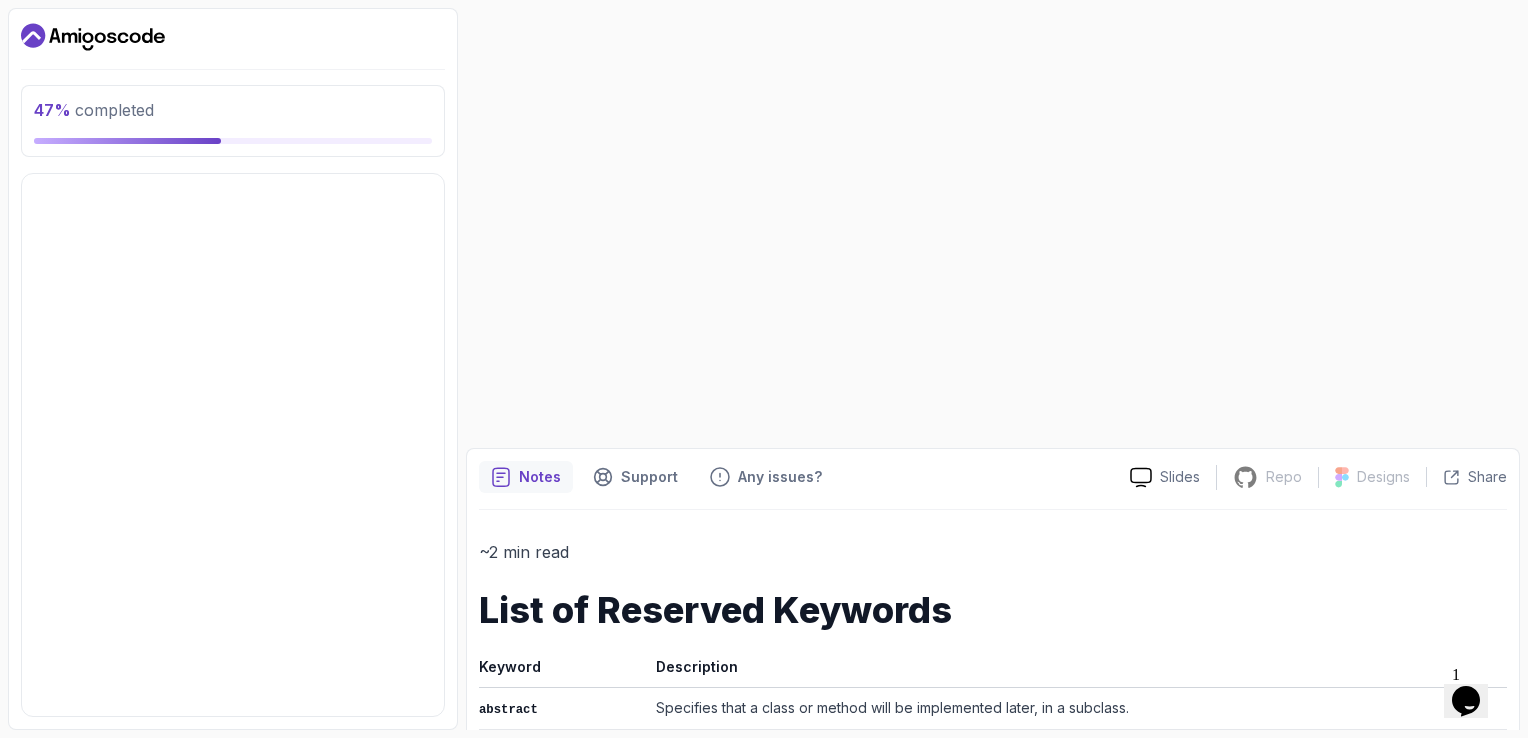 scroll, scrollTop: 0, scrollLeft: 0, axis: both 